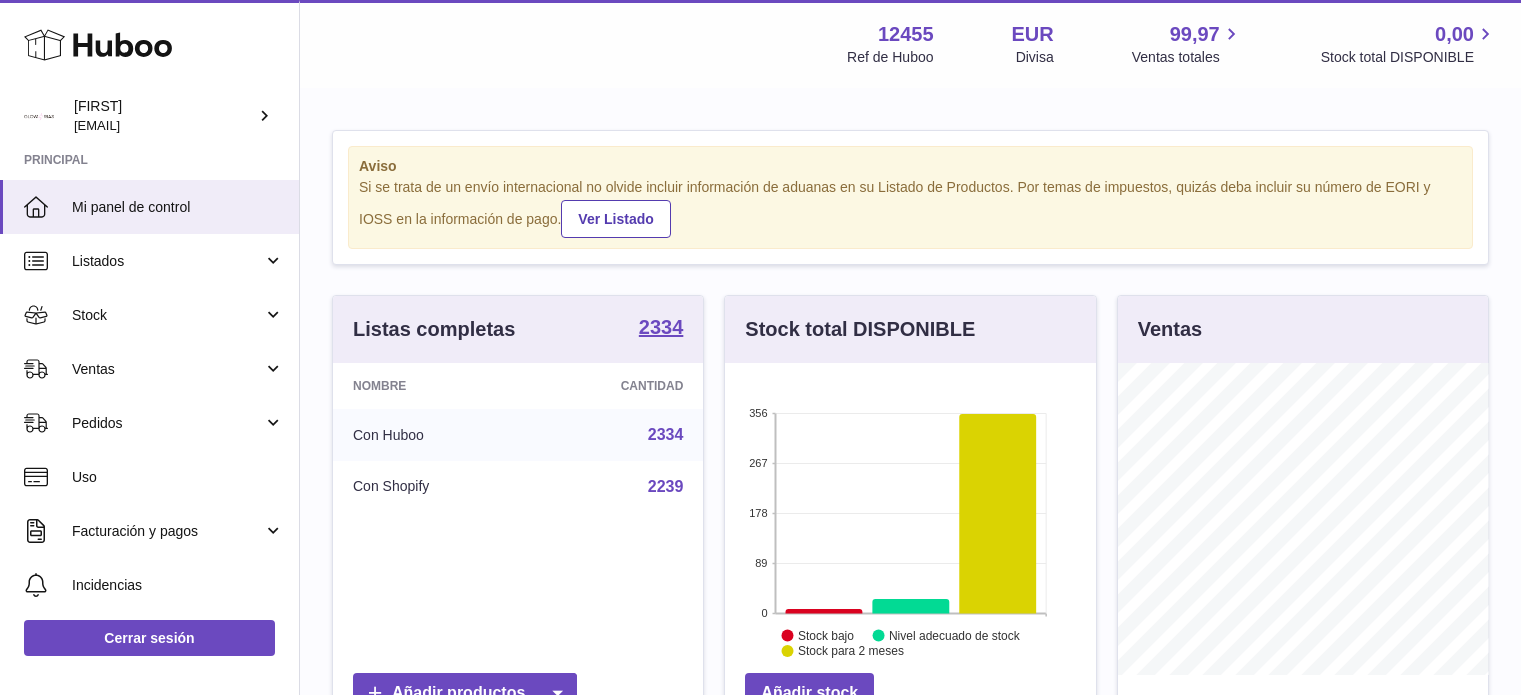 scroll, scrollTop: 0, scrollLeft: 0, axis: both 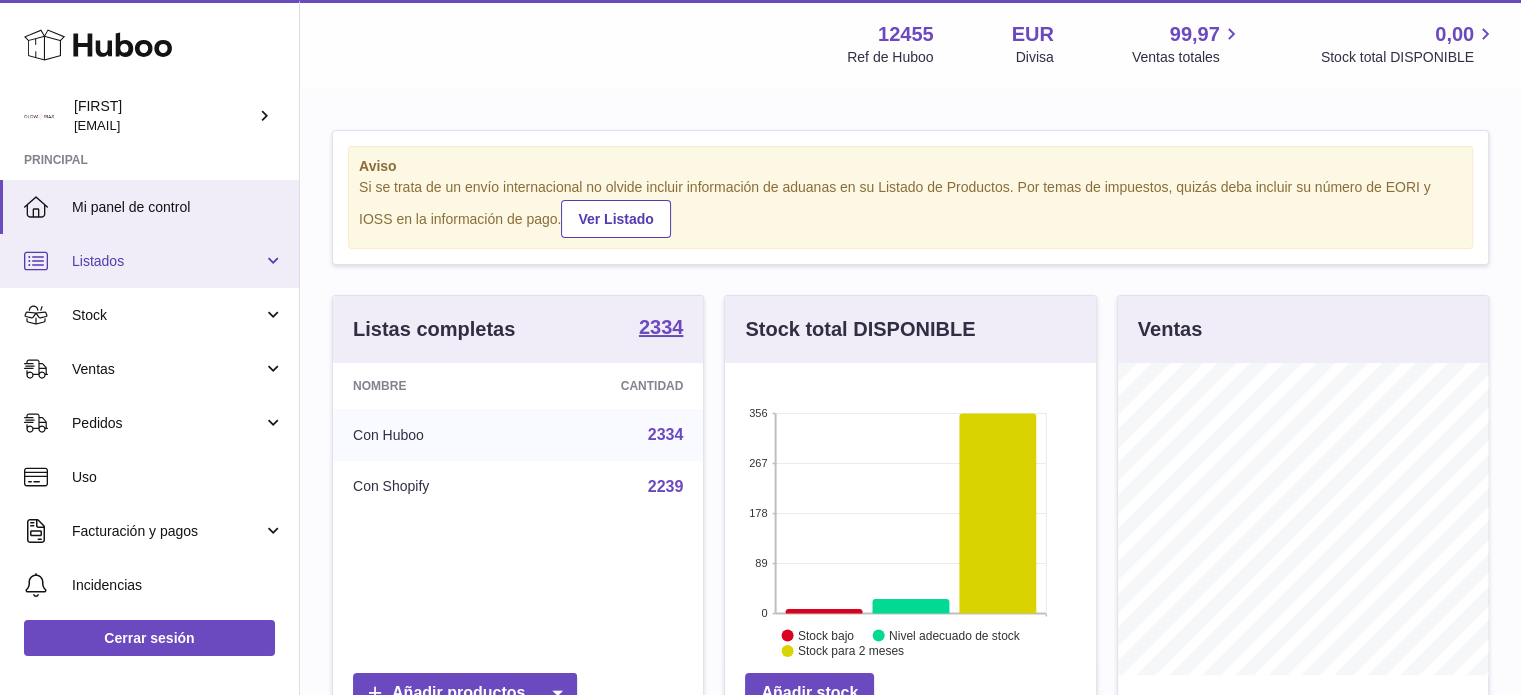 click on "Listados" at bounding box center (167, 261) 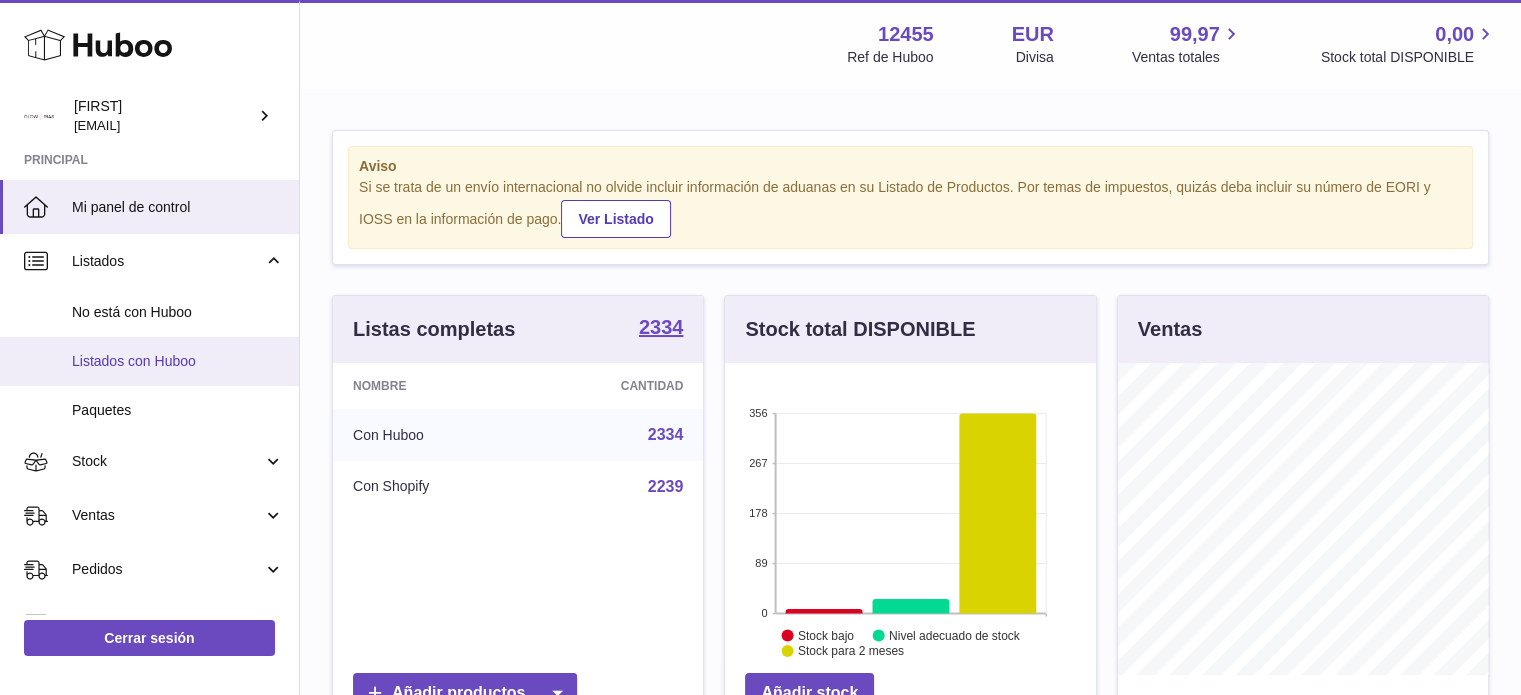 click on "Listados con Huboo" at bounding box center (178, 361) 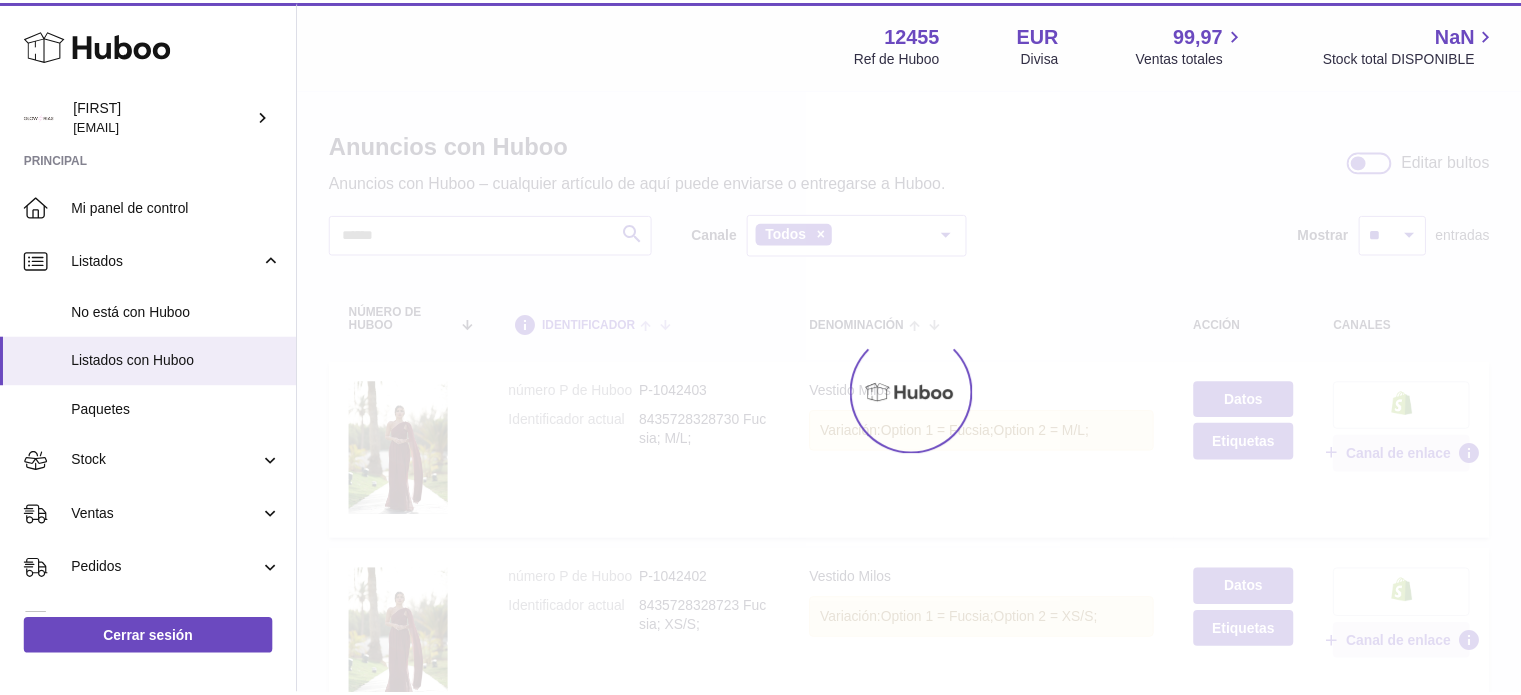 scroll, scrollTop: 0, scrollLeft: 0, axis: both 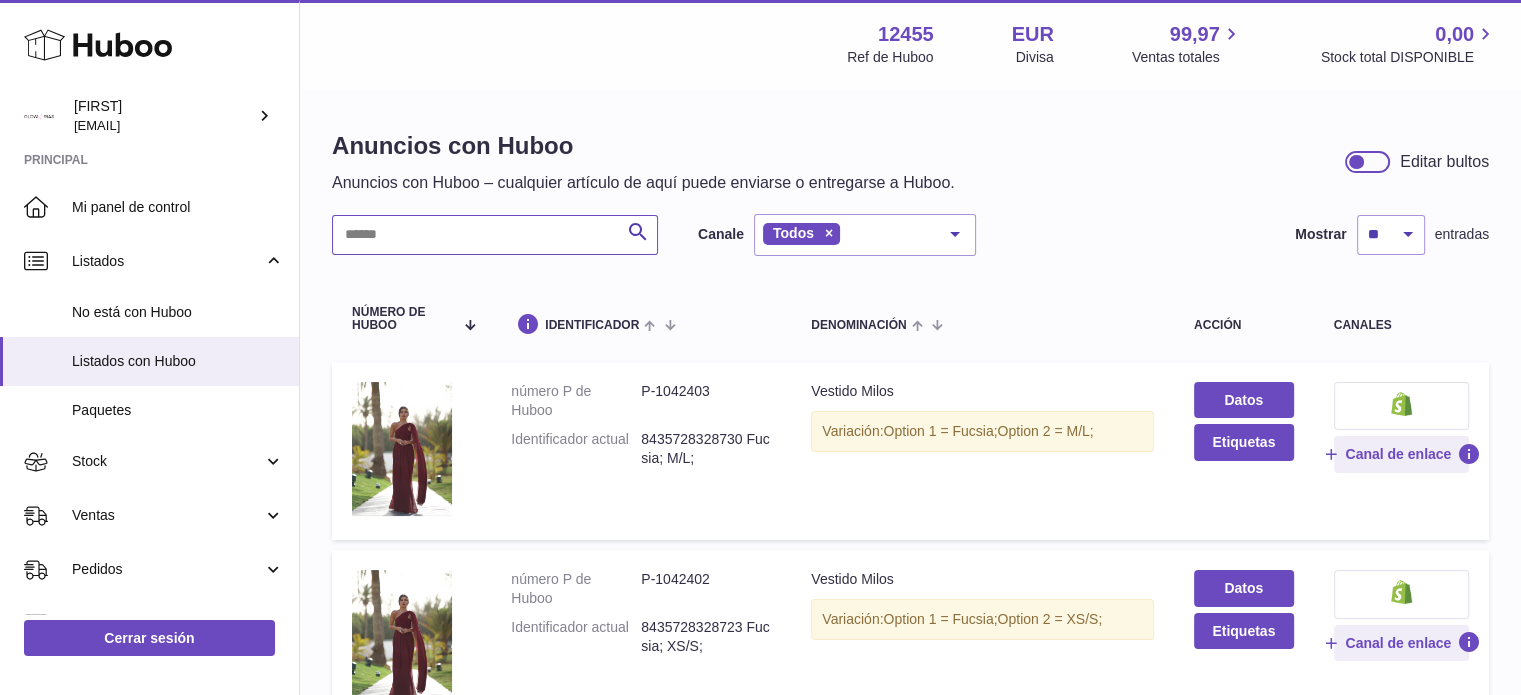 click at bounding box center [495, 235] 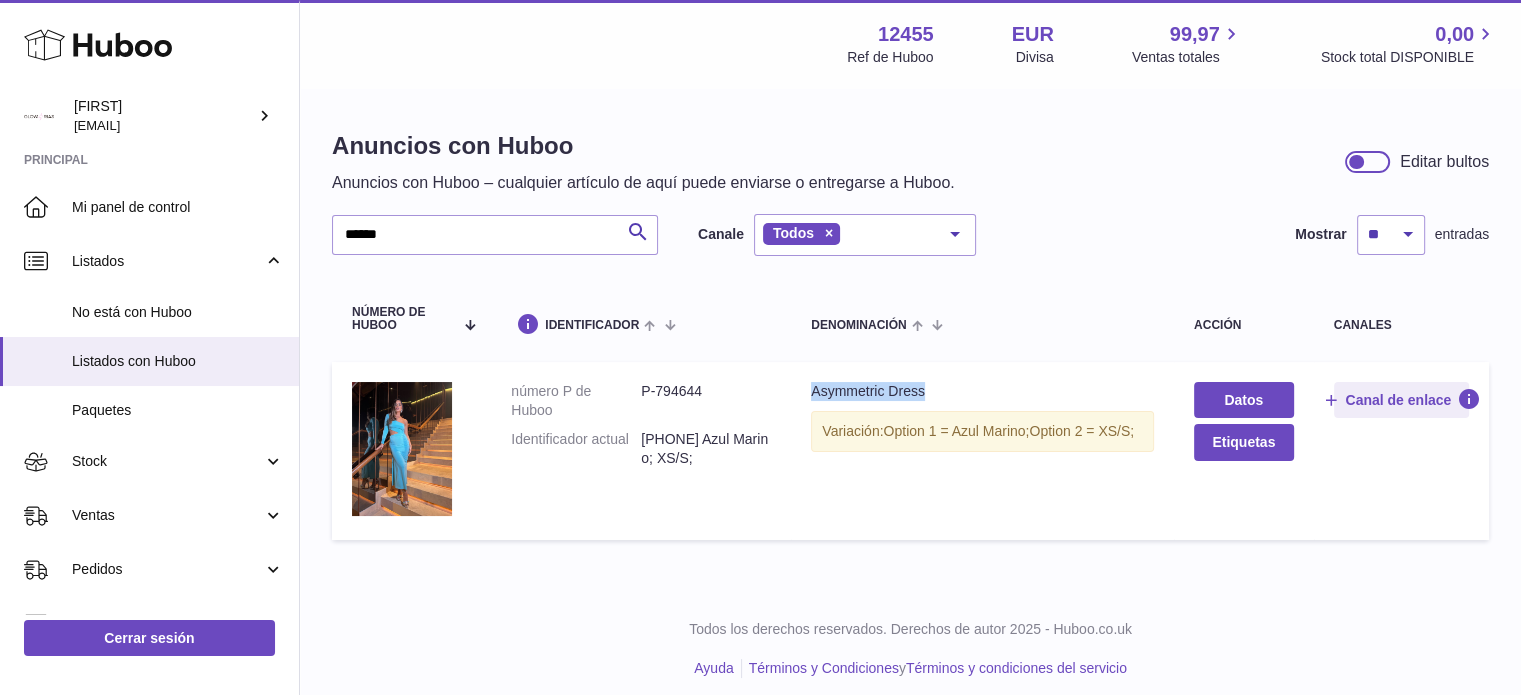 drag, startPoint x: 808, startPoint y: 386, endPoint x: 934, endPoint y: 387, distance: 126.00397 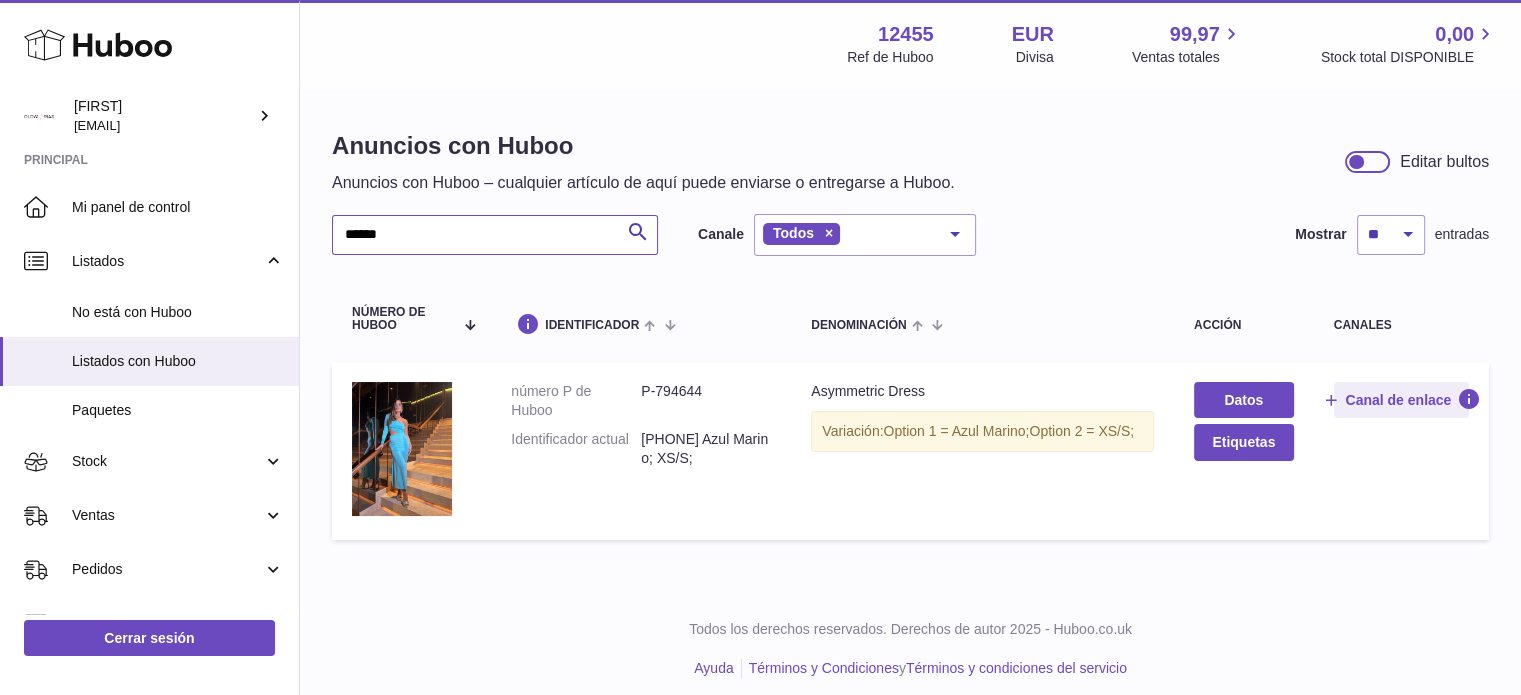 click on "******" at bounding box center [495, 235] 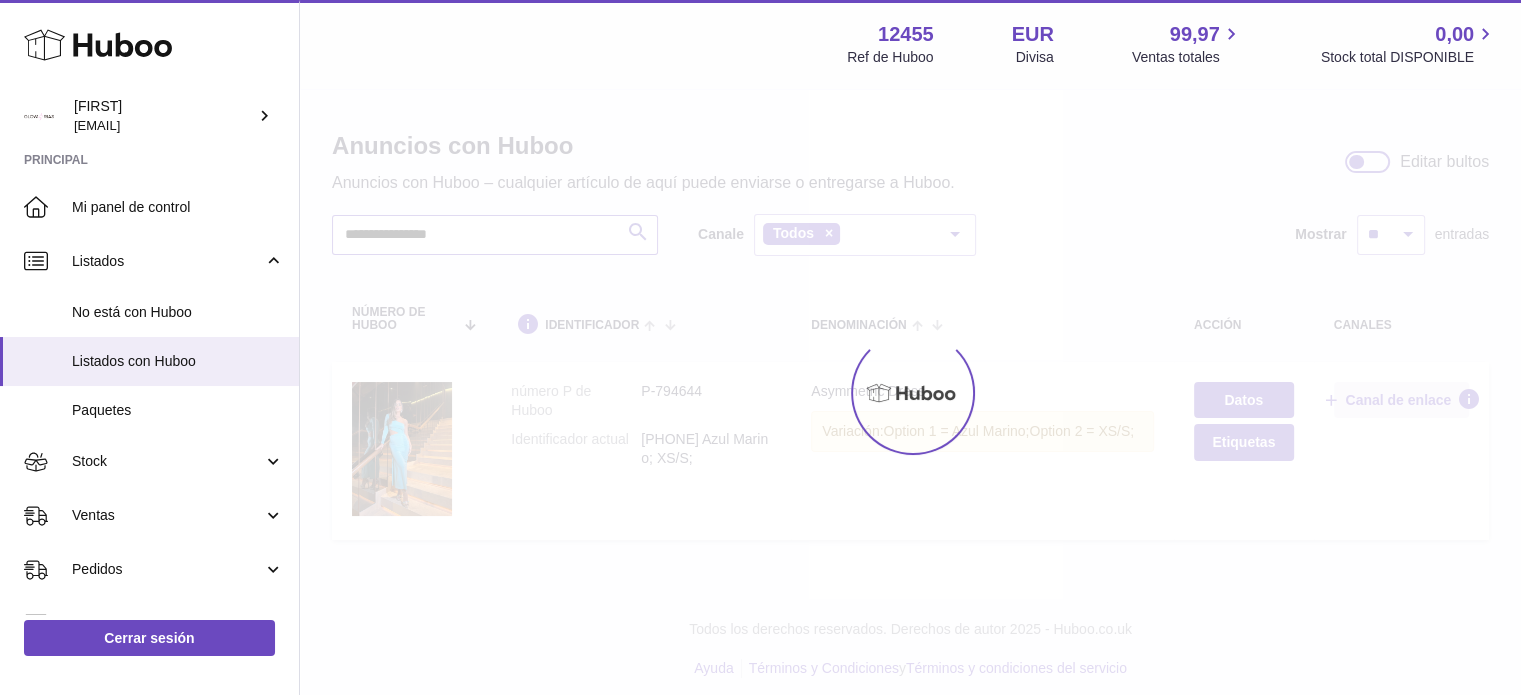 type on "**********" 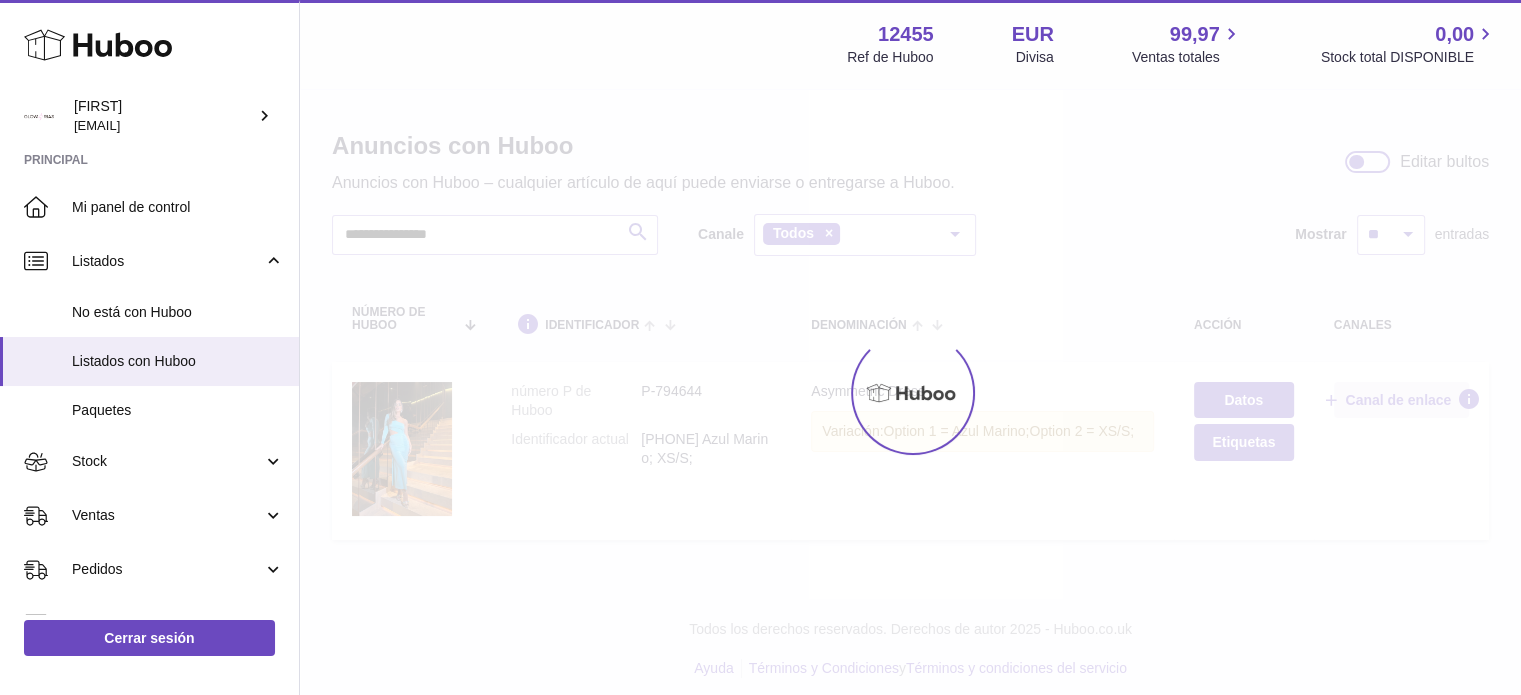 click on "**********" at bounding box center [910, 295] 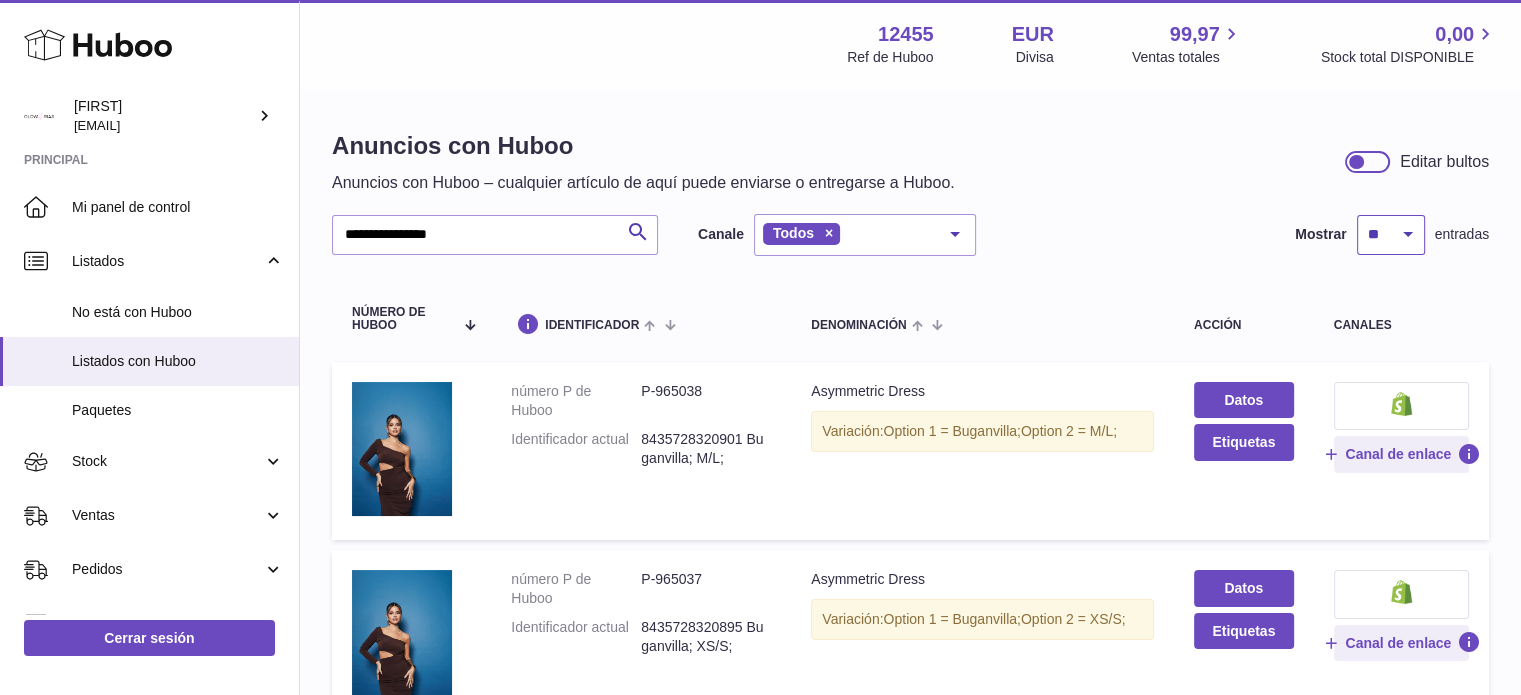 click on "** ** ** ***" at bounding box center [1391, 235] 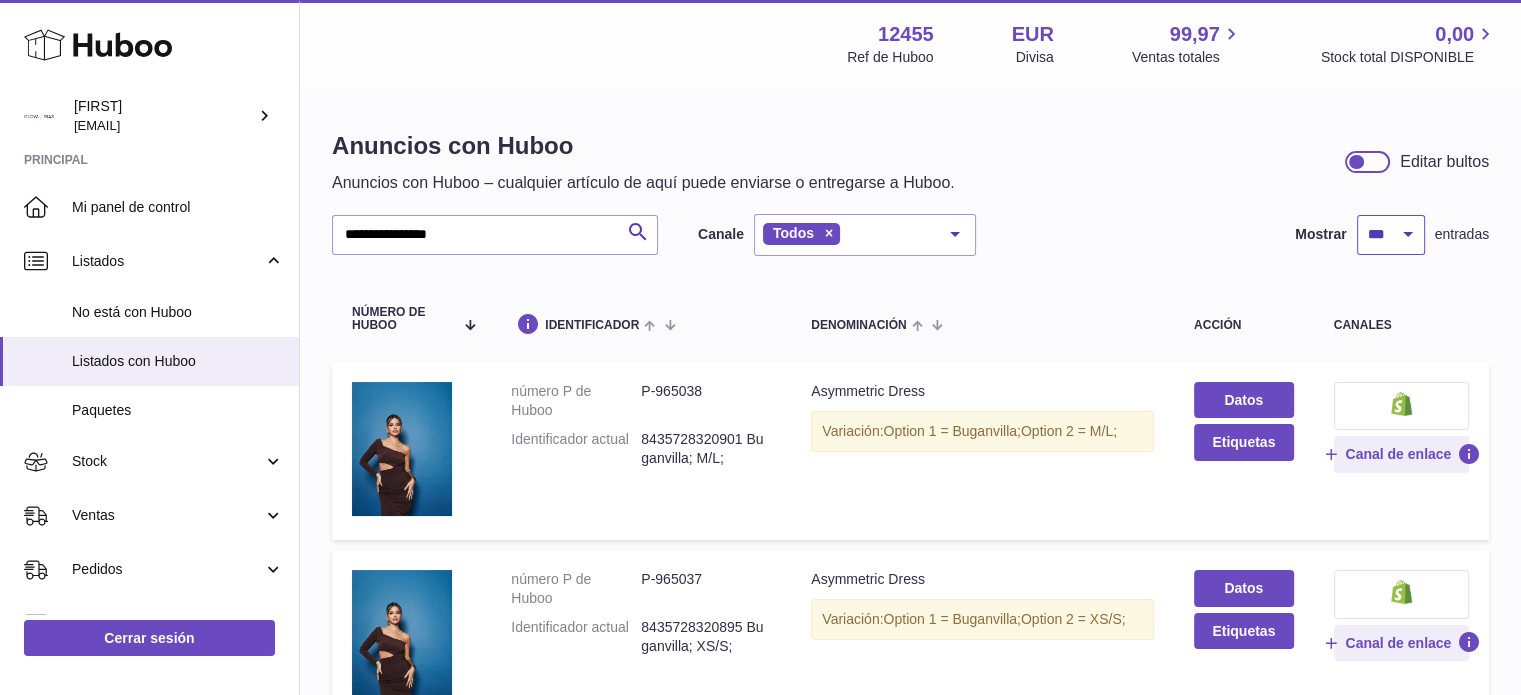 click on "** ** ** ***" at bounding box center (1391, 235) 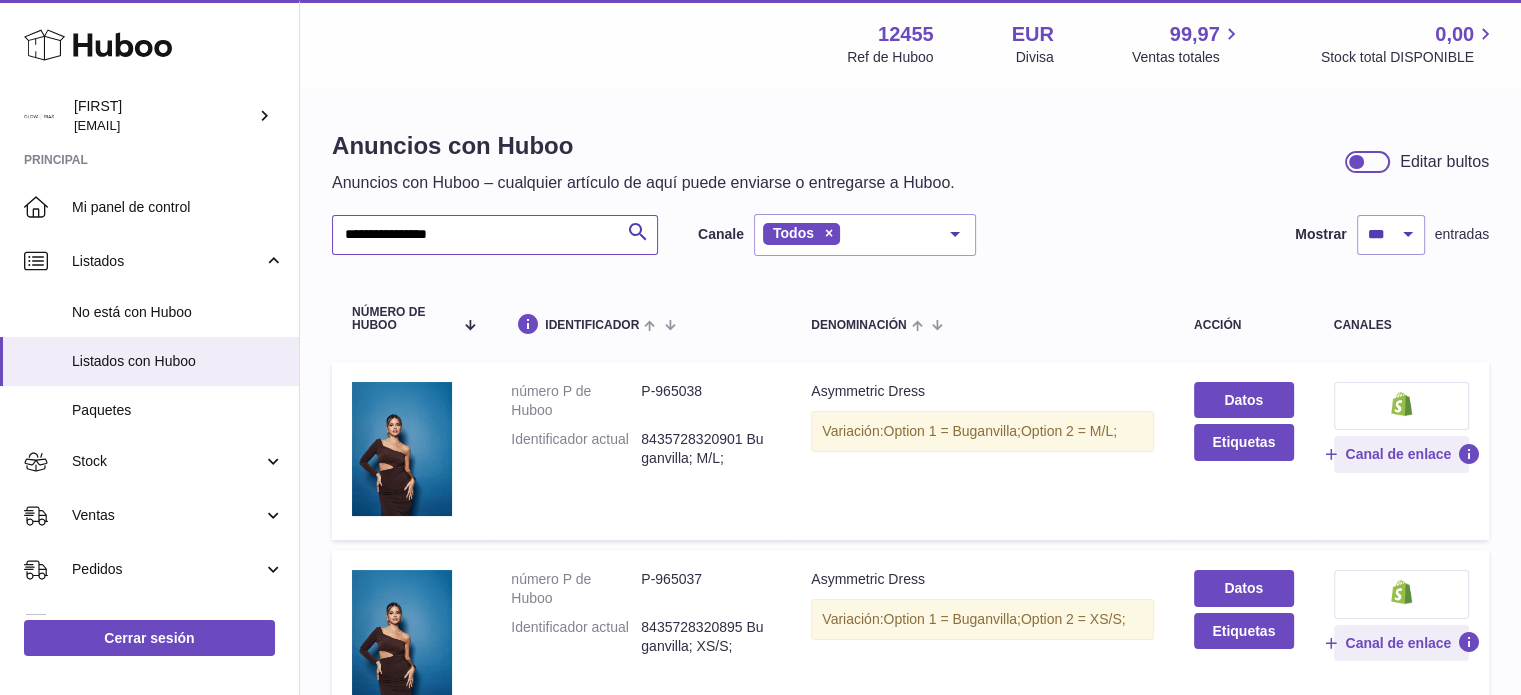 click on "**********" at bounding box center (495, 235) 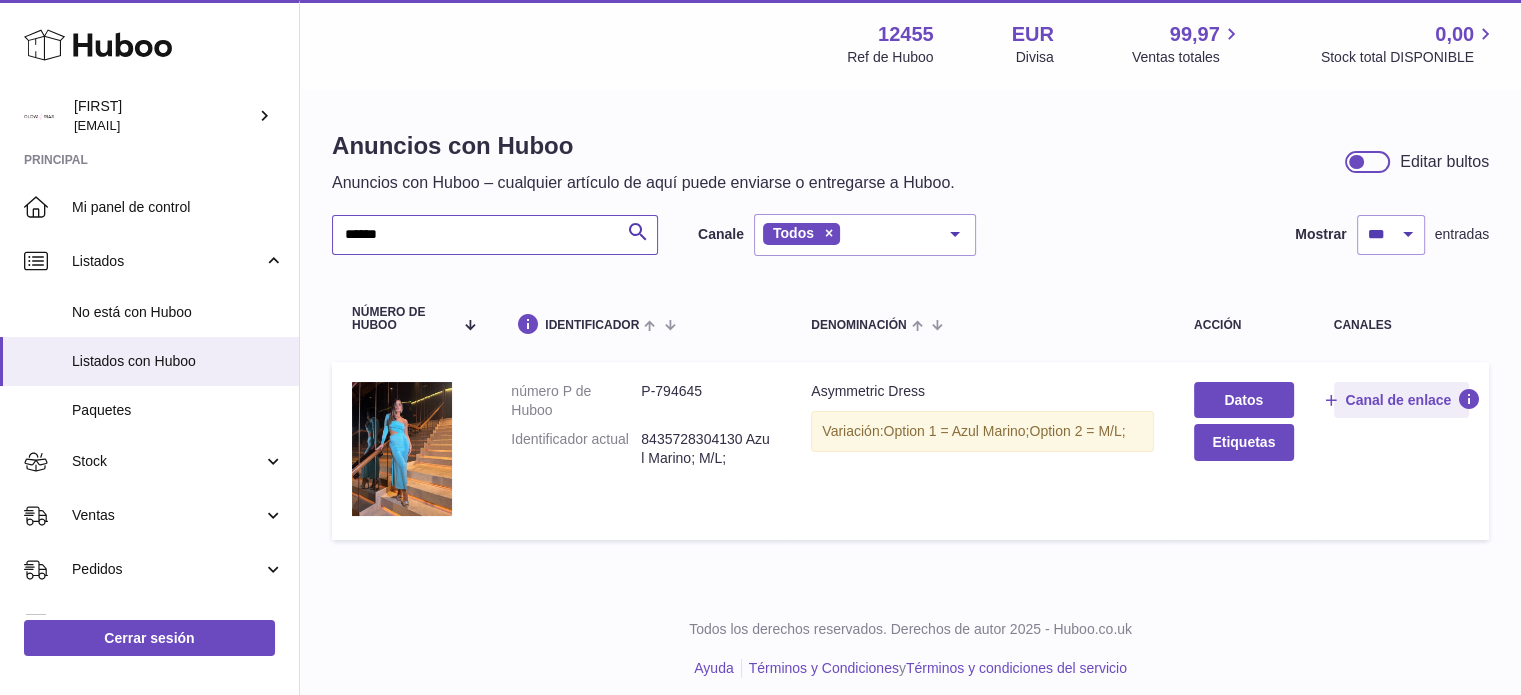 click on "******" at bounding box center (495, 235) 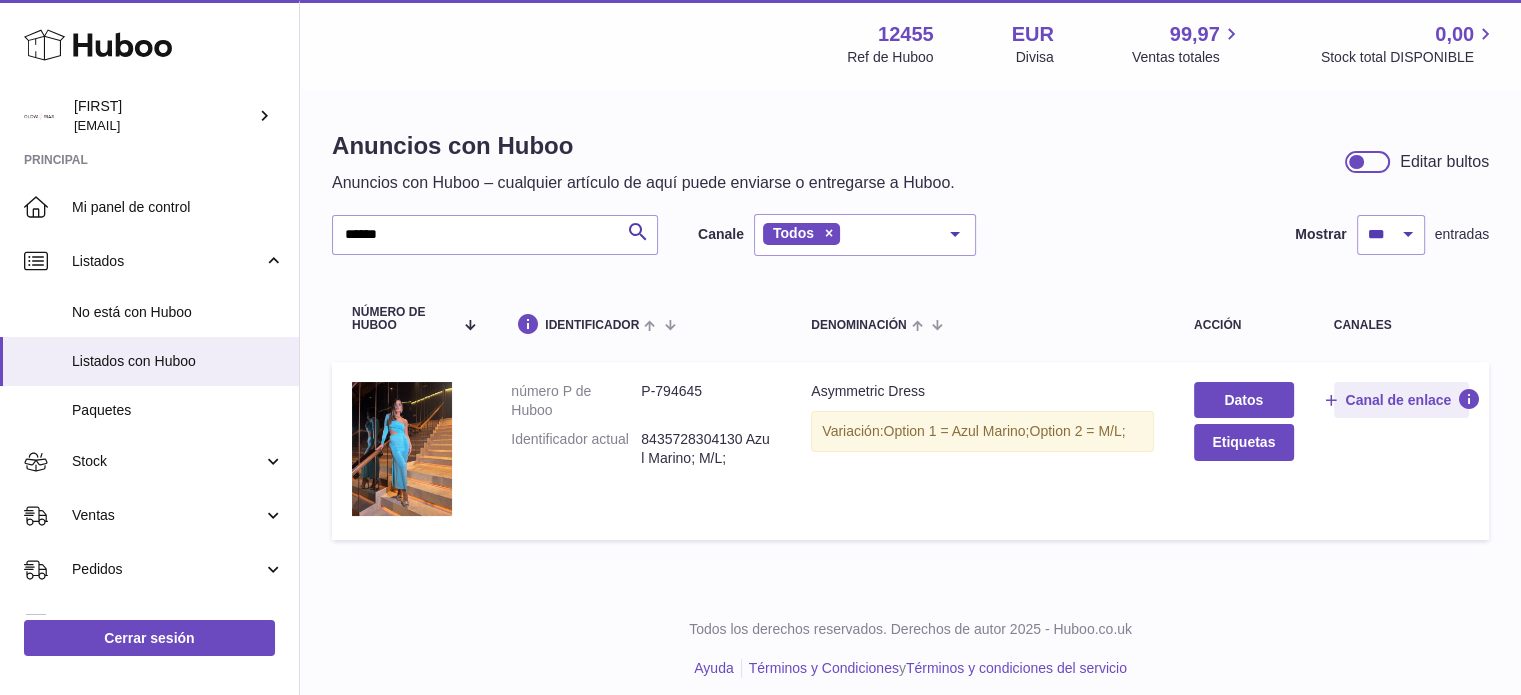 click on "Asymmetric Dress" at bounding box center [982, 391] 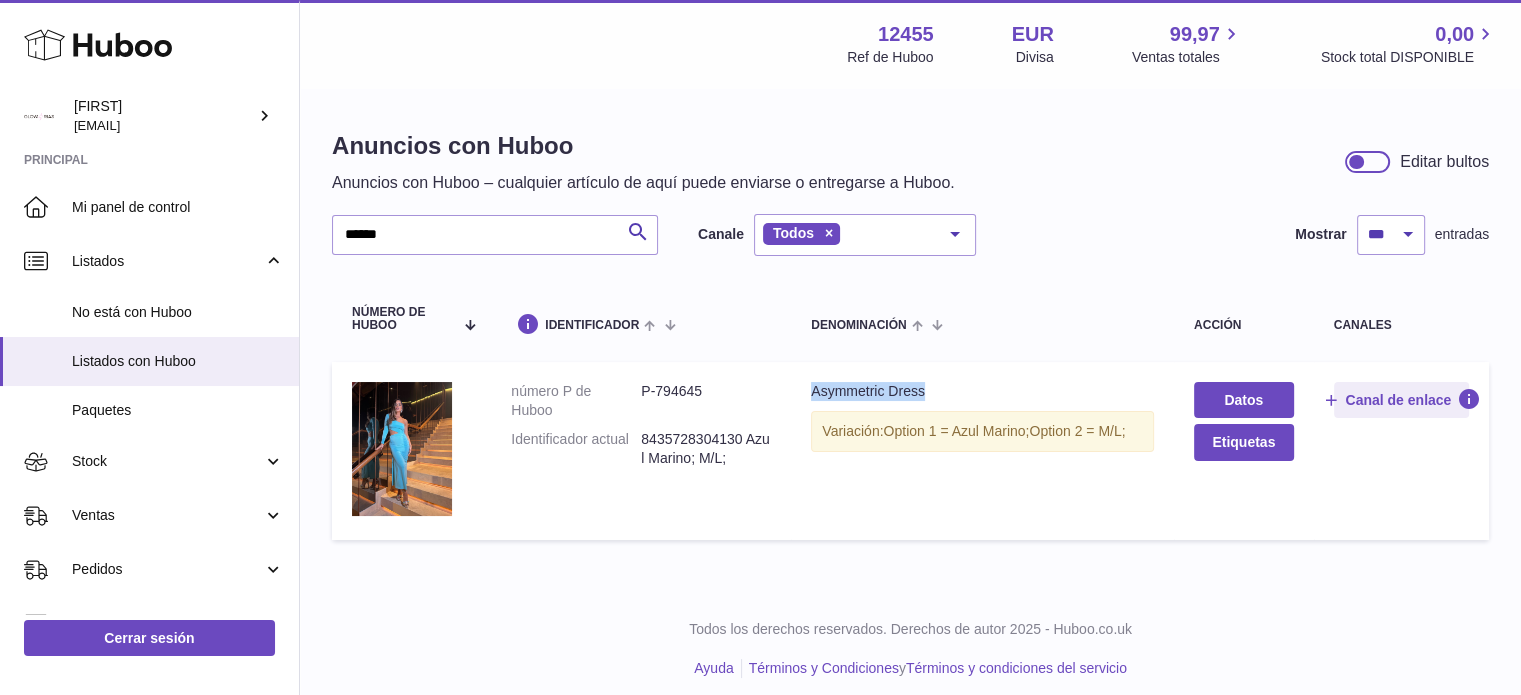 drag, startPoint x: 840, startPoint y: 387, endPoint x: 893, endPoint y: 387, distance: 53 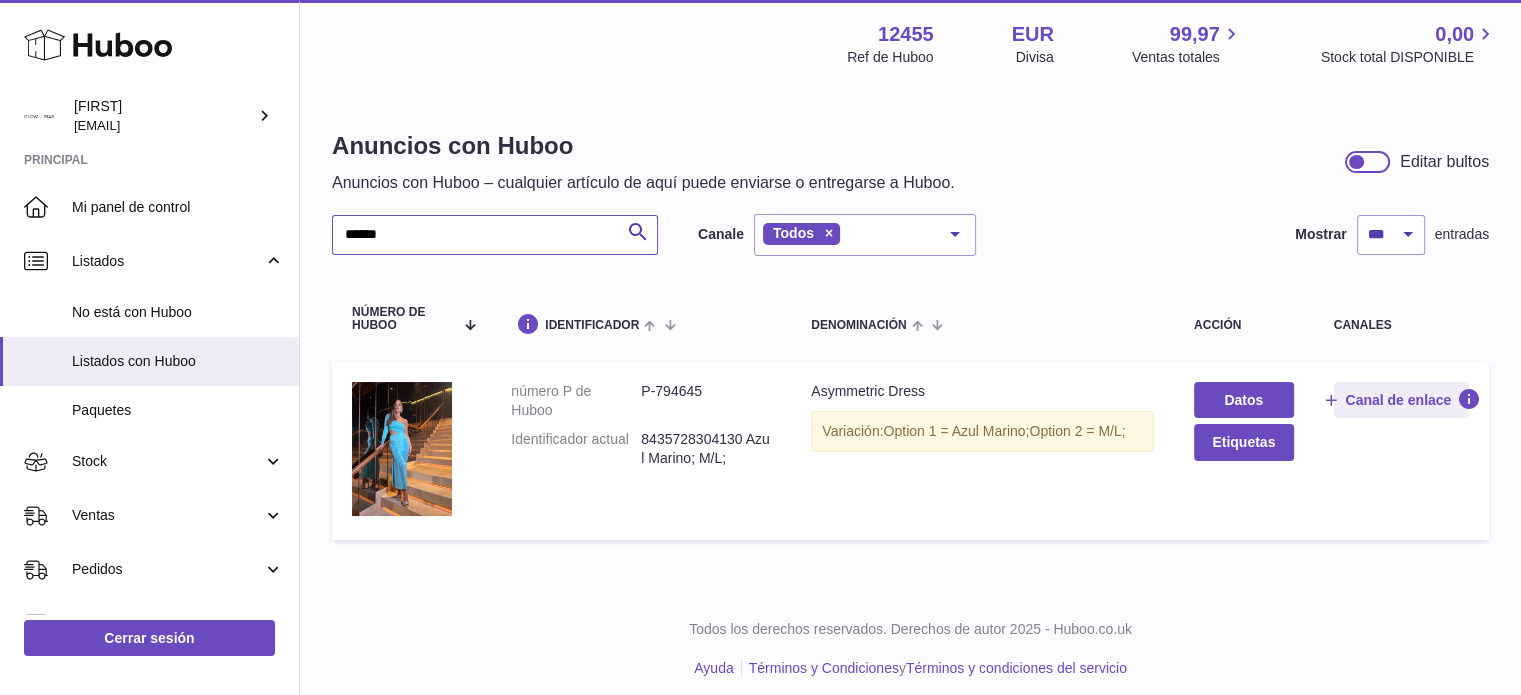 drag, startPoint x: 435, startPoint y: 250, endPoint x: 312, endPoint y: 249, distance: 123.00407 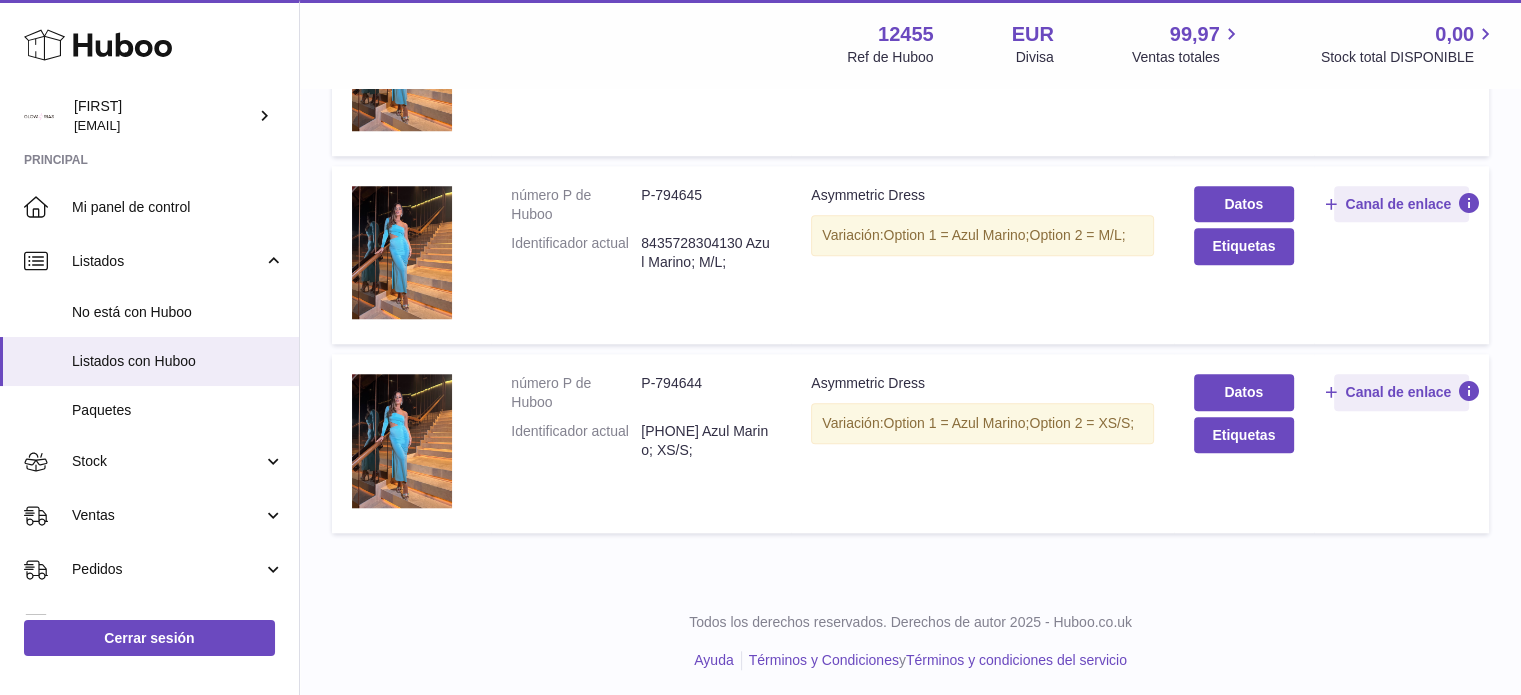 scroll, scrollTop: 1736, scrollLeft: 0, axis: vertical 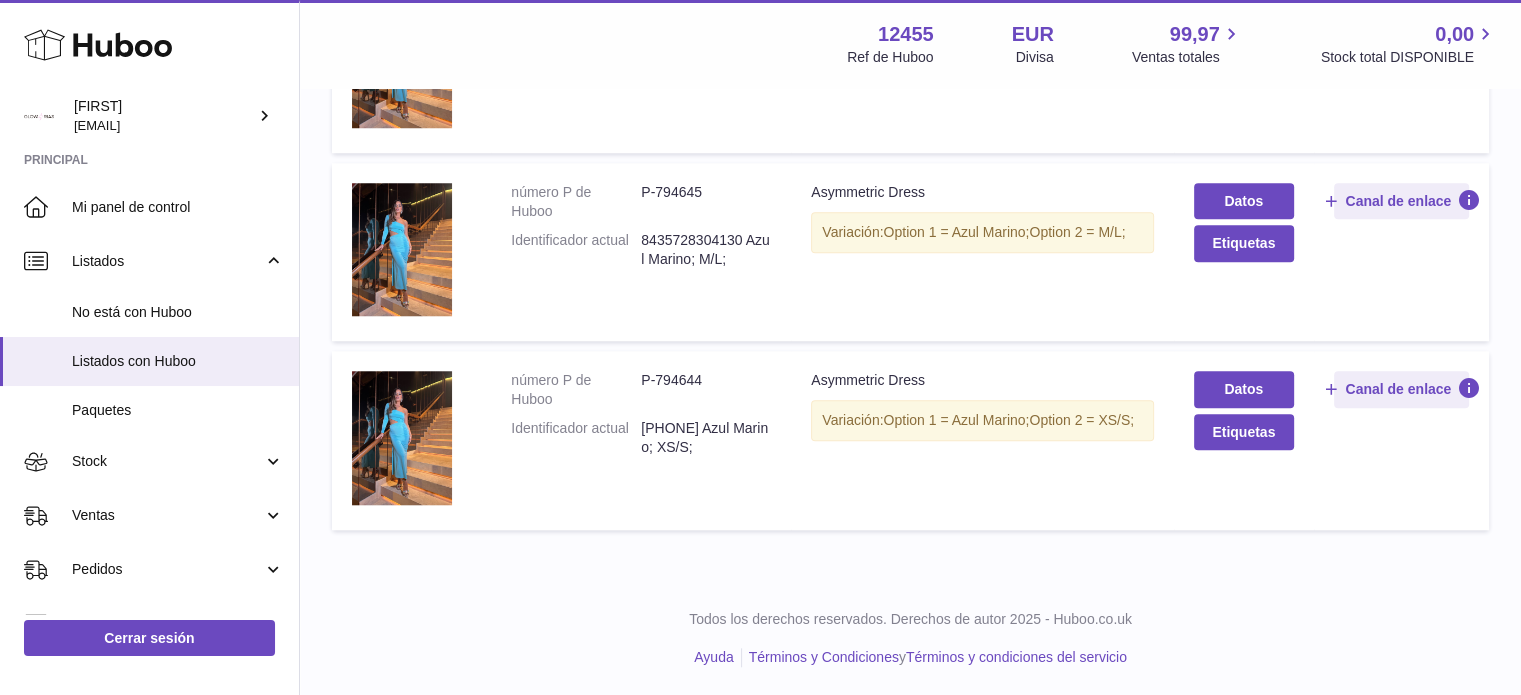 type on "**********" 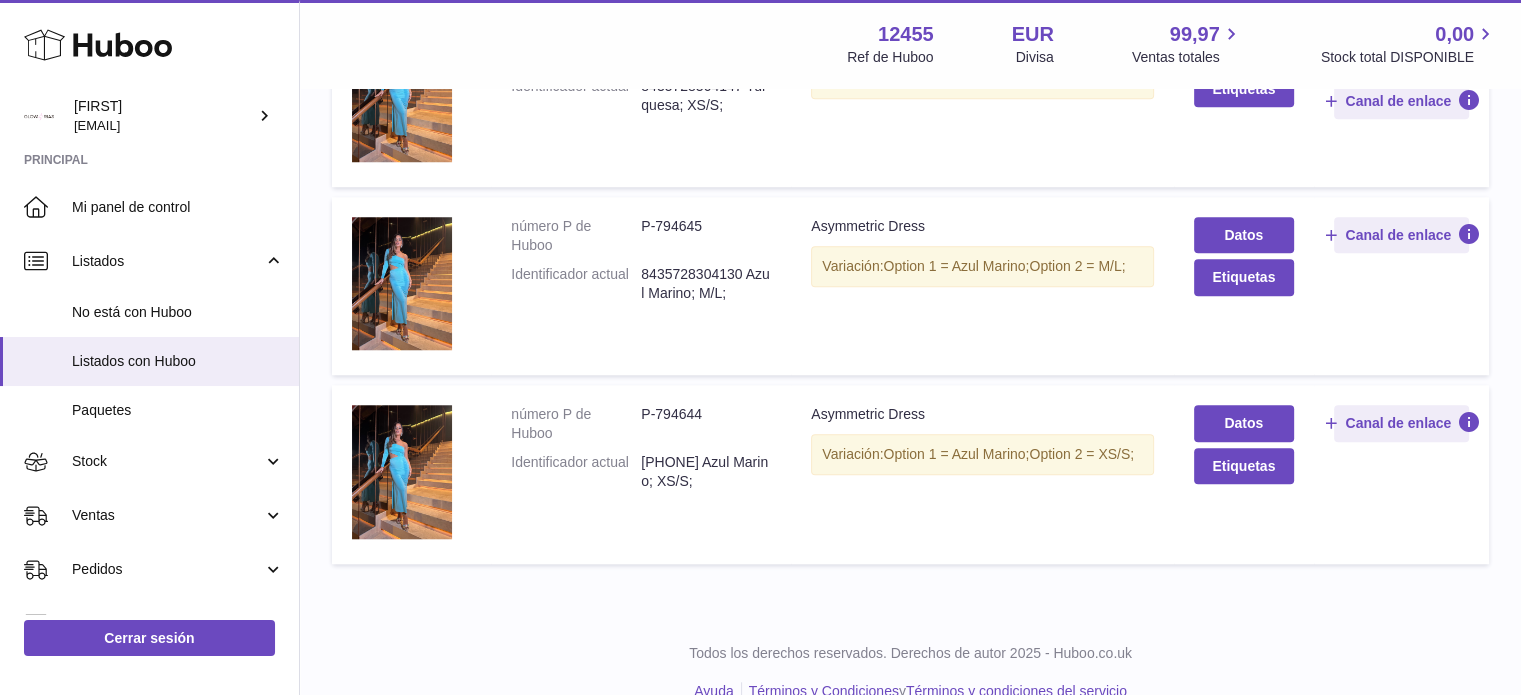 scroll, scrollTop: 1736, scrollLeft: 0, axis: vertical 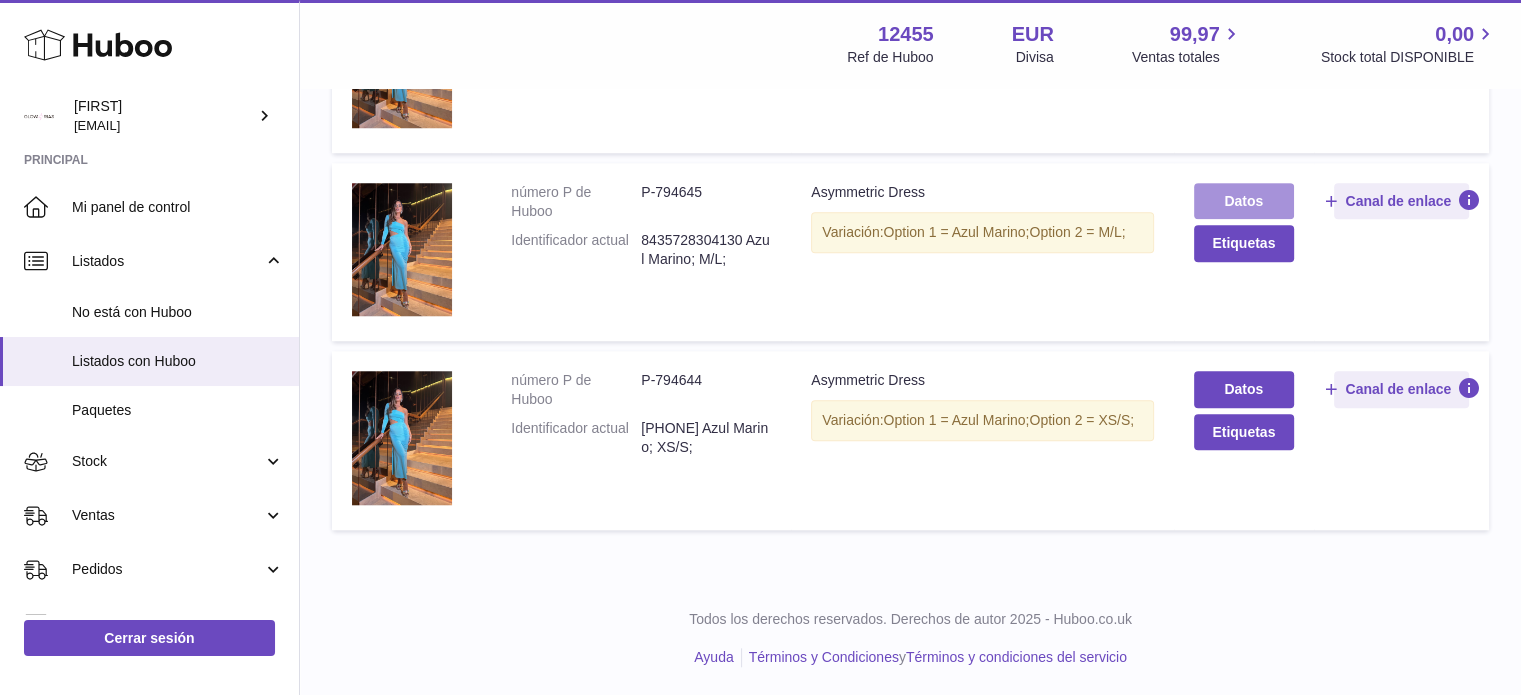 click on "Datos" at bounding box center (1244, 201) 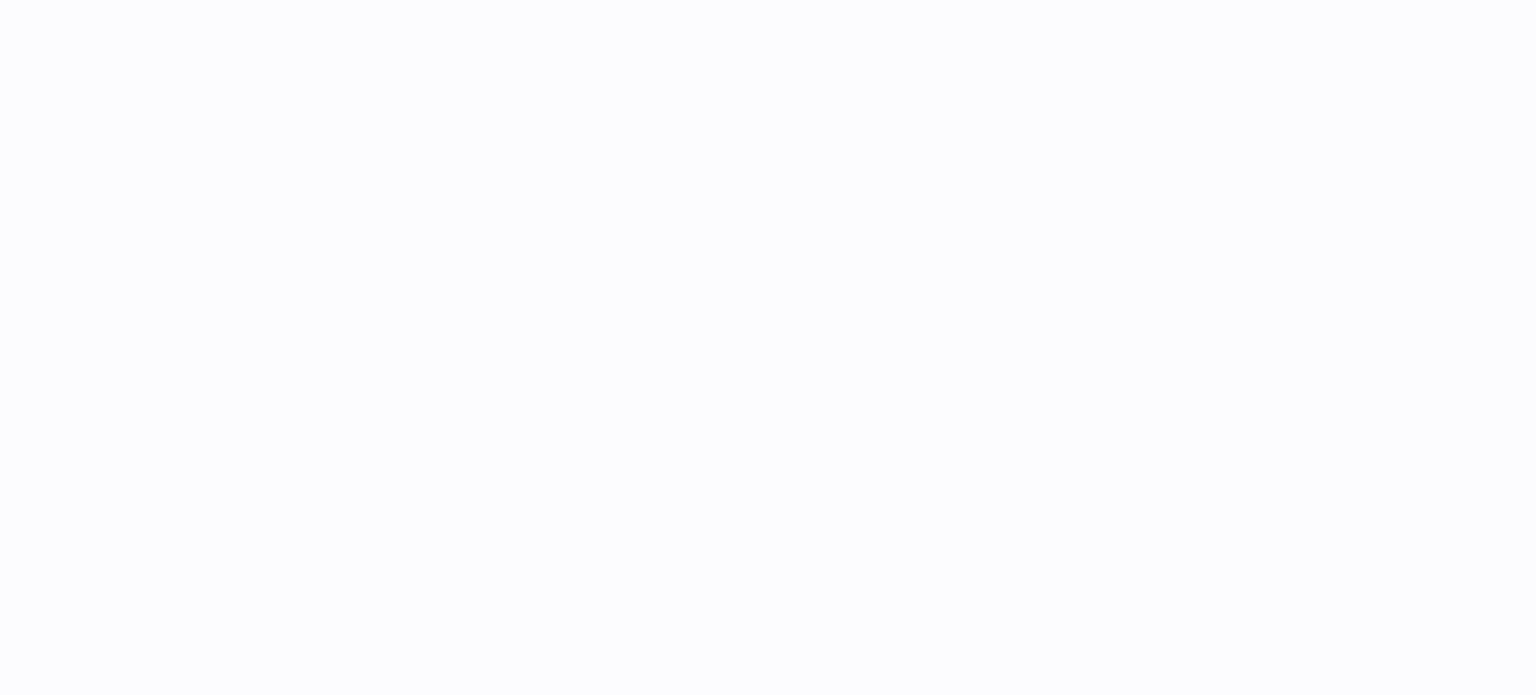 scroll, scrollTop: 0, scrollLeft: 0, axis: both 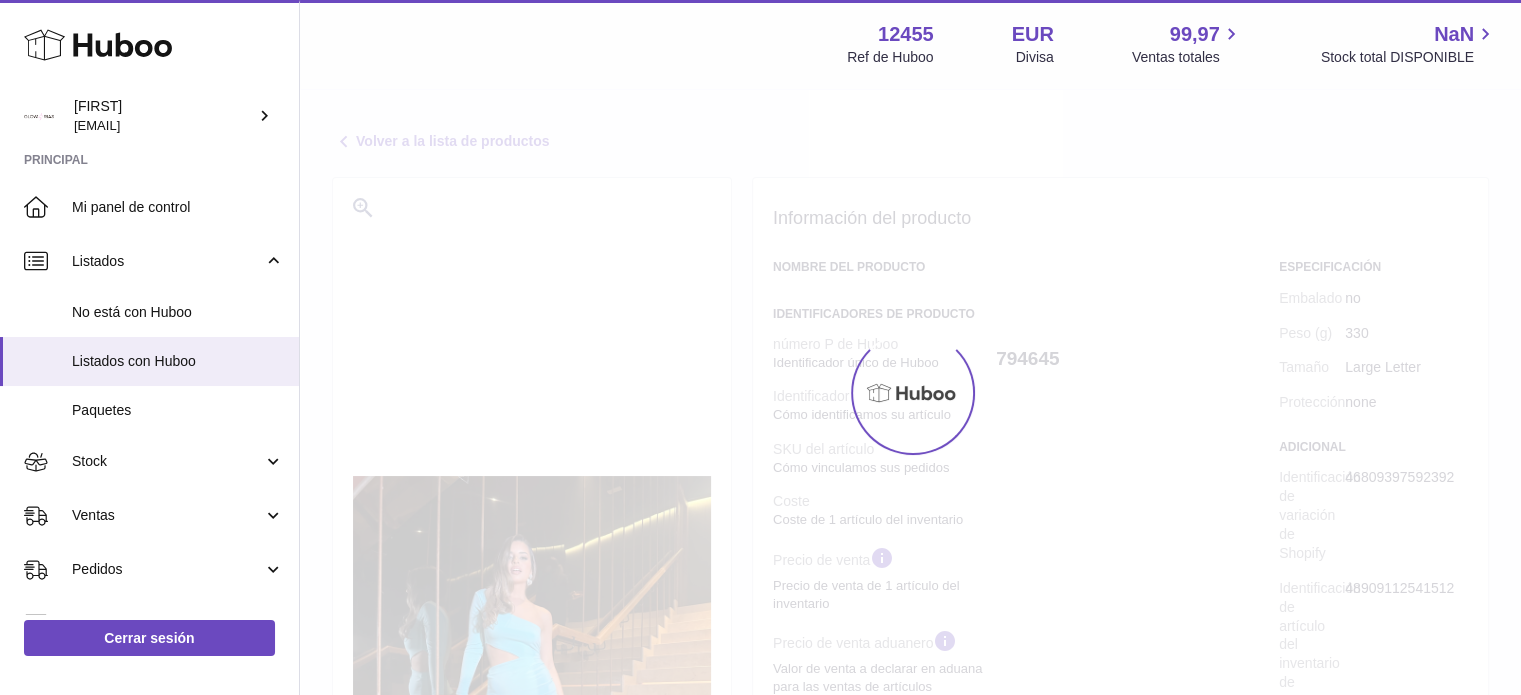 select on "***" 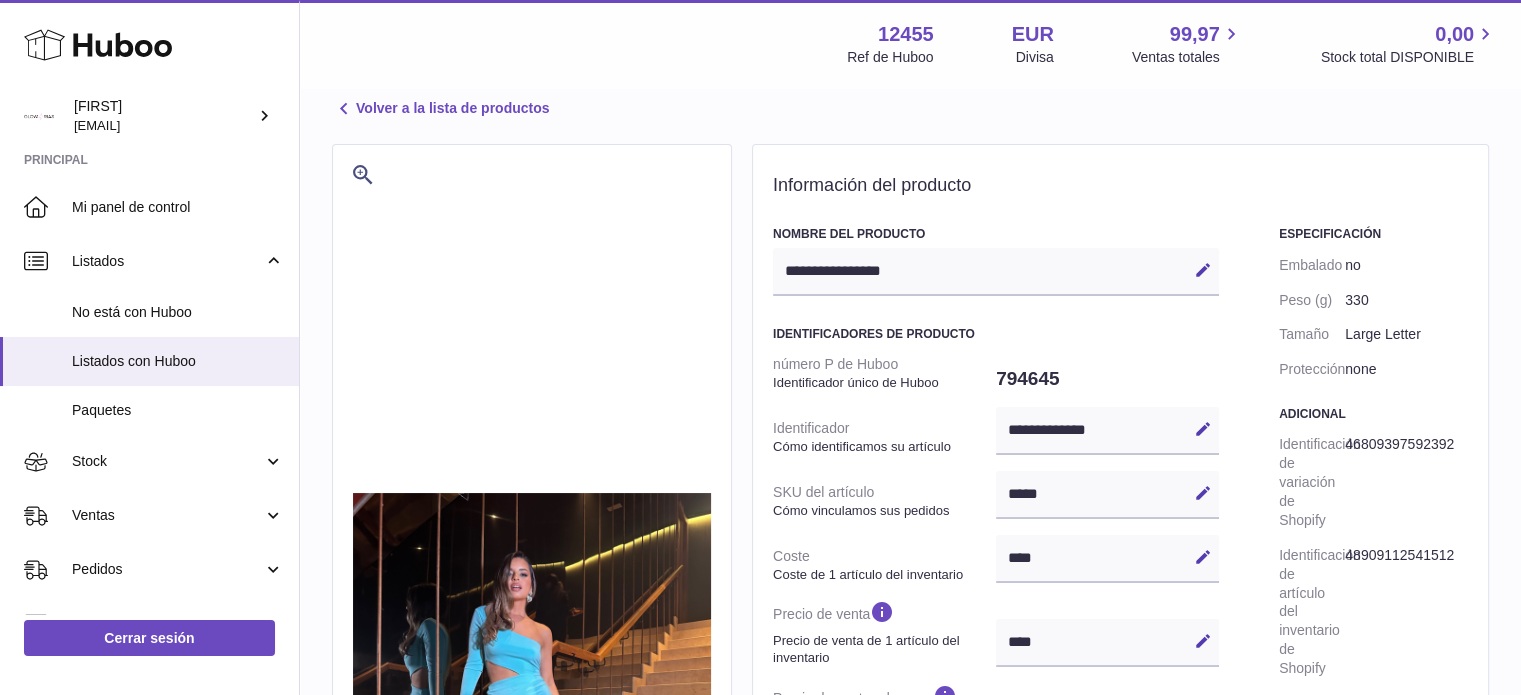 scroll, scrollTop: 0, scrollLeft: 0, axis: both 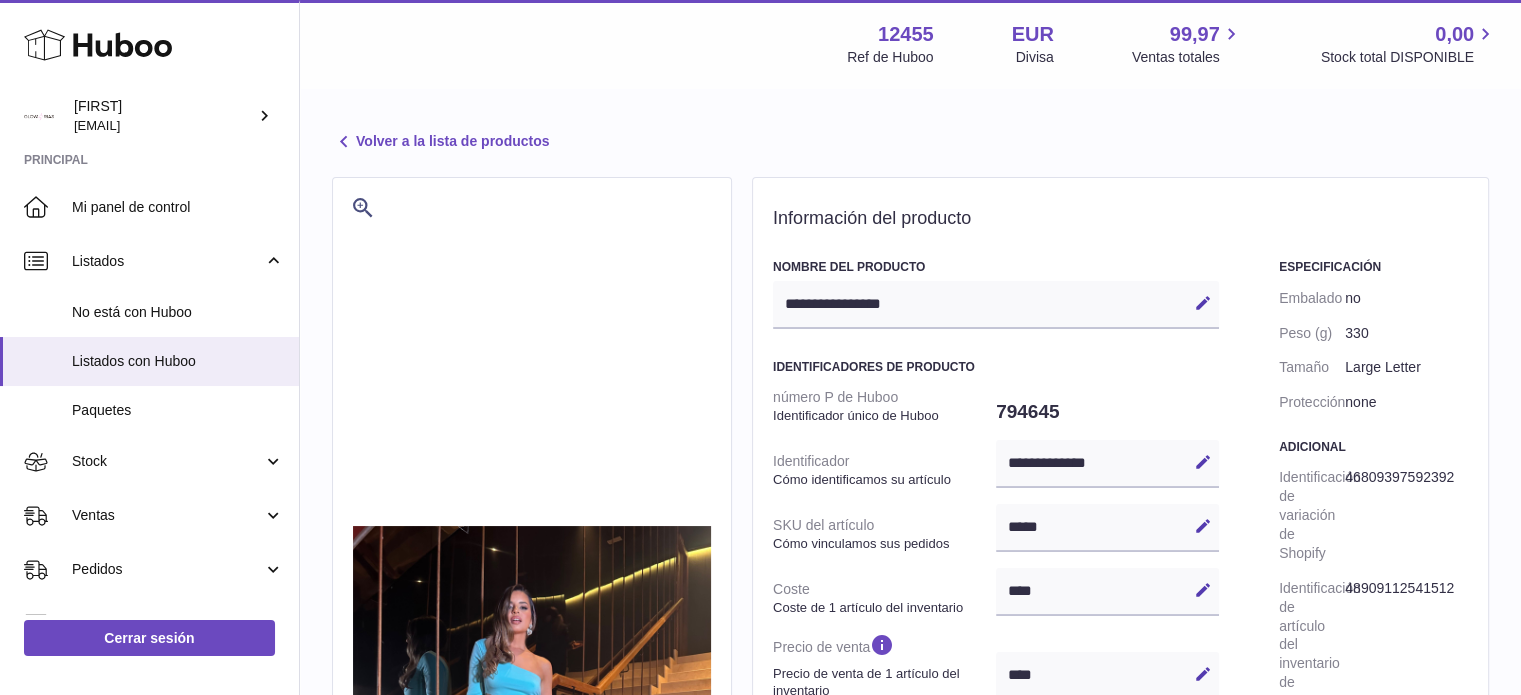 drag, startPoint x: 778, startPoint y: 295, endPoint x: 916, endPoint y: 307, distance: 138.52075 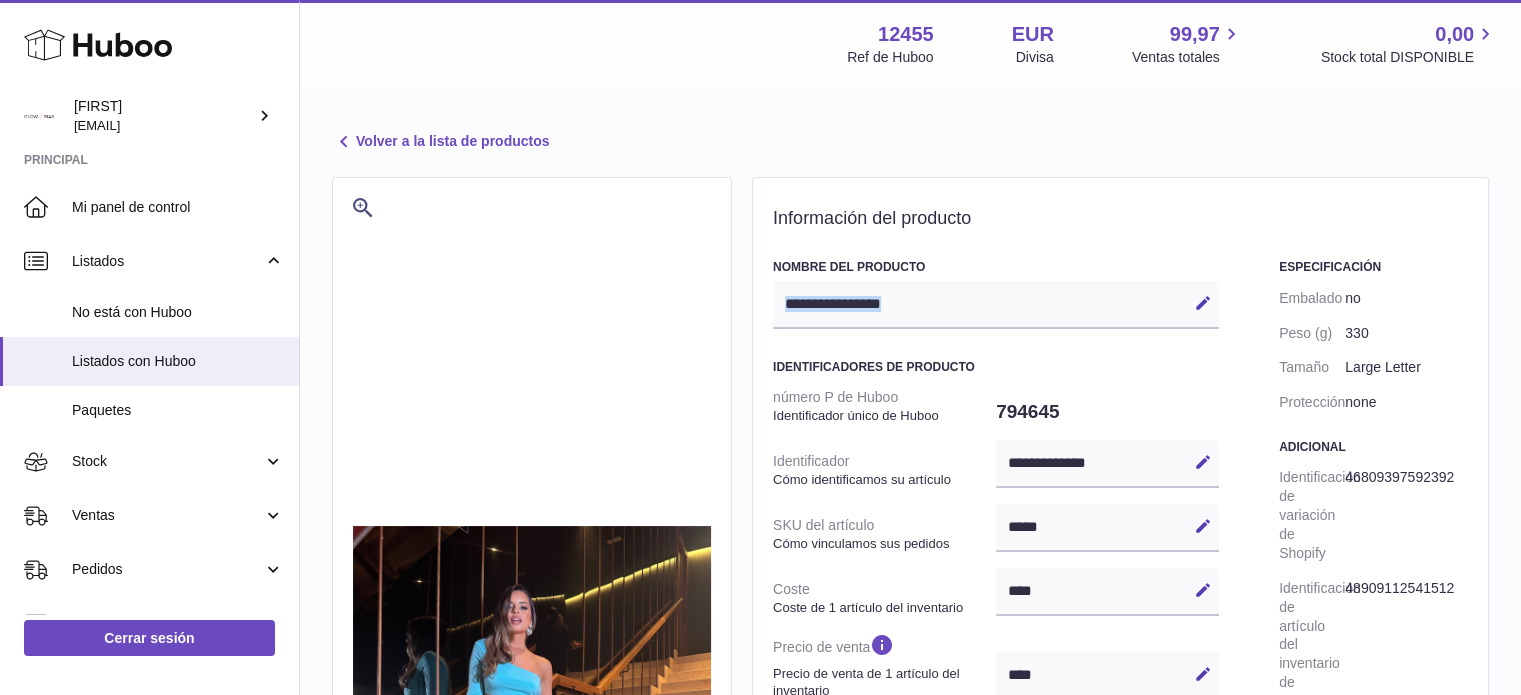 click on "**********" at bounding box center (996, 305) 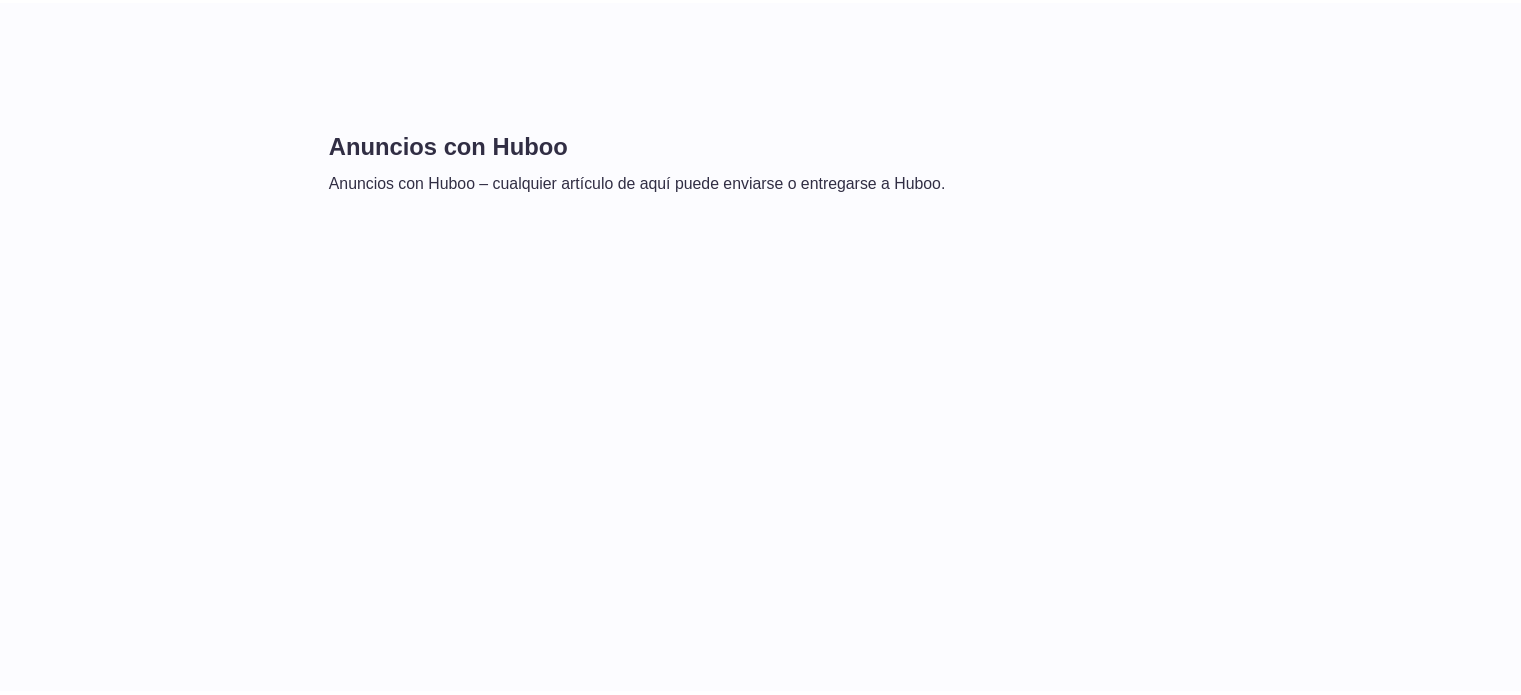 scroll, scrollTop: 0, scrollLeft: 0, axis: both 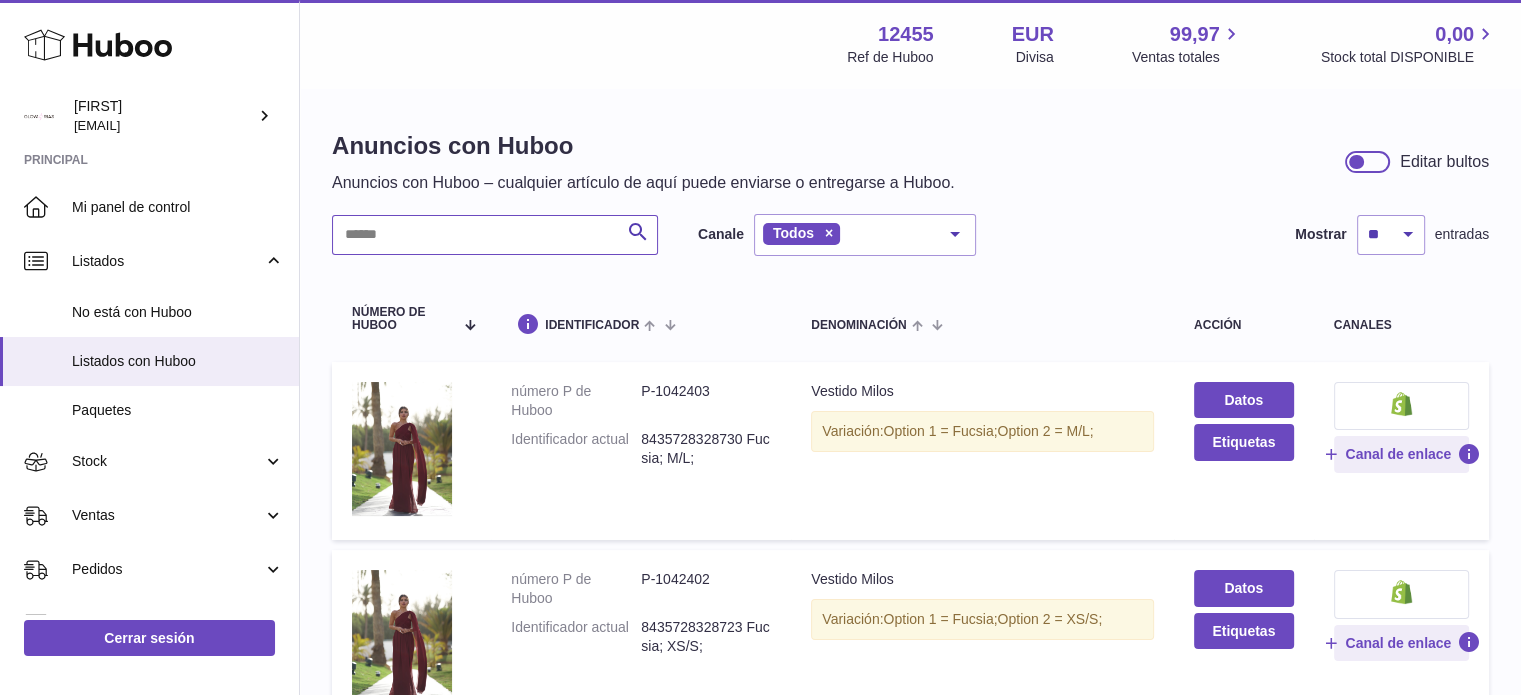 click at bounding box center [495, 235] 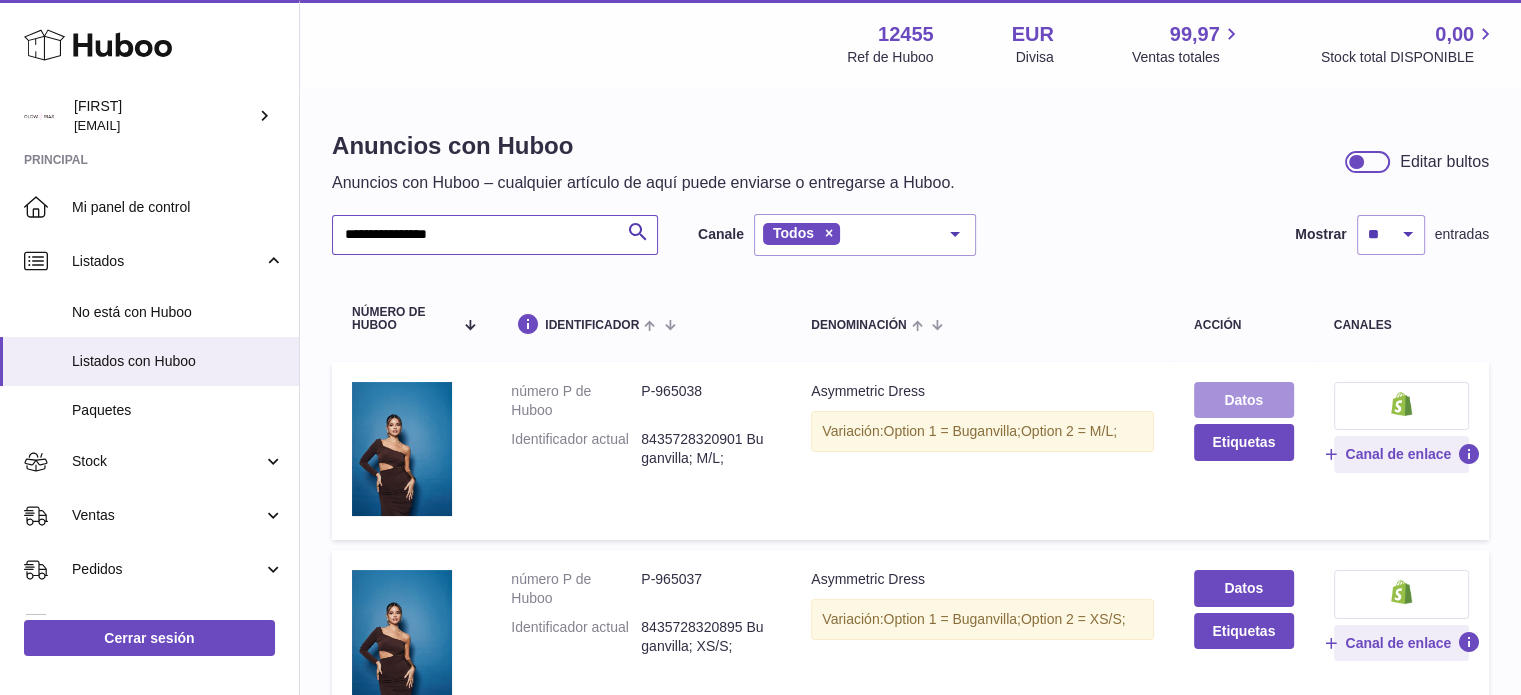 type on "**********" 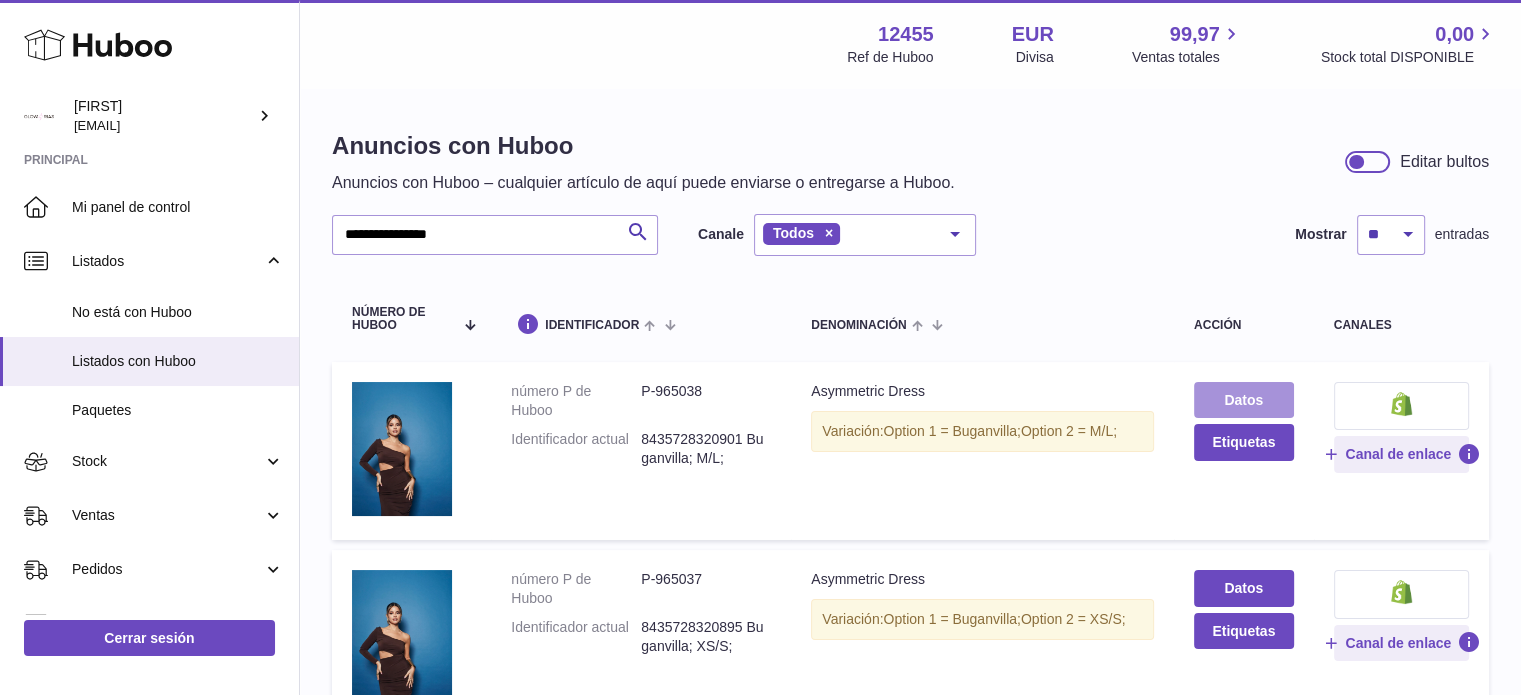 click on "Datos" at bounding box center [1244, 400] 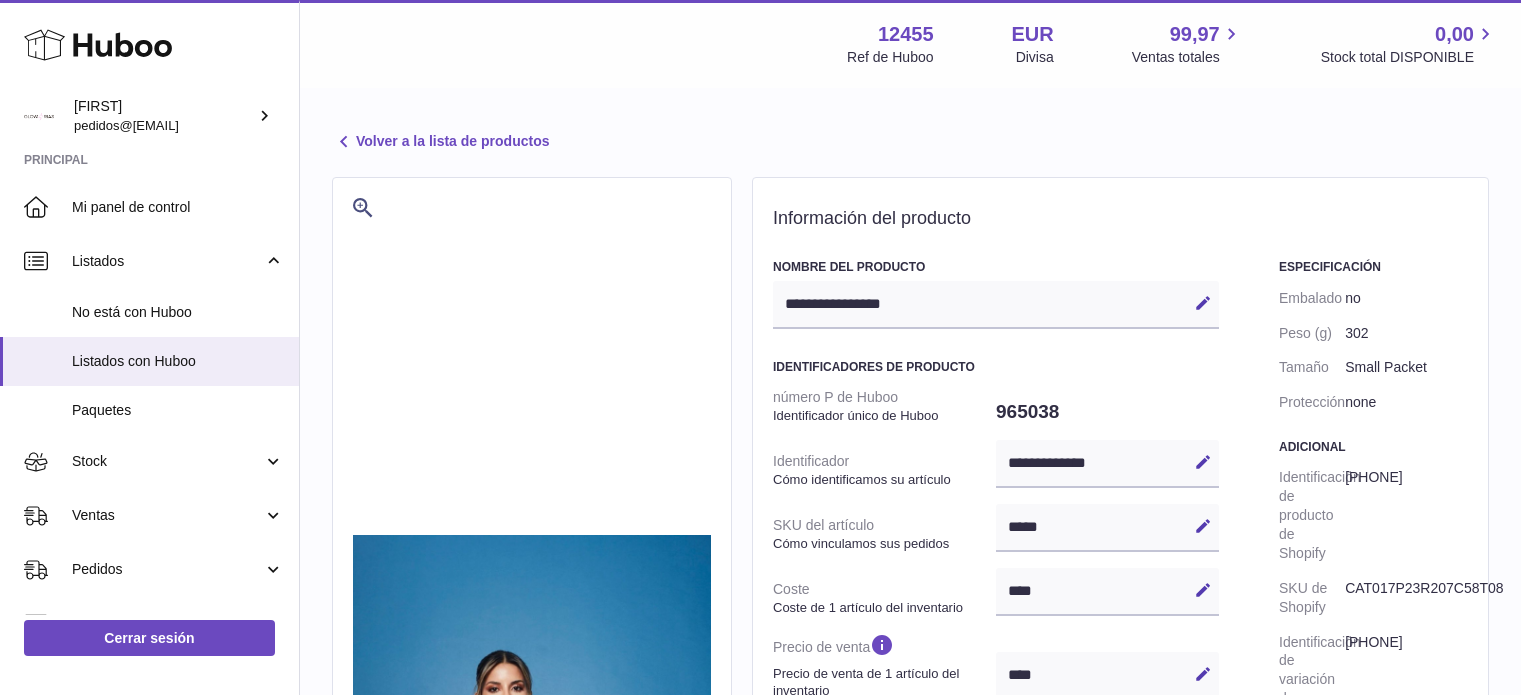 select 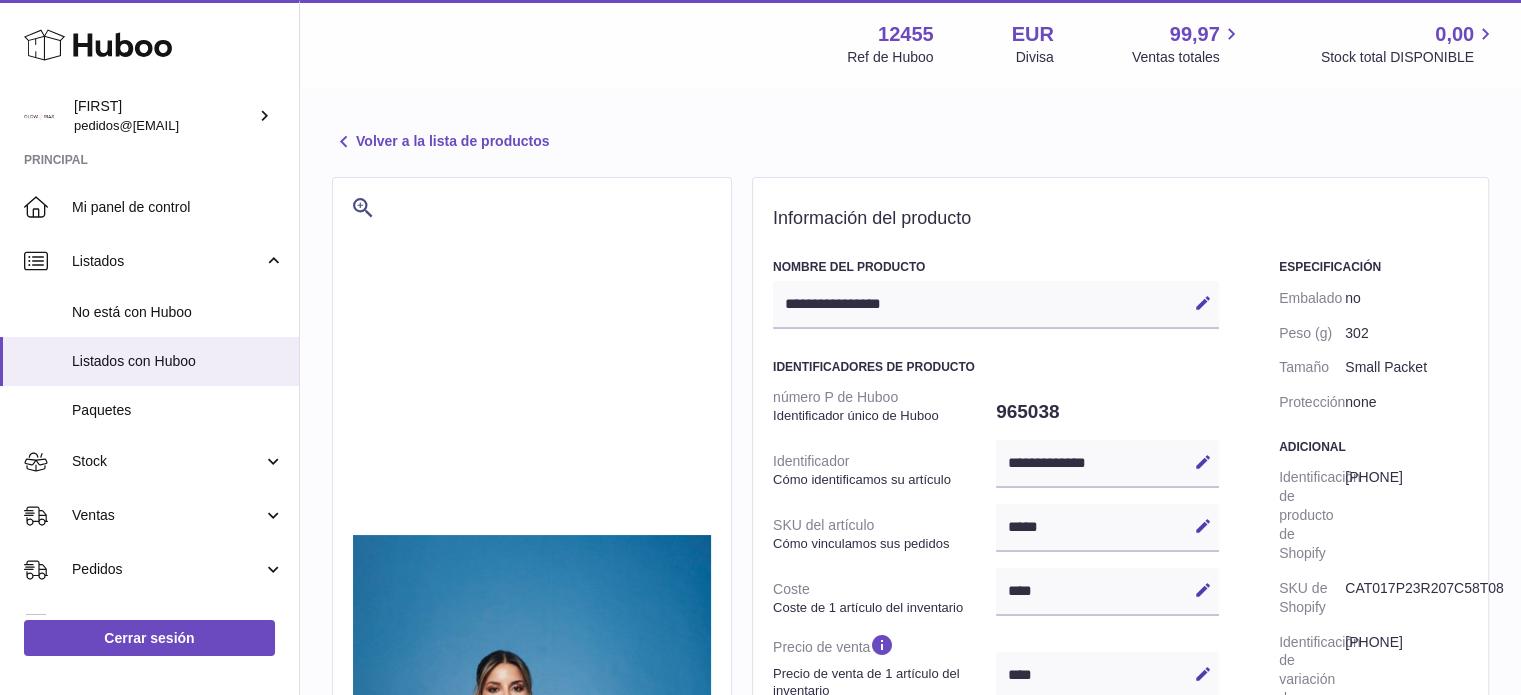 scroll, scrollTop: 0, scrollLeft: 0, axis: both 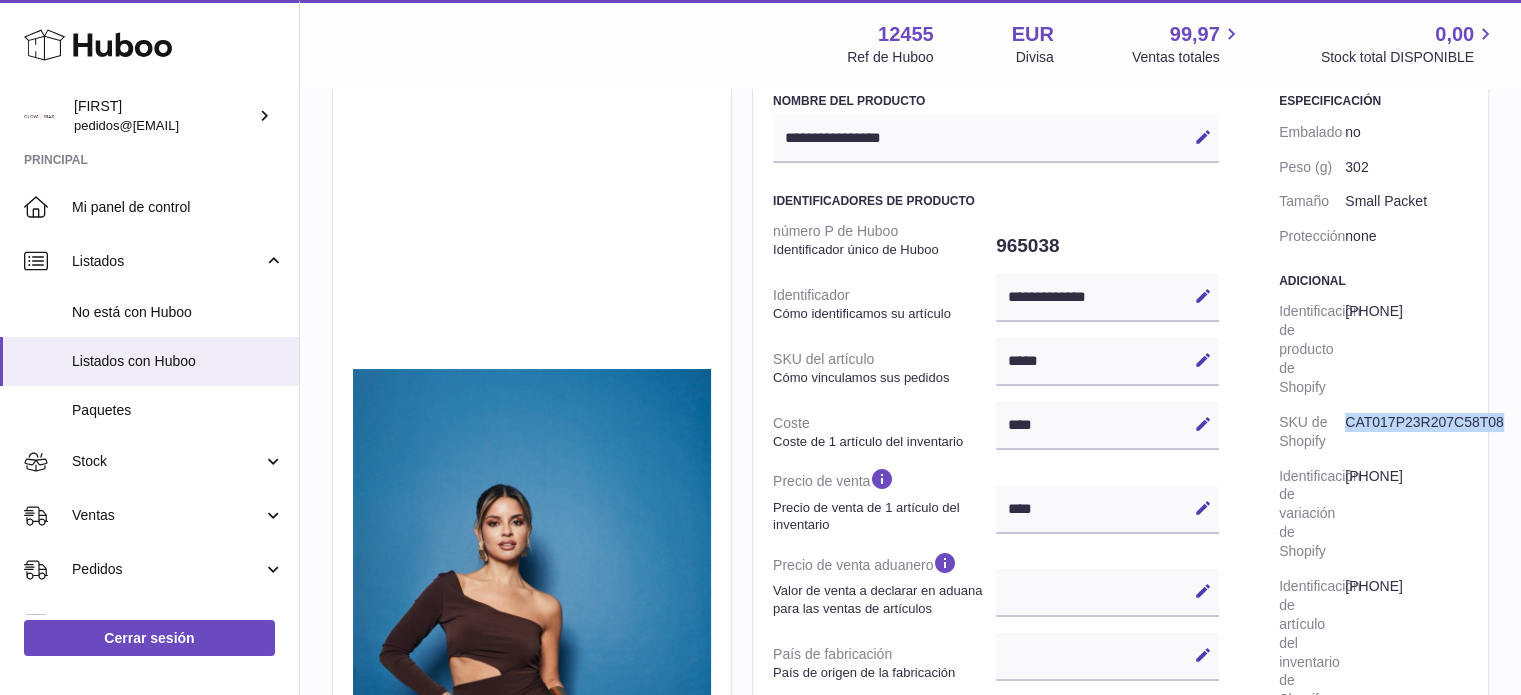 drag, startPoint x: 1348, startPoint y: 419, endPoint x: 1532, endPoint y: 415, distance: 184.04347 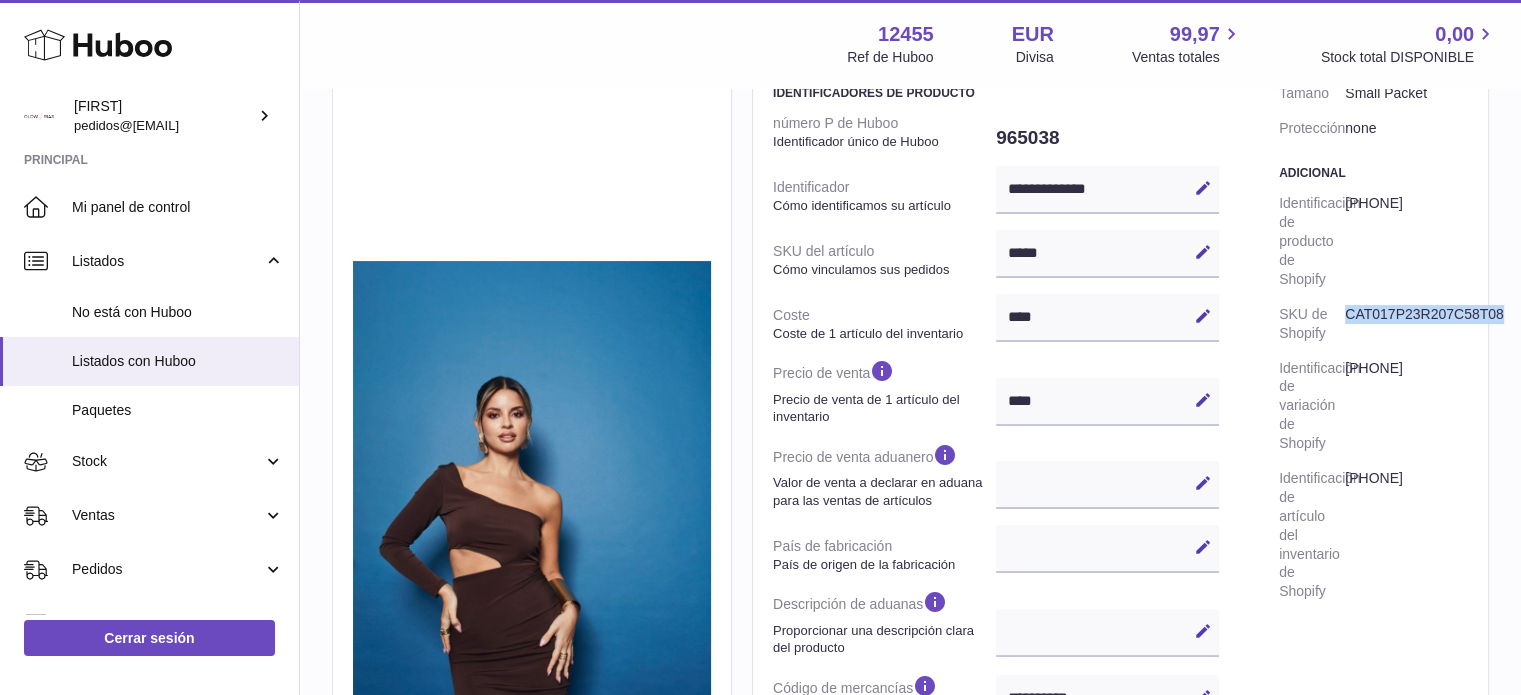 scroll, scrollTop: 266, scrollLeft: 0, axis: vertical 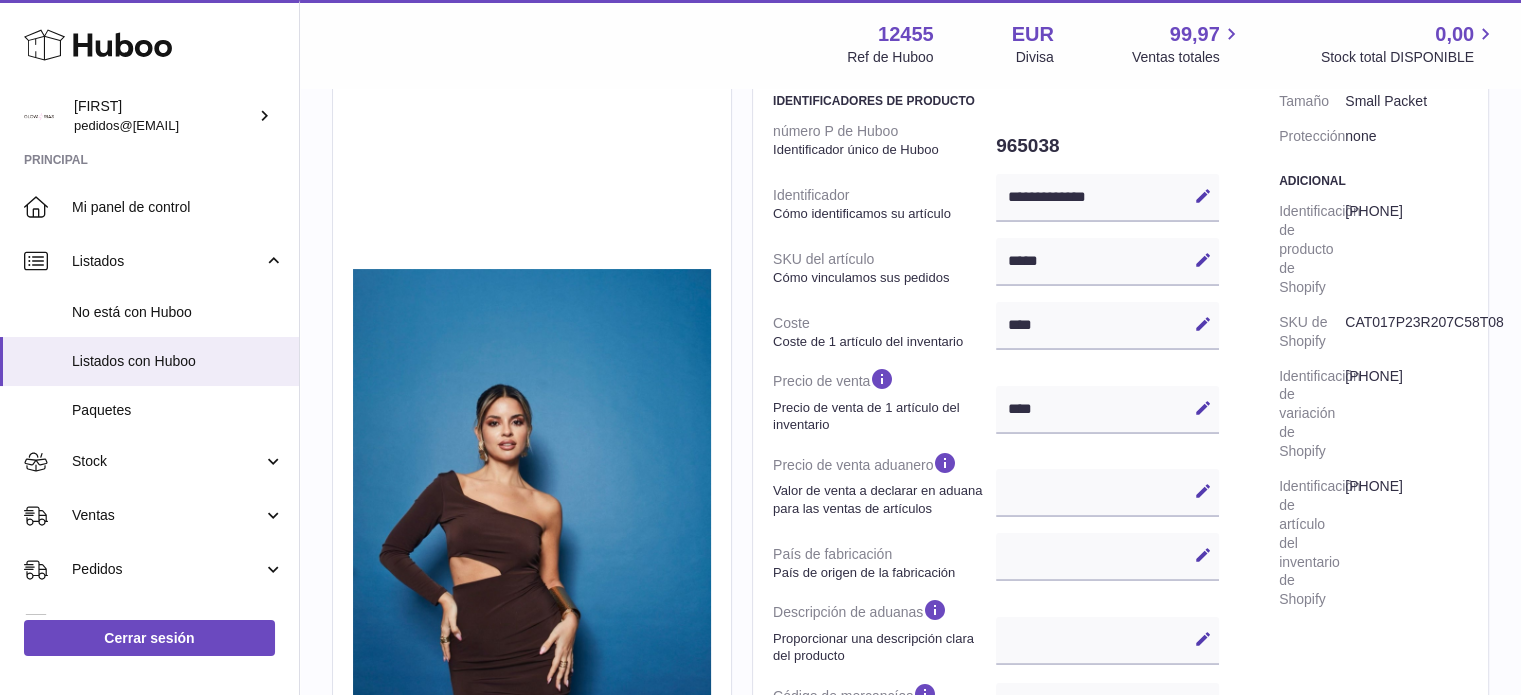 click on "SKU de Shopify" at bounding box center [1312, 332] 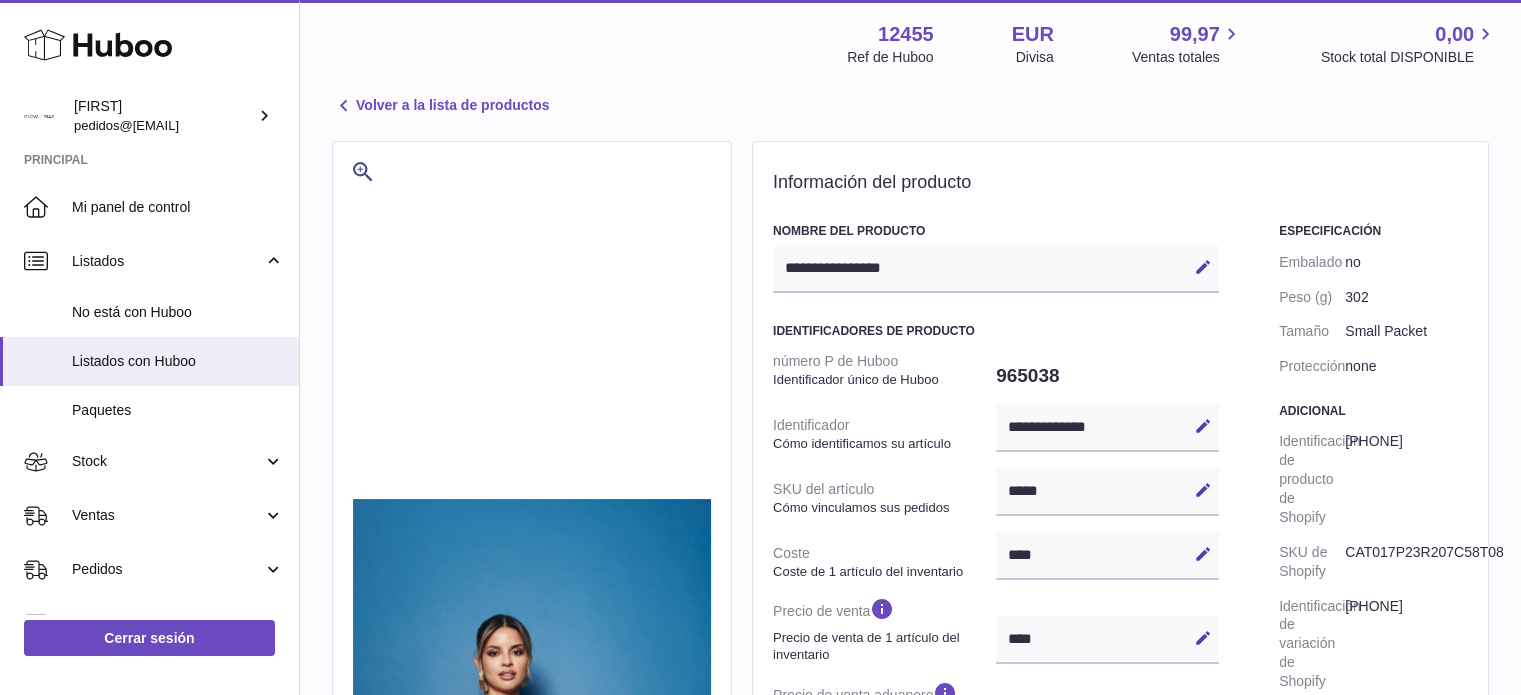 scroll, scrollTop: 0, scrollLeft: 0, axis: both 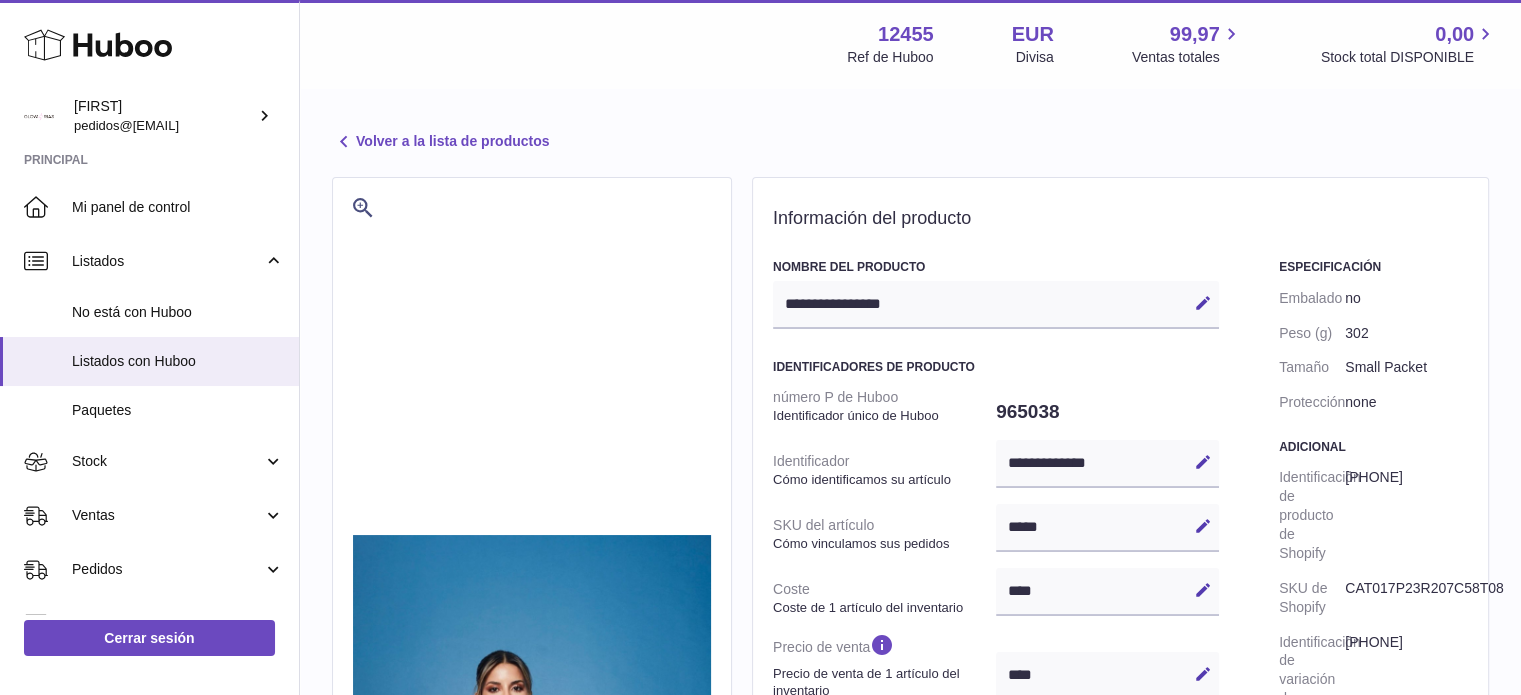 click at bounding box center [344, 142] 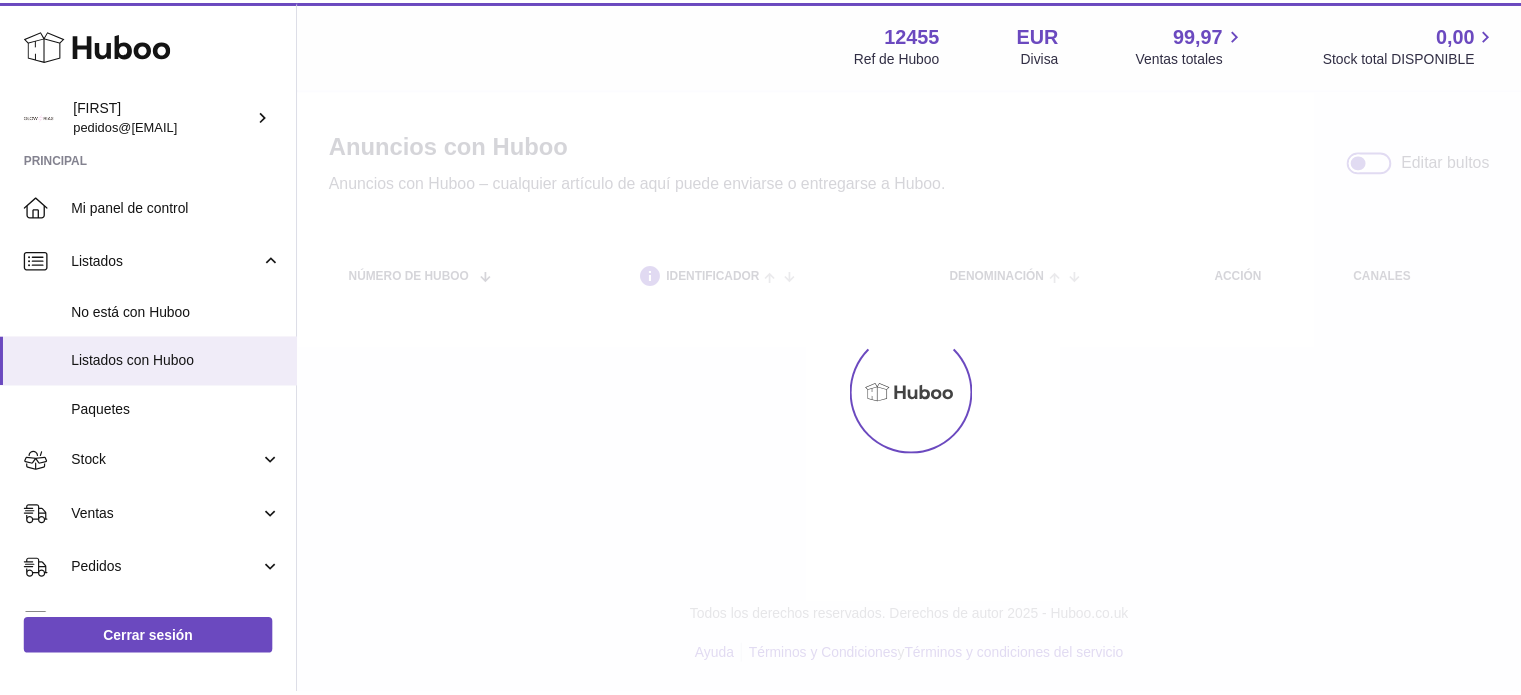scroll, scrollTop: 0, scrollLeft: 0, axis: both 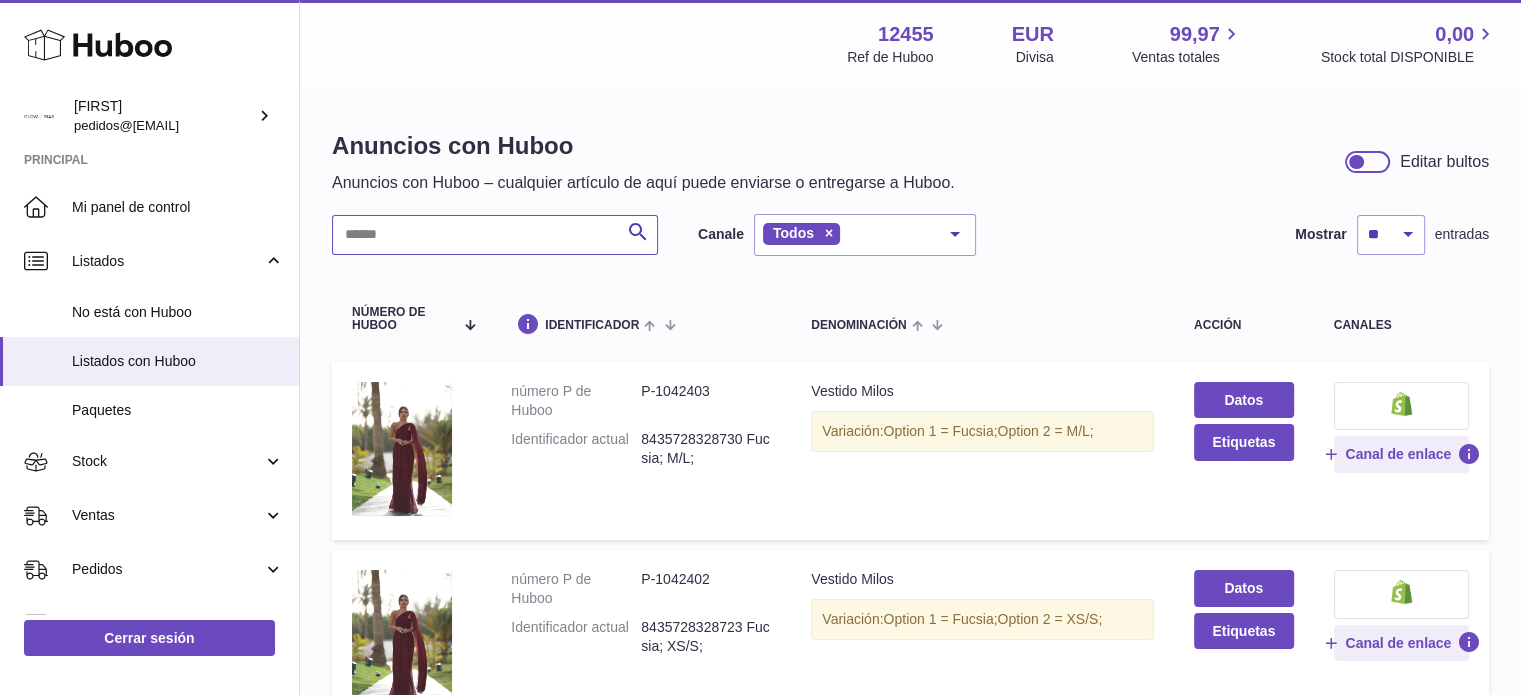 click at bounding box center (495, 235) 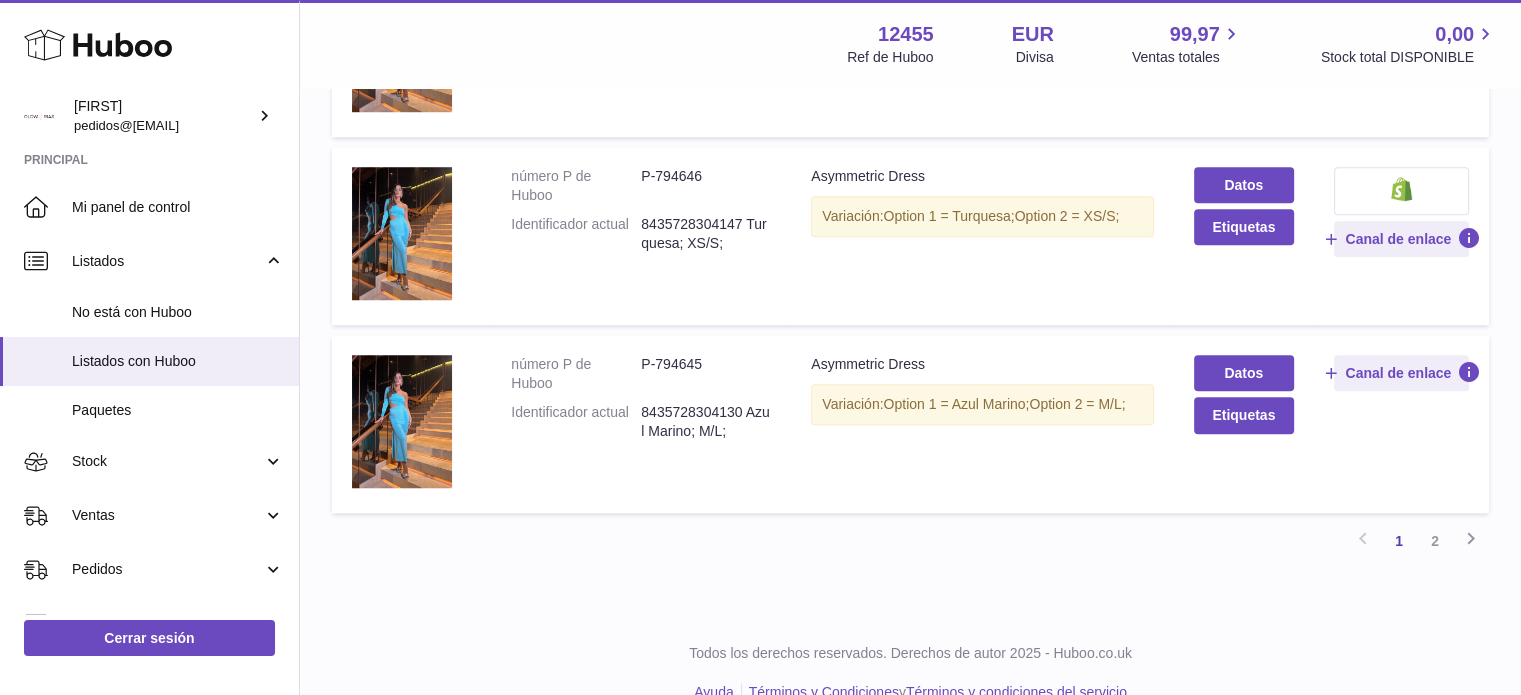scroll, scrollTop: 1600, scrollLeft: 0, axis: vertical 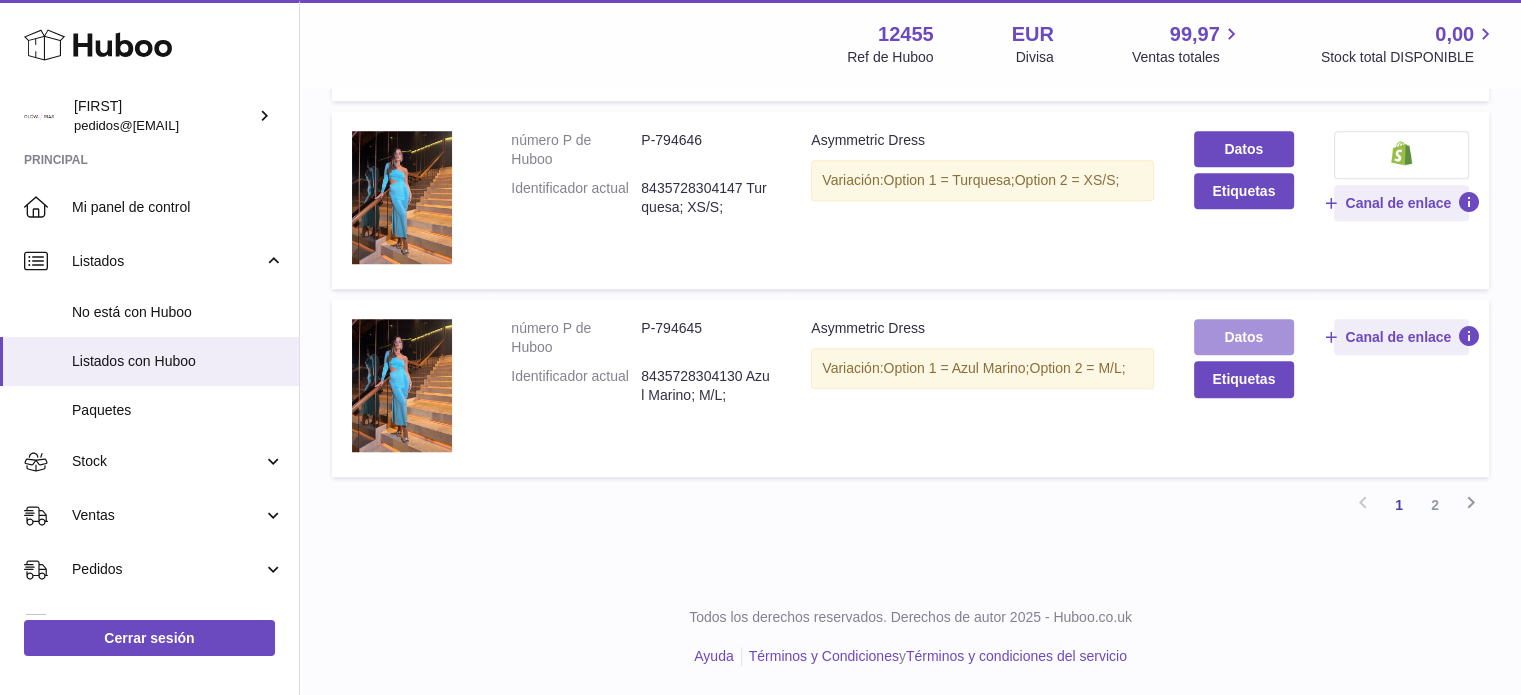 type on "**********" 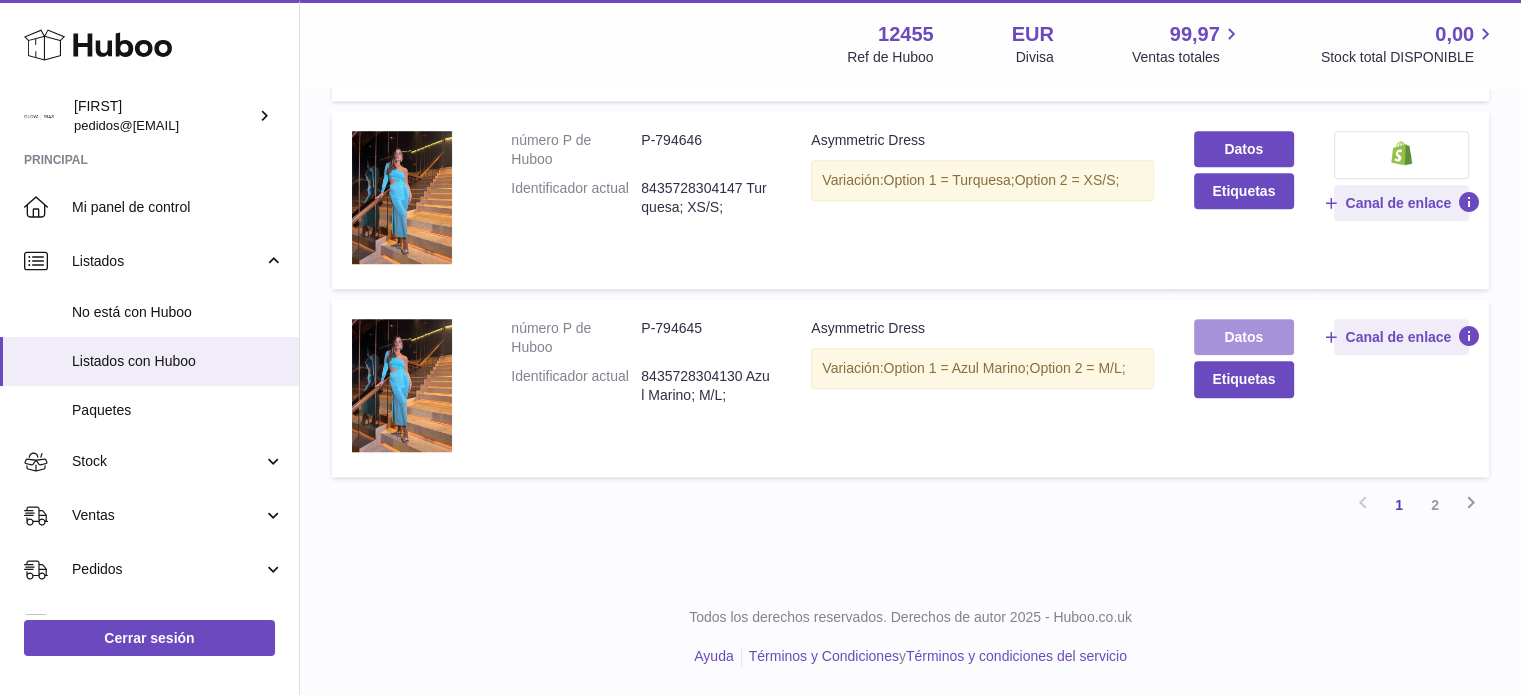 click on "Datos" at bounding box center [1244, 337] 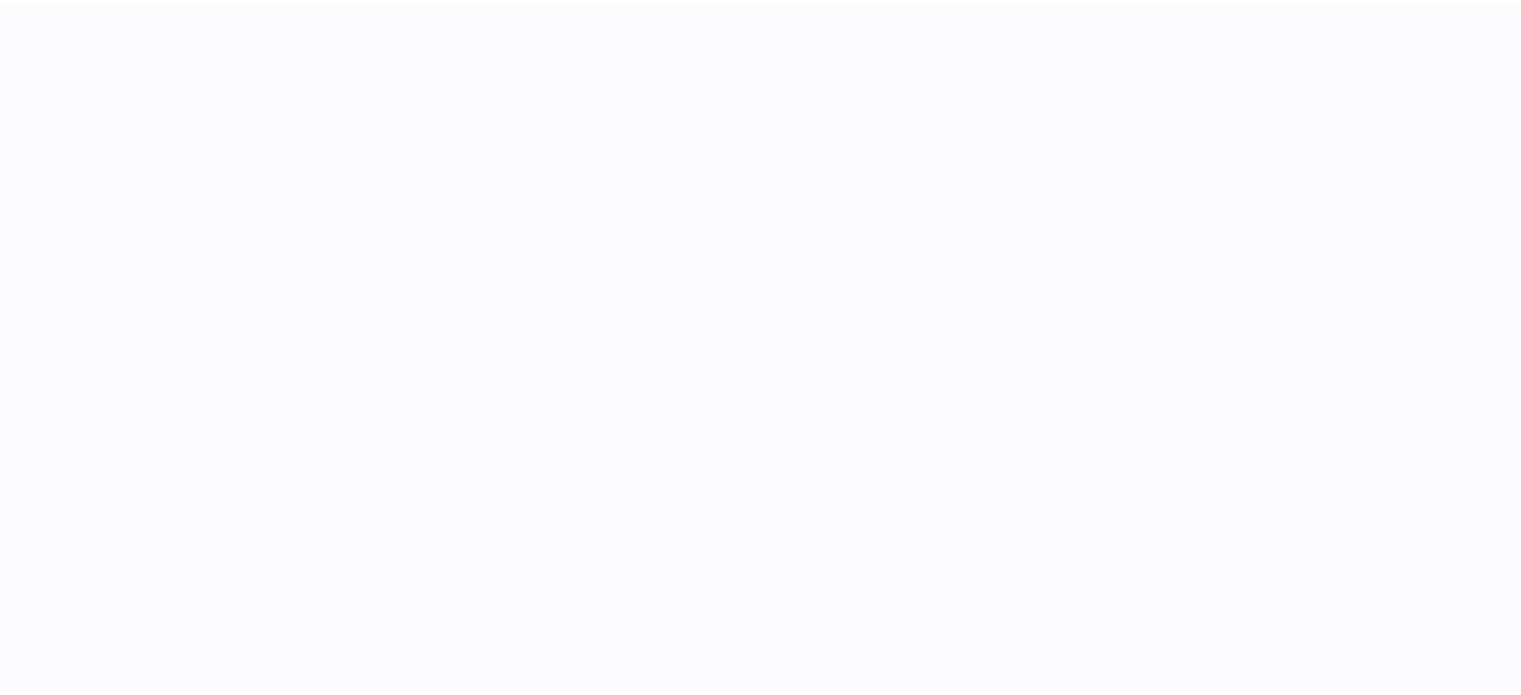 scroll, scrollTop: 0, scrollLeft: 0, axis: both 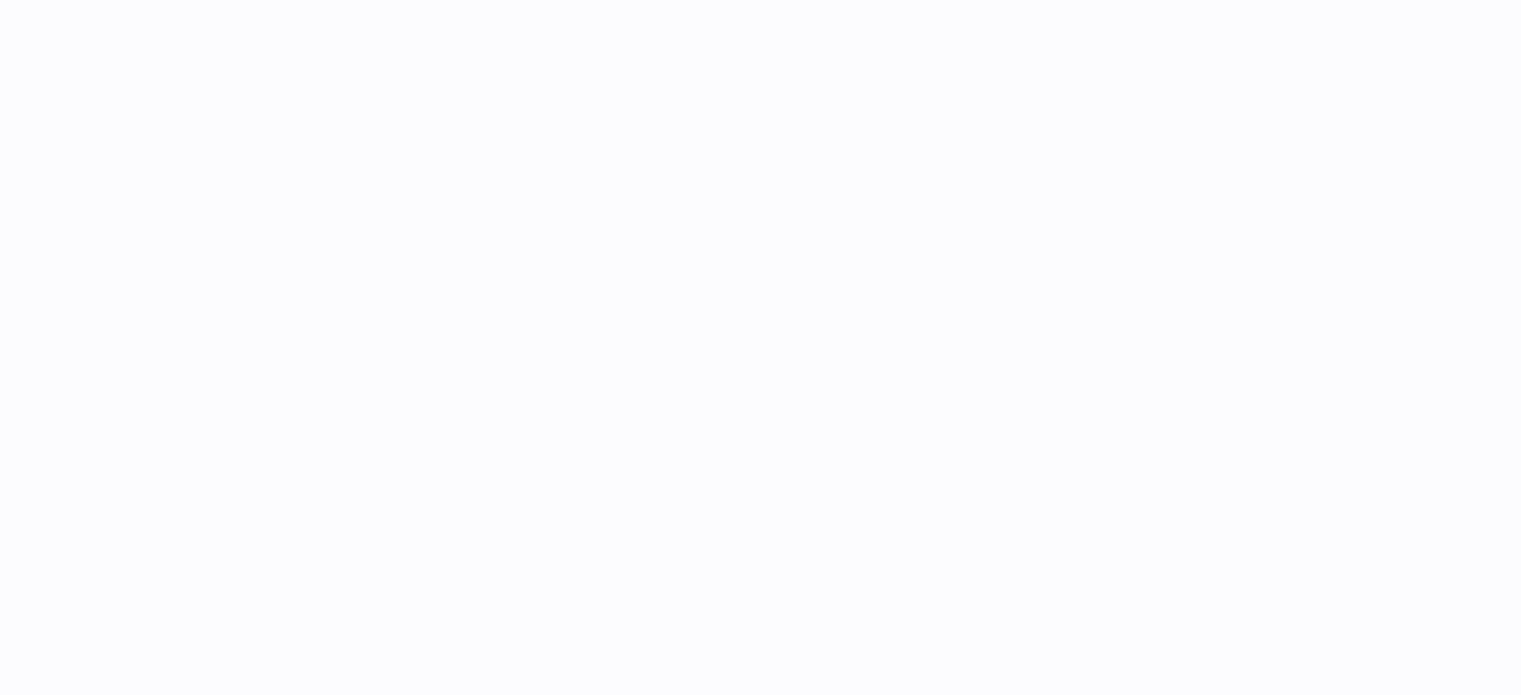 select on "***" 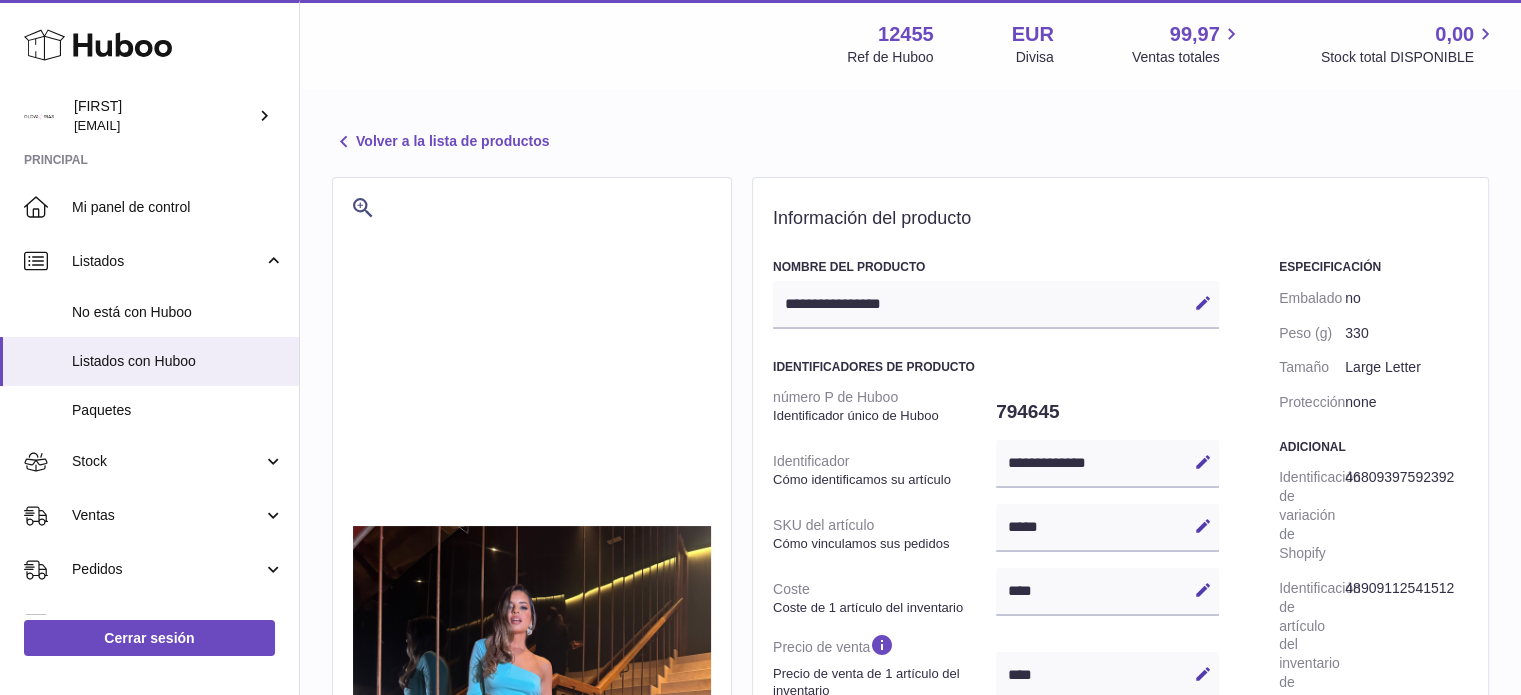 scroll, scrollTop: 0, scrollLeft: 0, axis: both 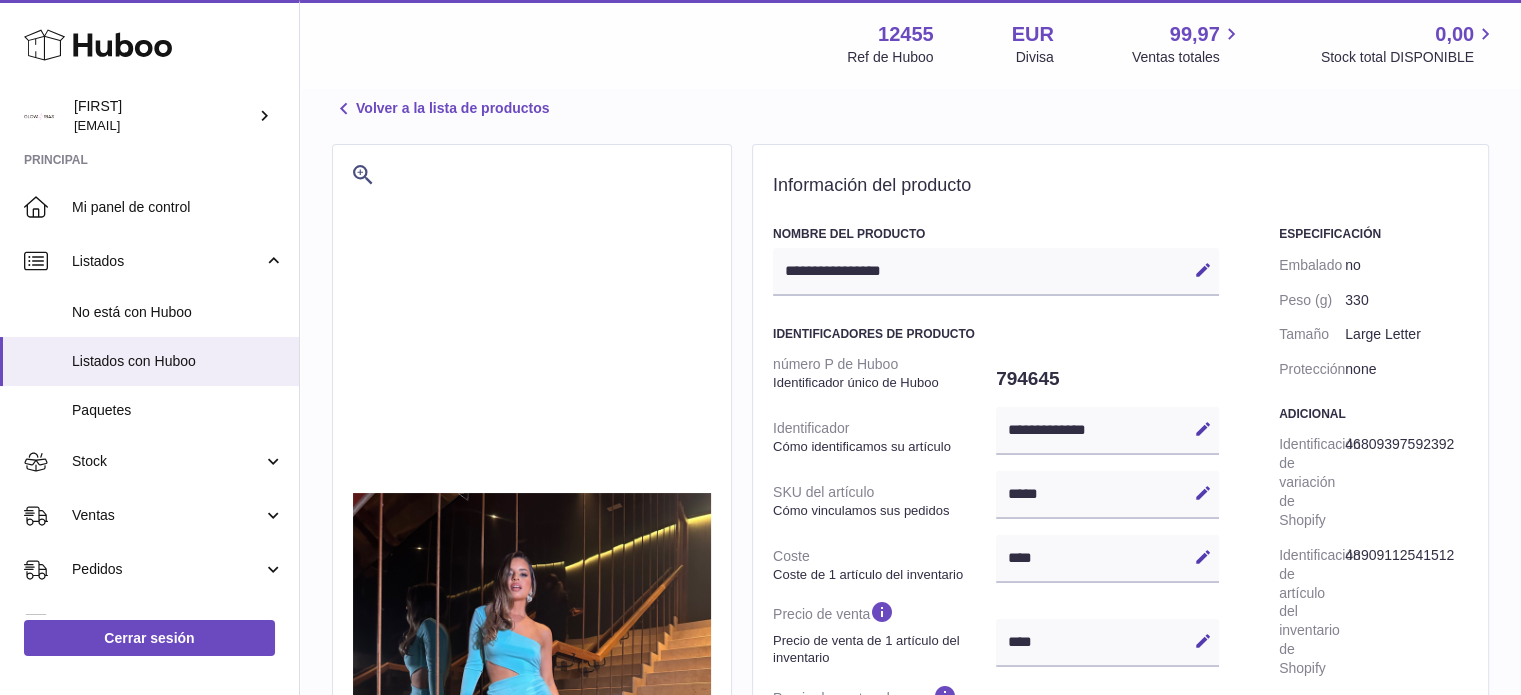 click on "46809397592392" at bounding box center (1406, 482) 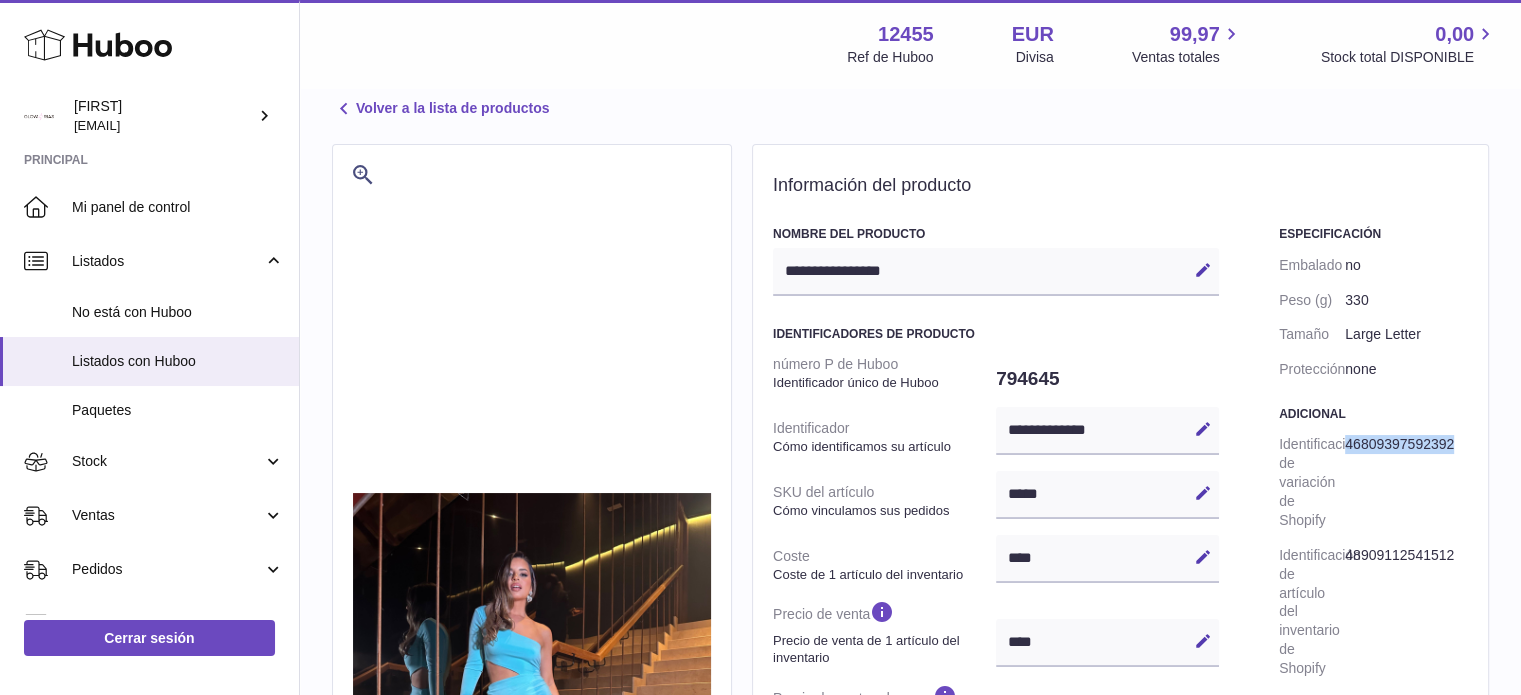 click on "46809397592392" at bounding box center [1406, 482] 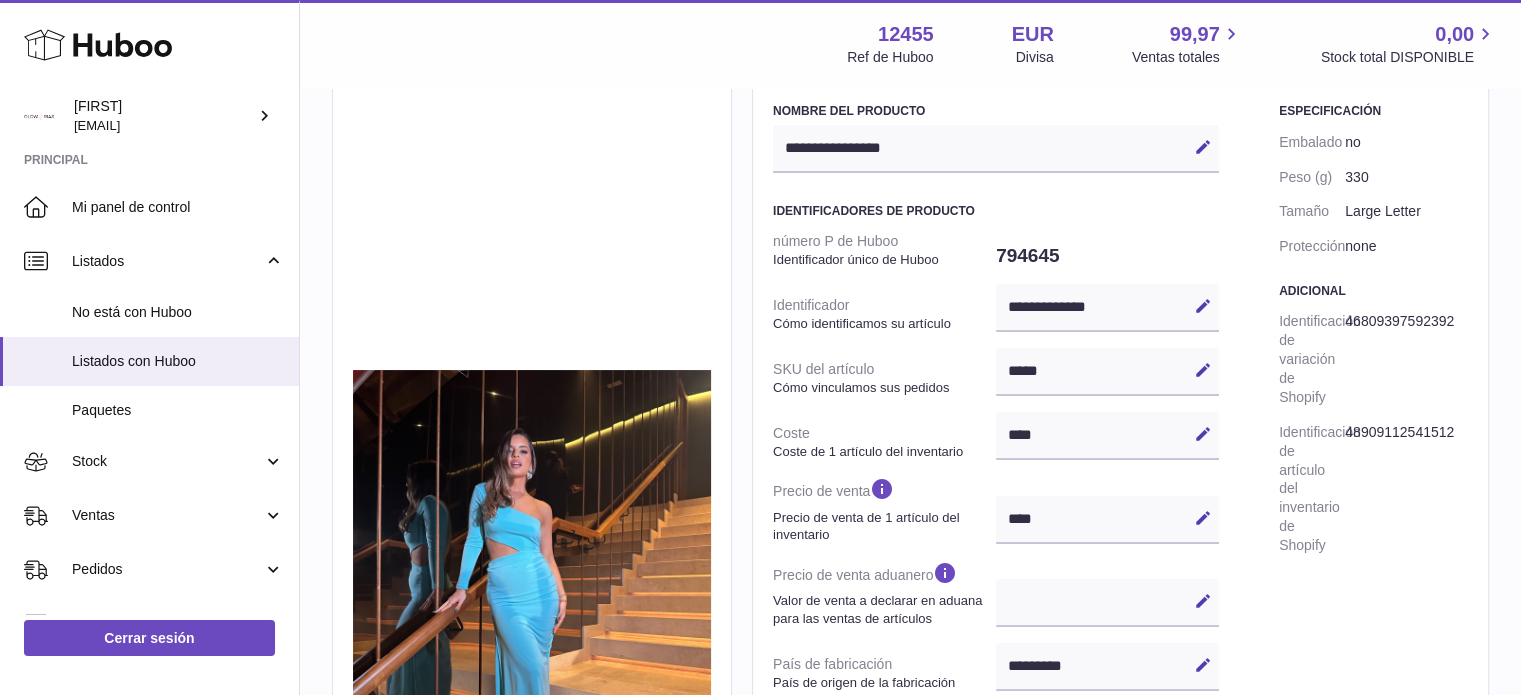 scroll, scrollTop: 154, scrollLeft: 0, axis: vertical 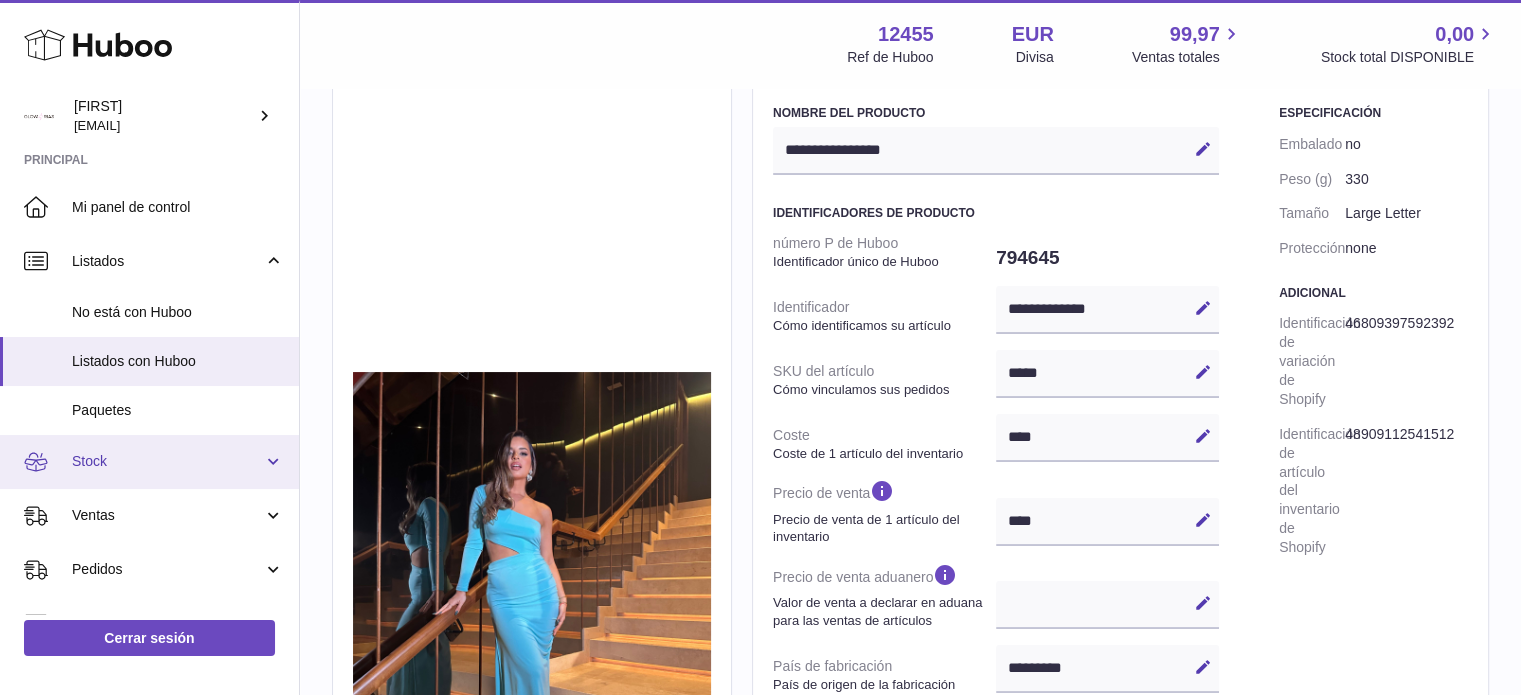 click on "Stock" at bounding box center (149, 462) 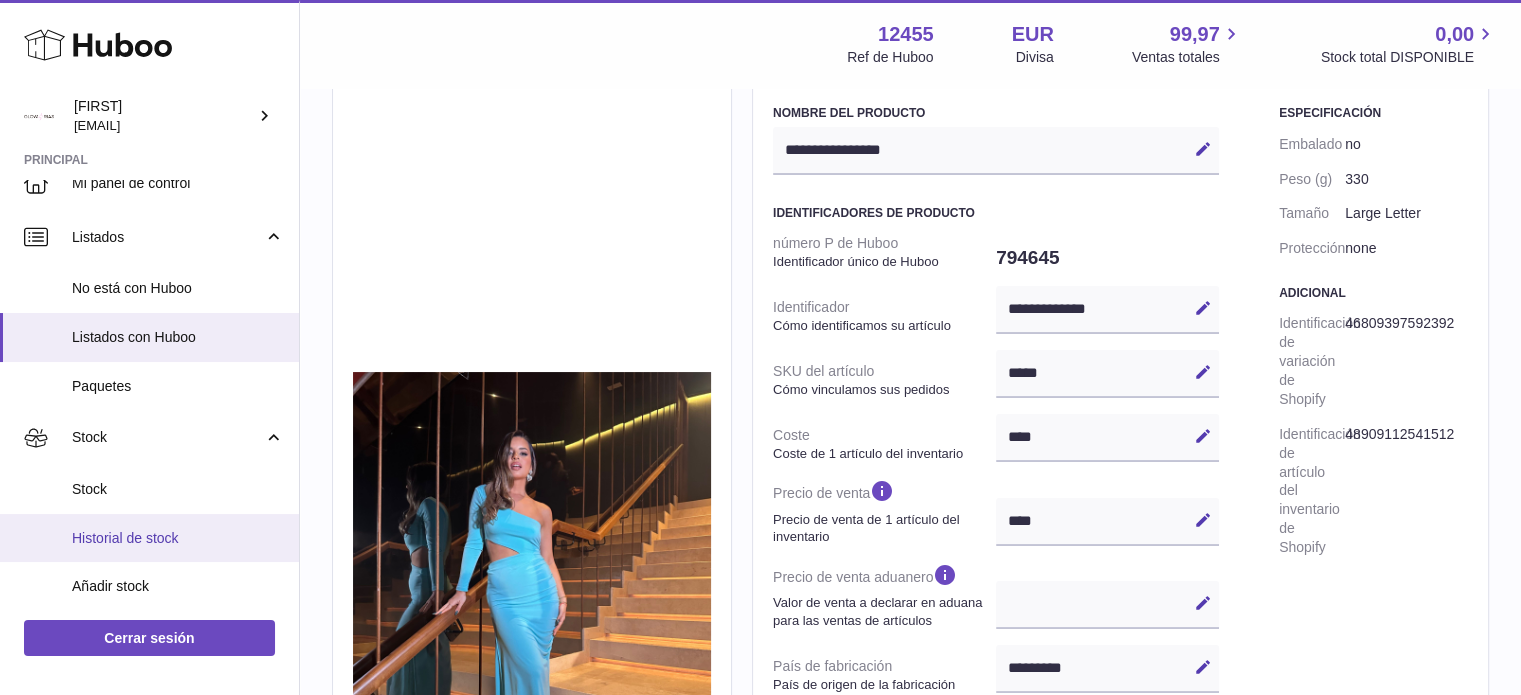 scroll, scrollTop: 33, scrollLeft: 0, axis: vertical 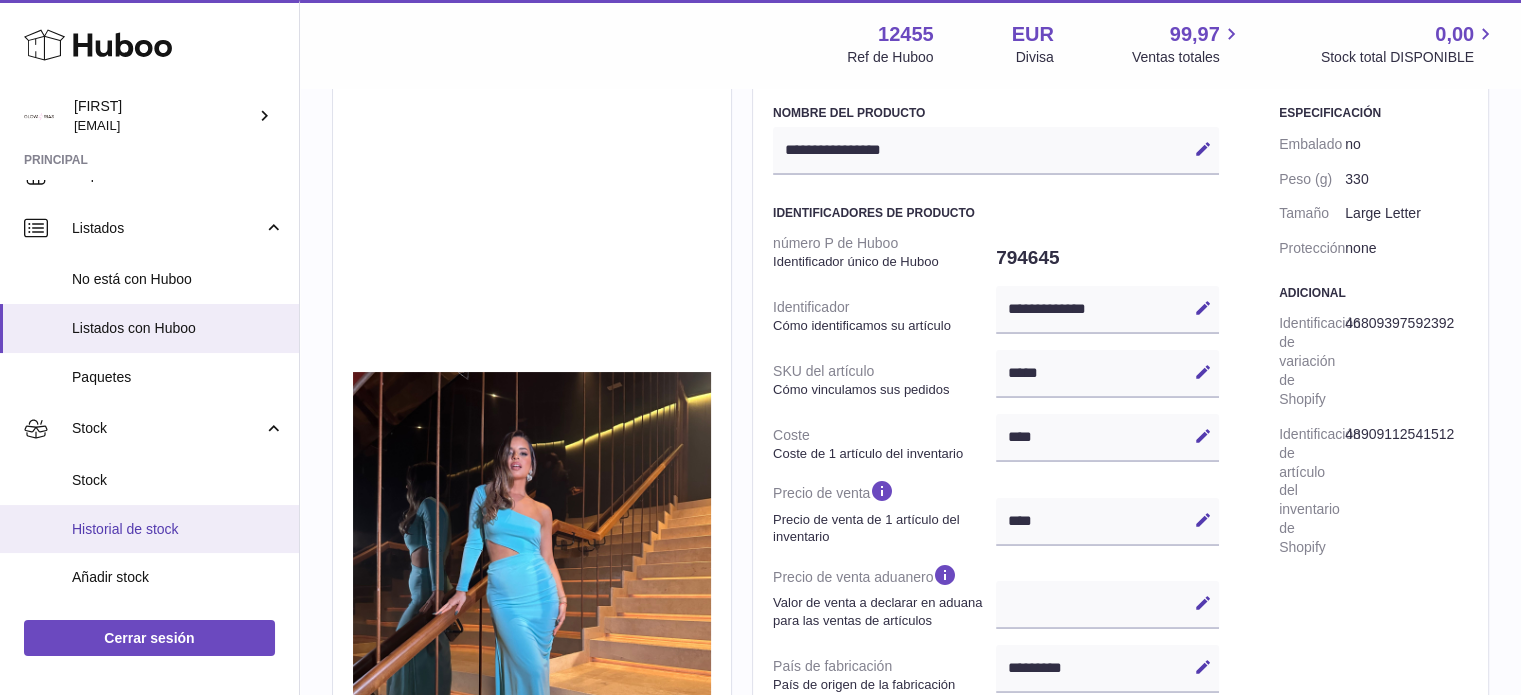 click on "Historial de stock" at bounding box center (178, 529) 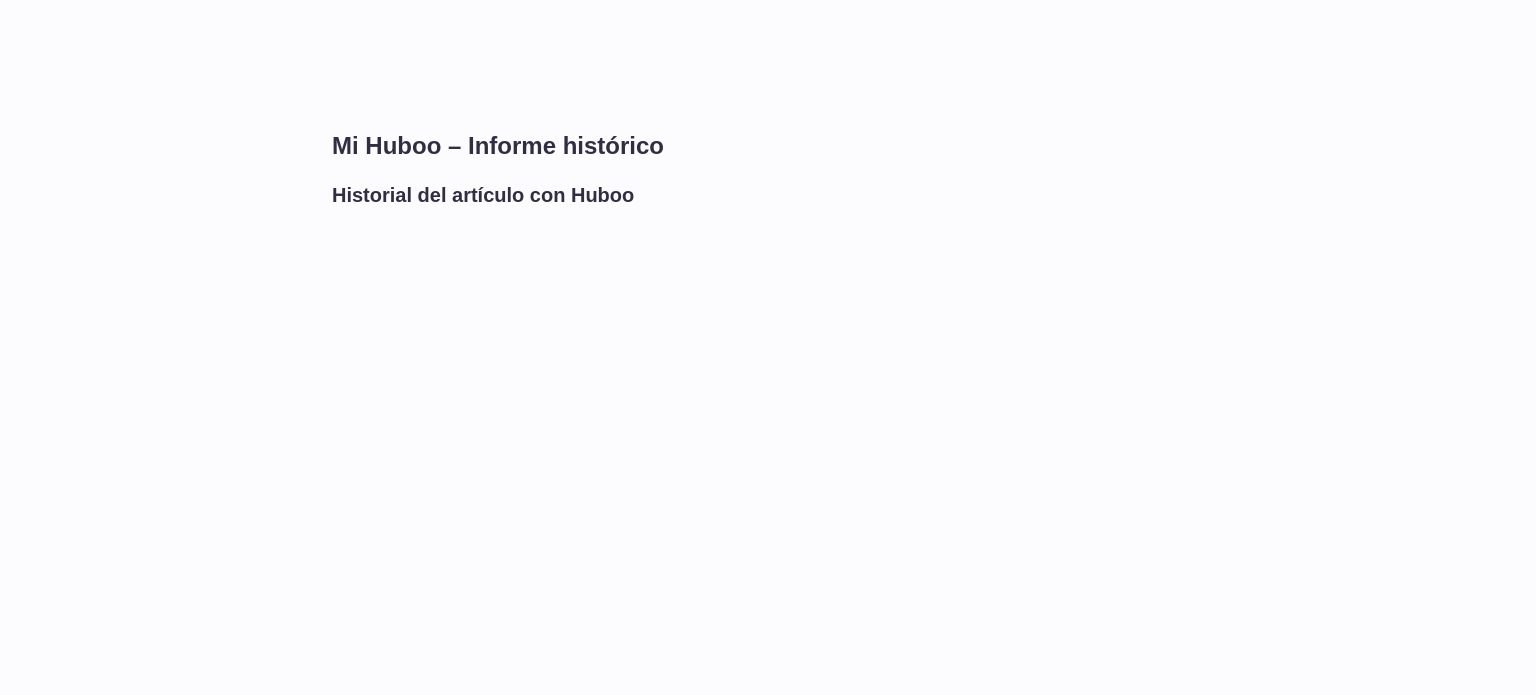 scroll, scrollTop: 0, scrollLeft: 0, axis: both 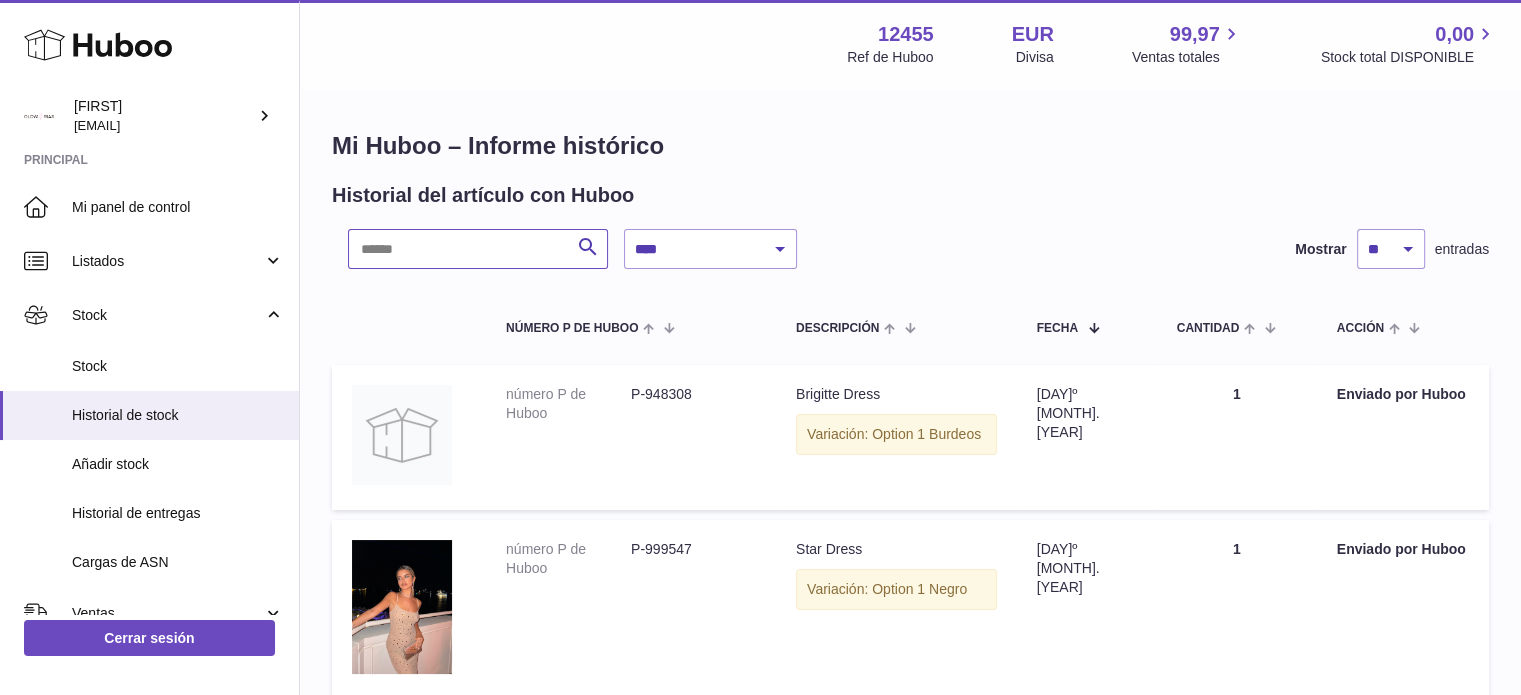 click at bounding box center (478, 249) 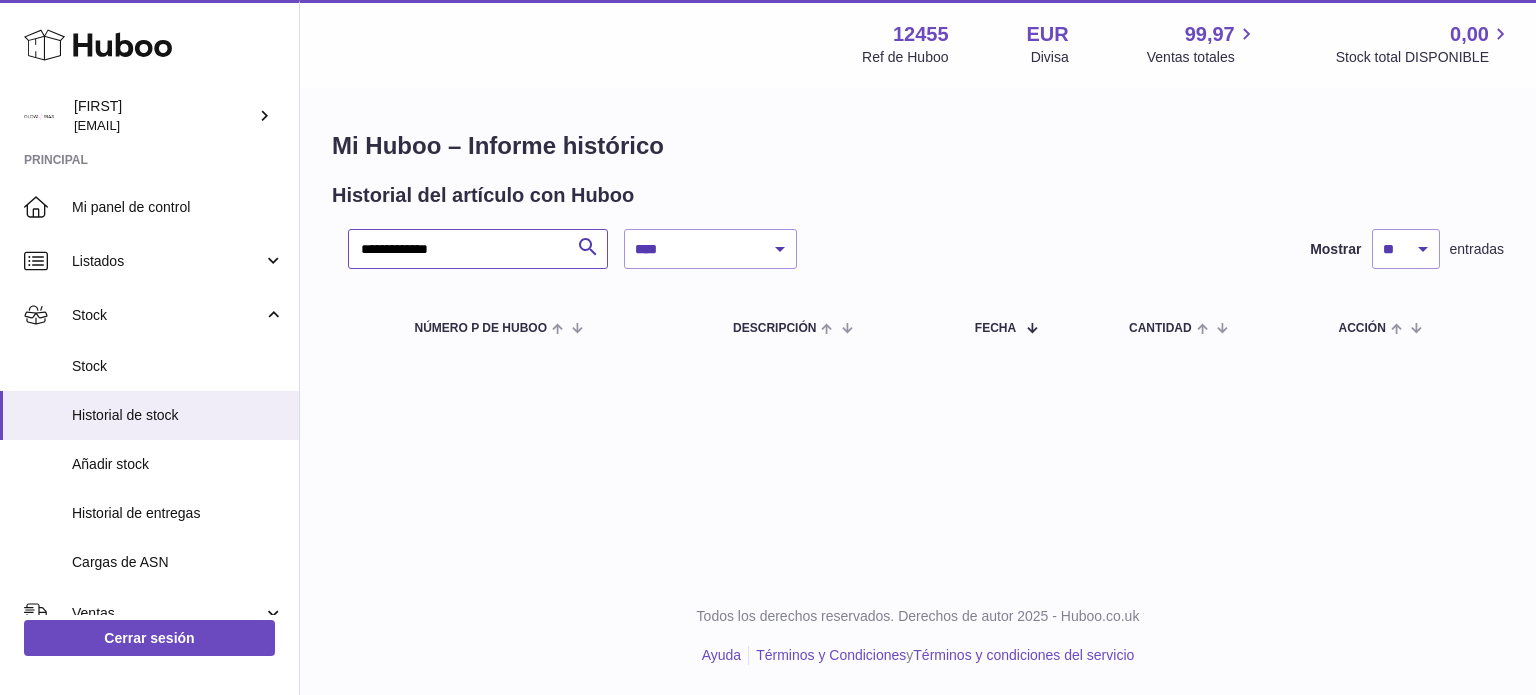 click on "**********" at bounding box center [478, 249] 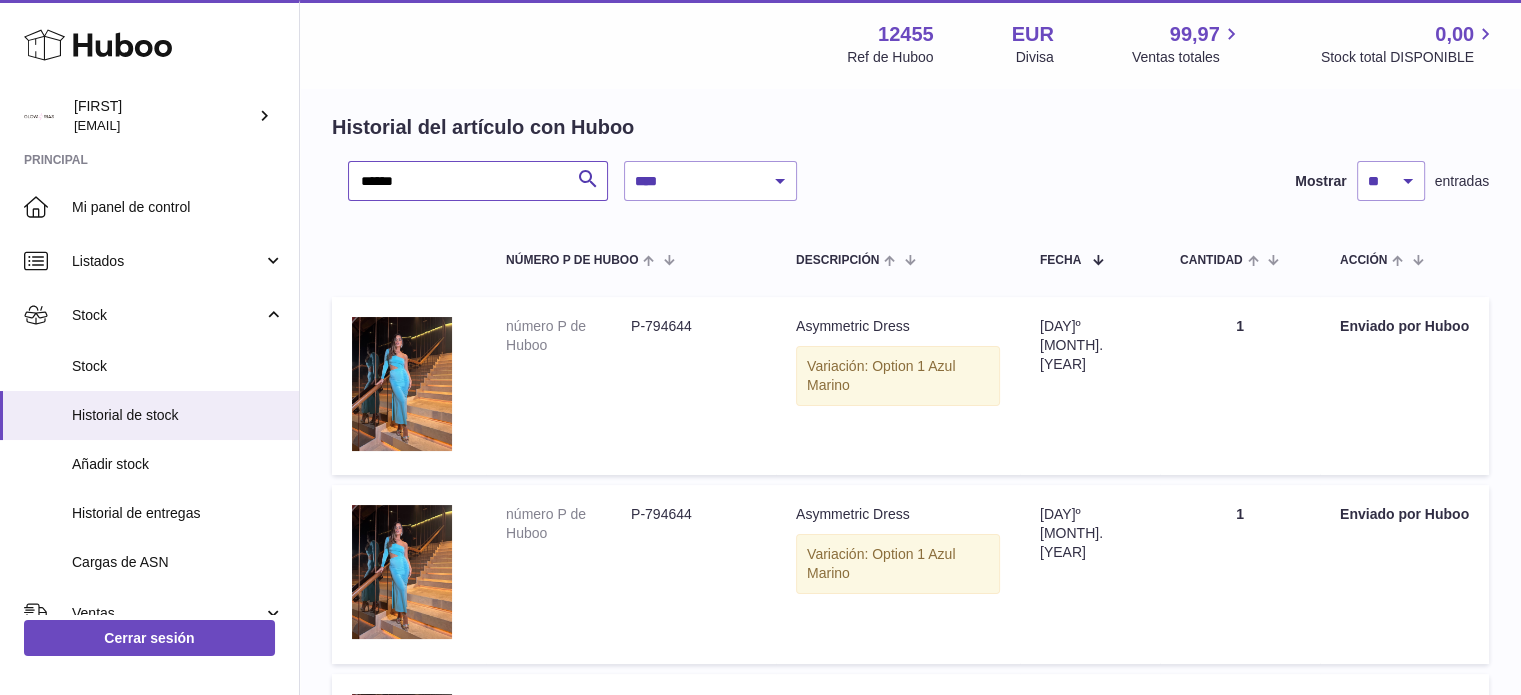 scroll, scrollTop: 0, scrollLeft: 0, axis: both 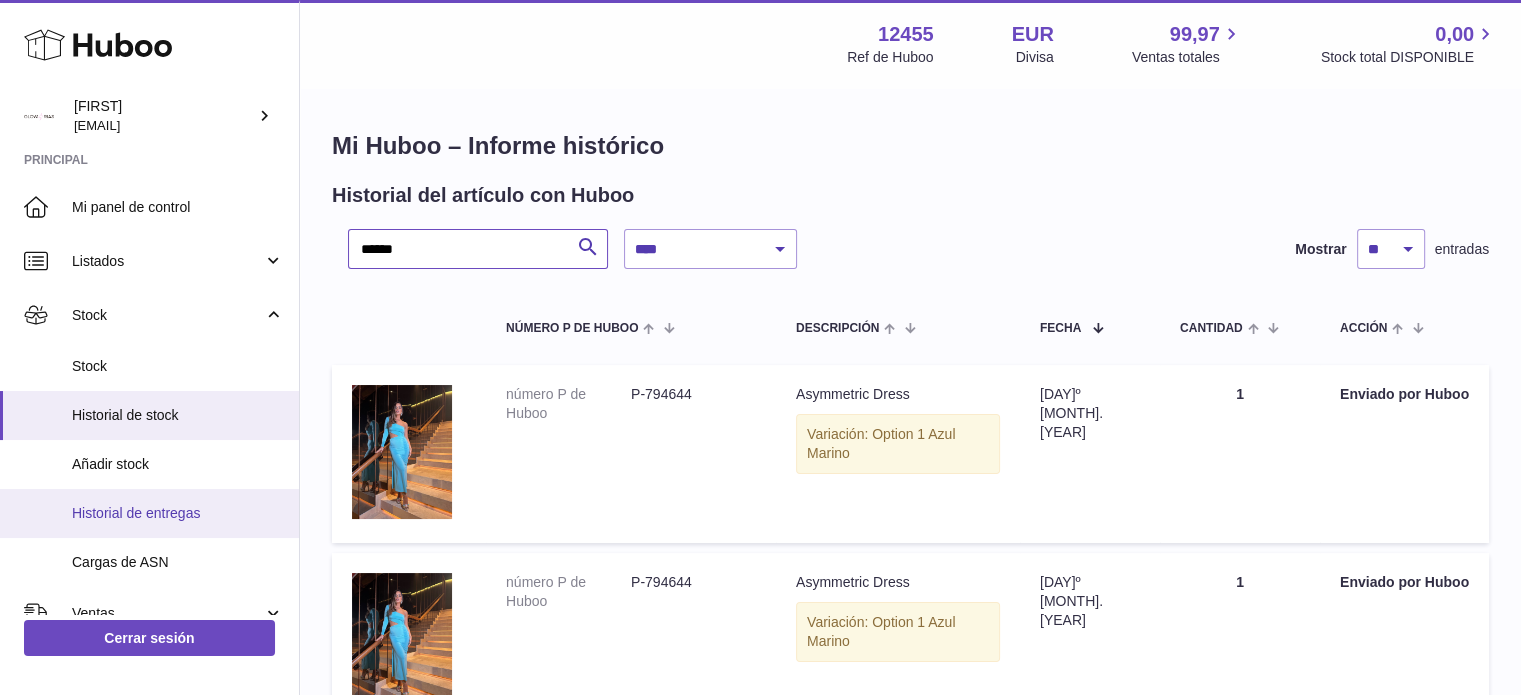 type on "******" 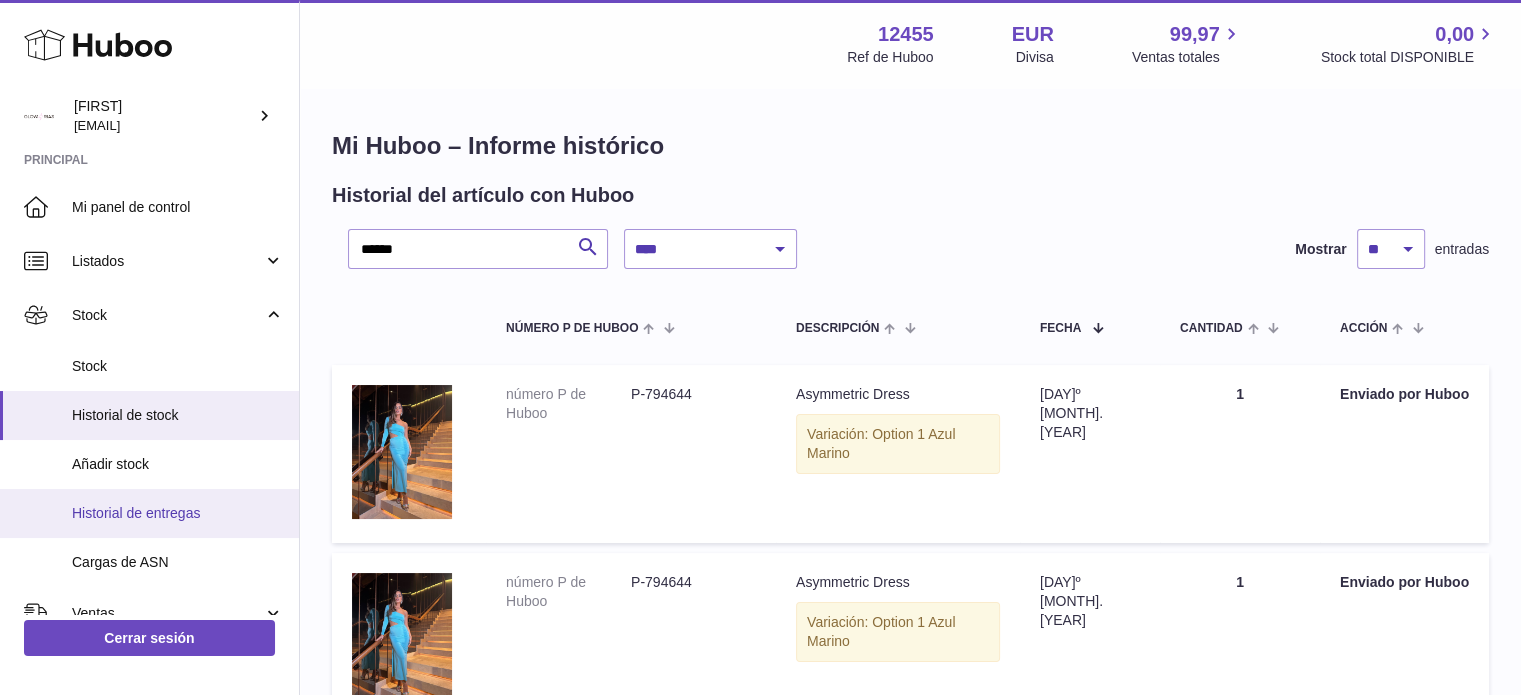 click on "Historial de entregas" at bounding box center [178, 513] 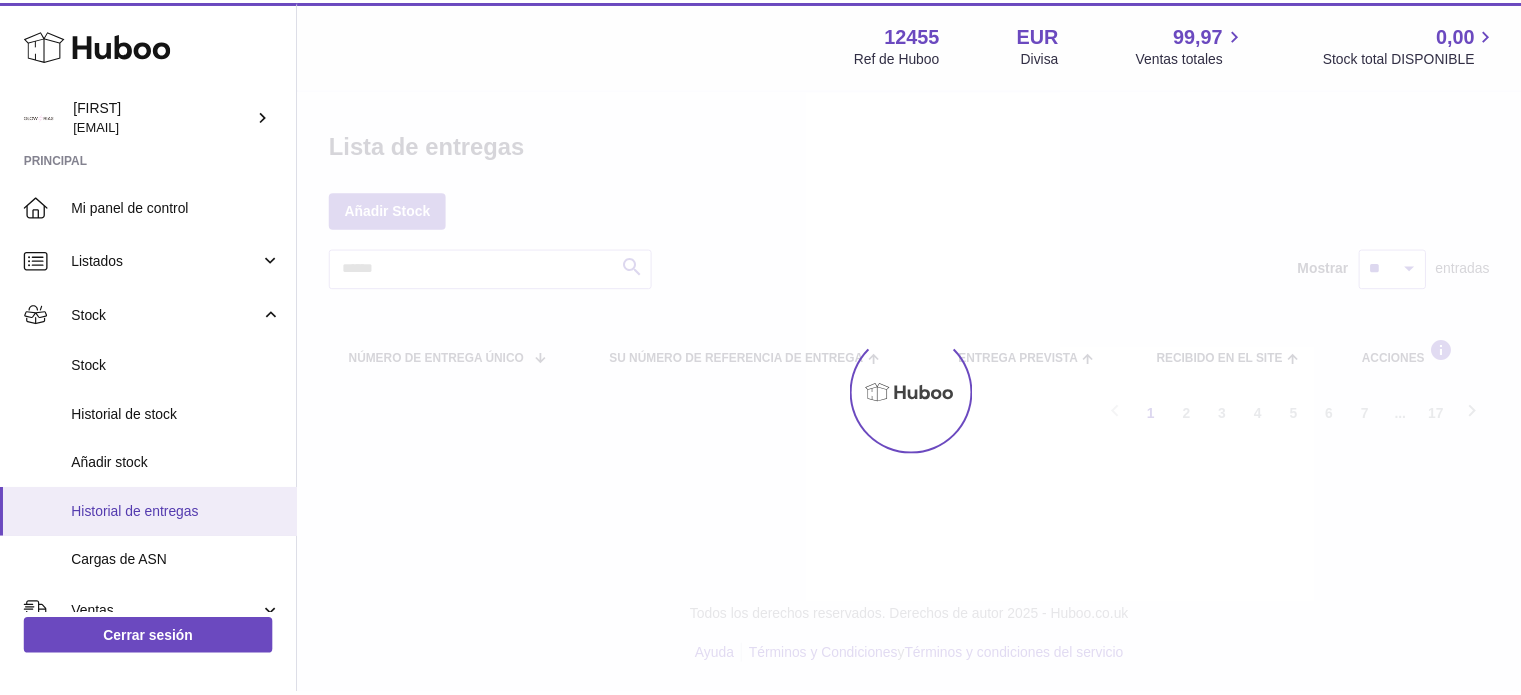 scroll, scrollTop: 0, scrollLeft: 0, axis: both 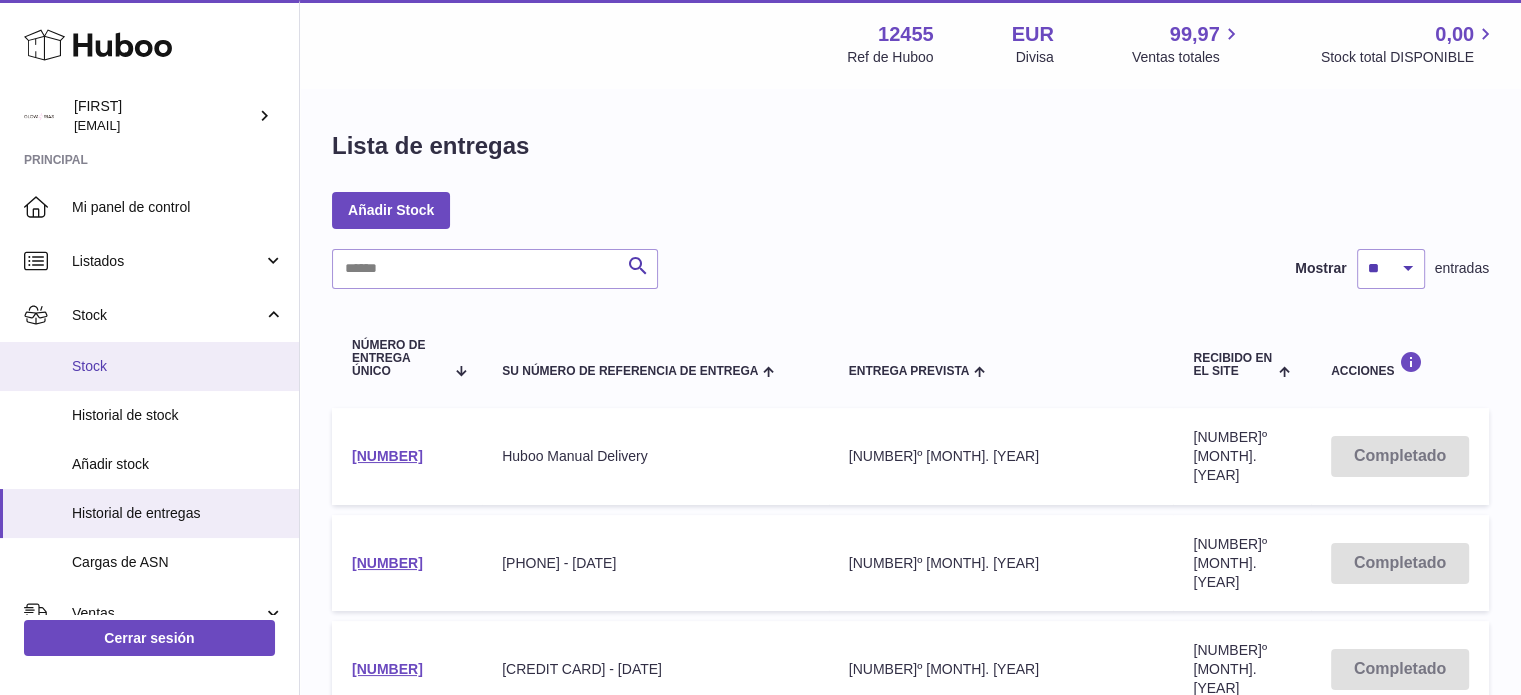 click on "Stock" at bounding box center (178, 366) 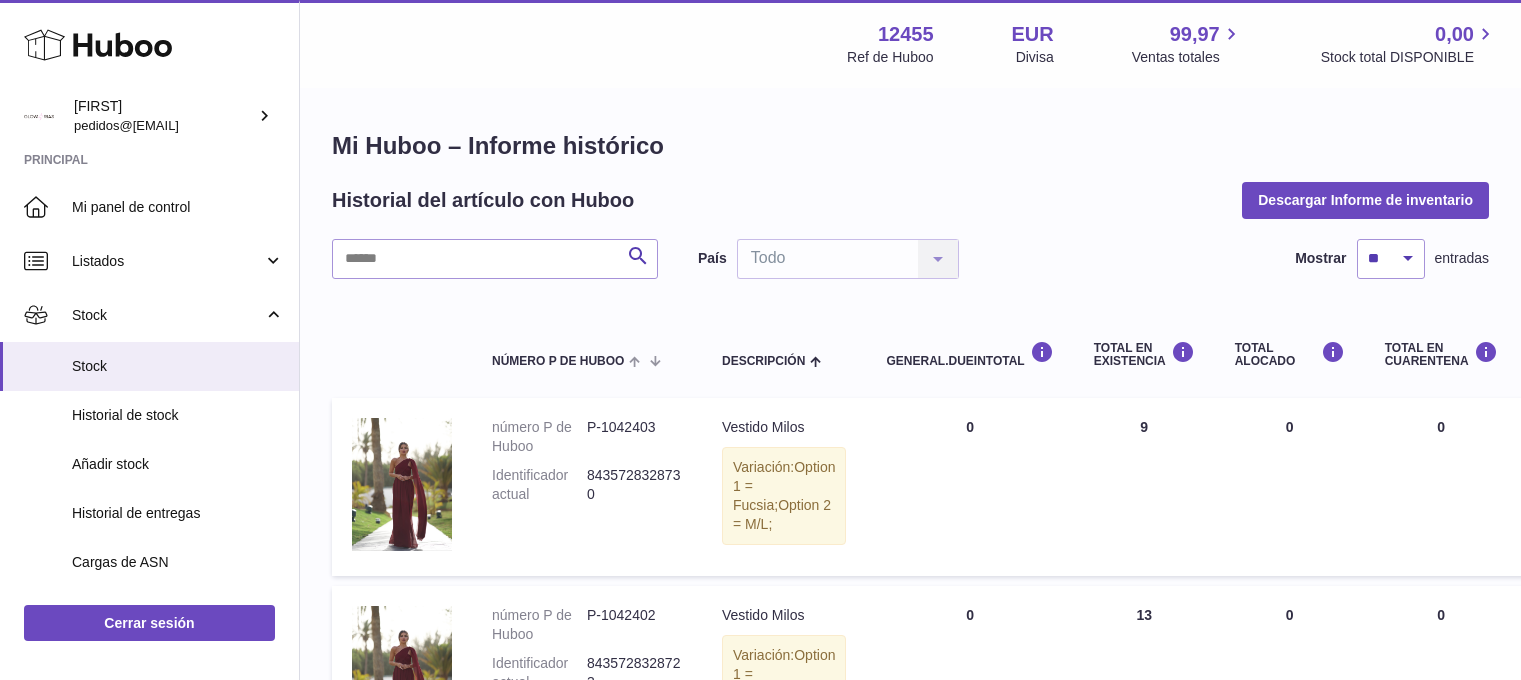 scroll, scrollTop: 0, scrollLeft: 0, axis: both 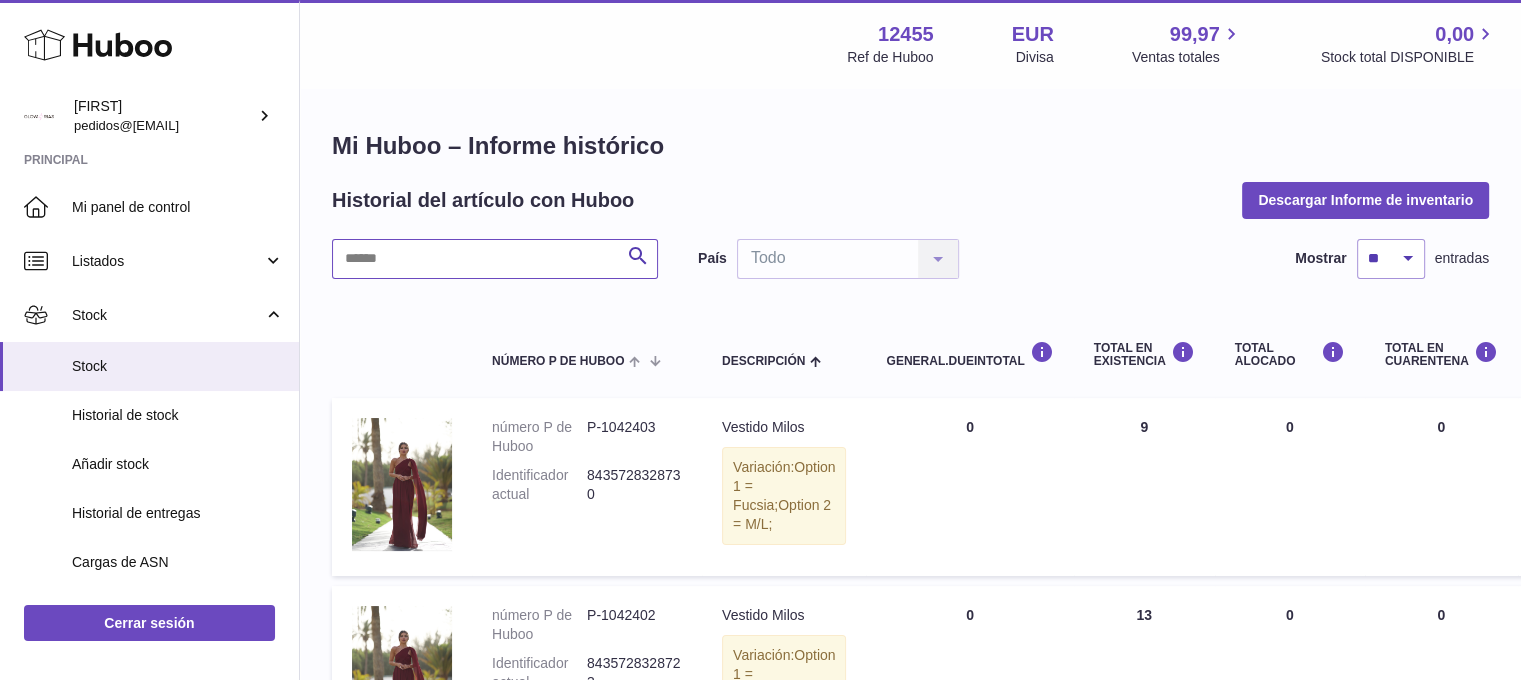 click at bounding box center (495, 259) 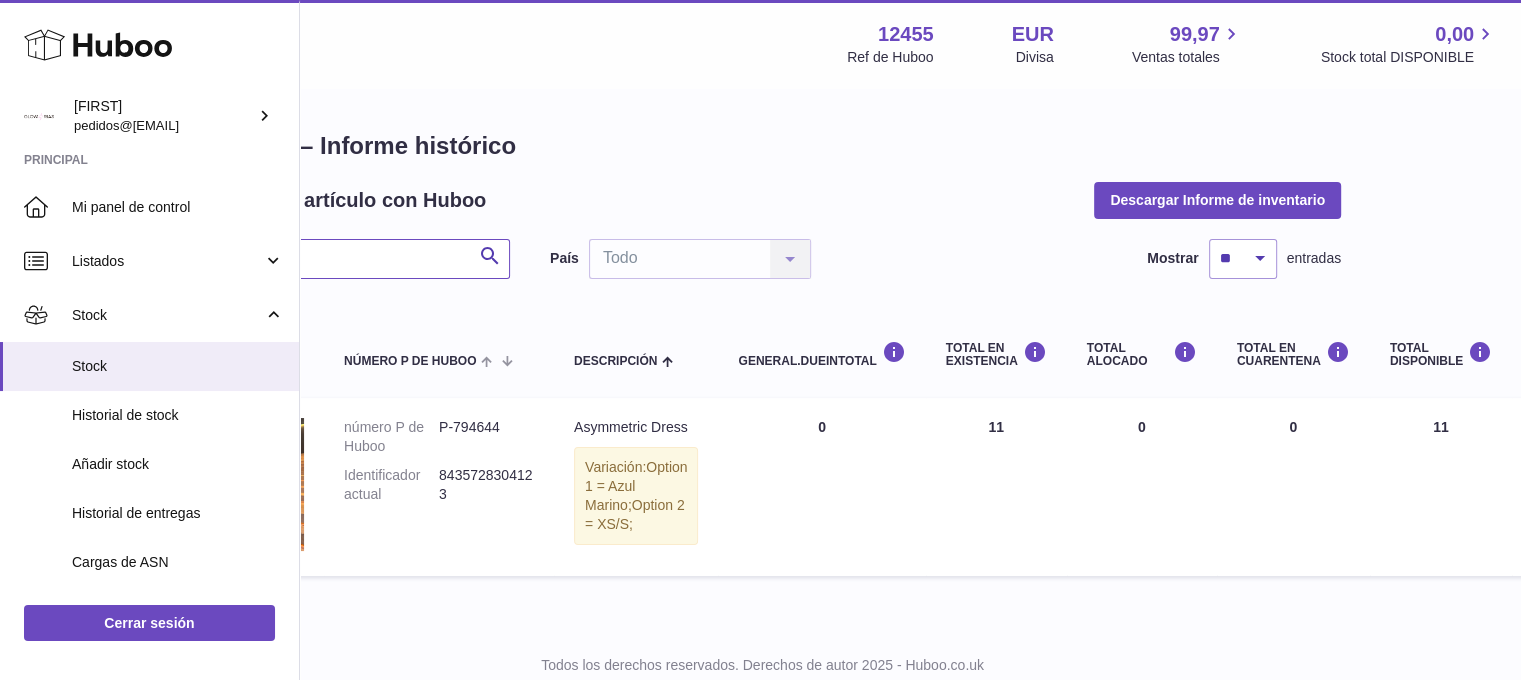scroll, scrollTop: 0, scrollLeft: 0, axis: both 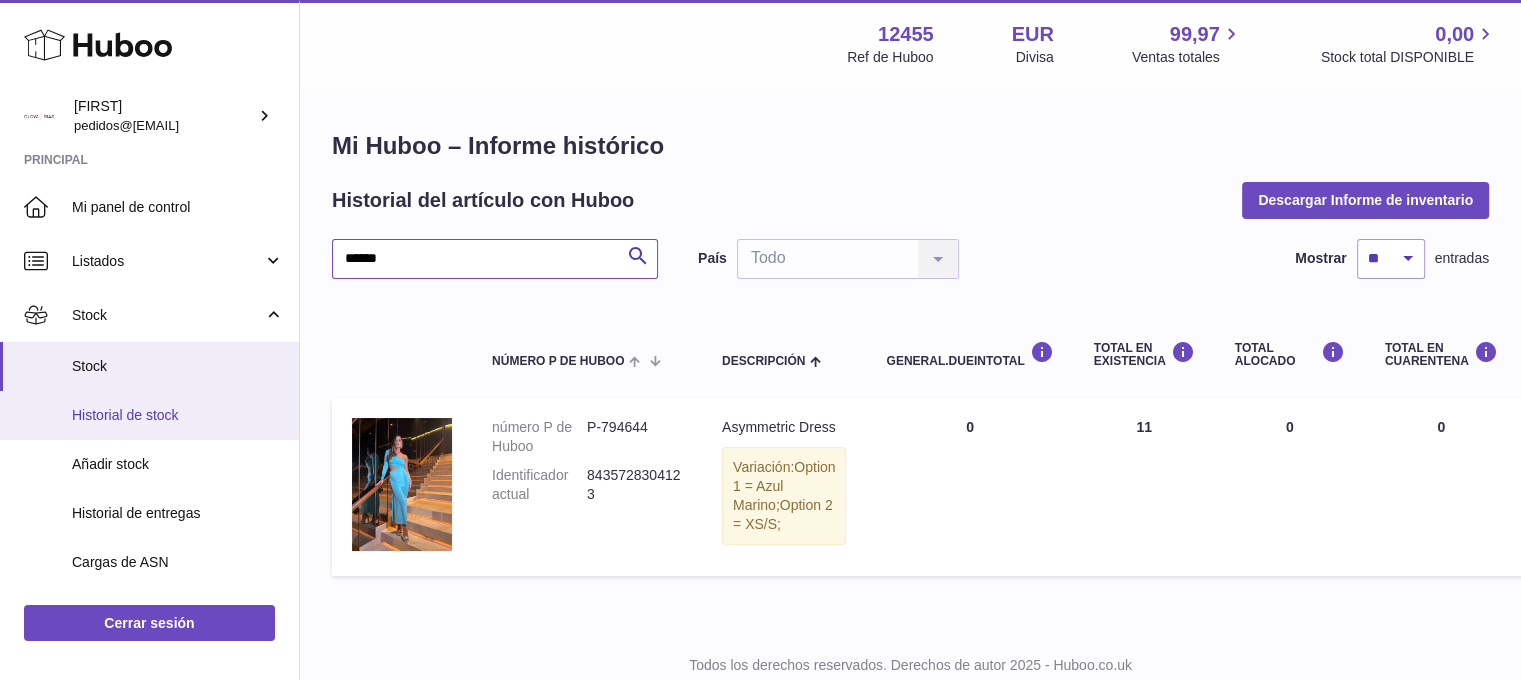 type on "******" 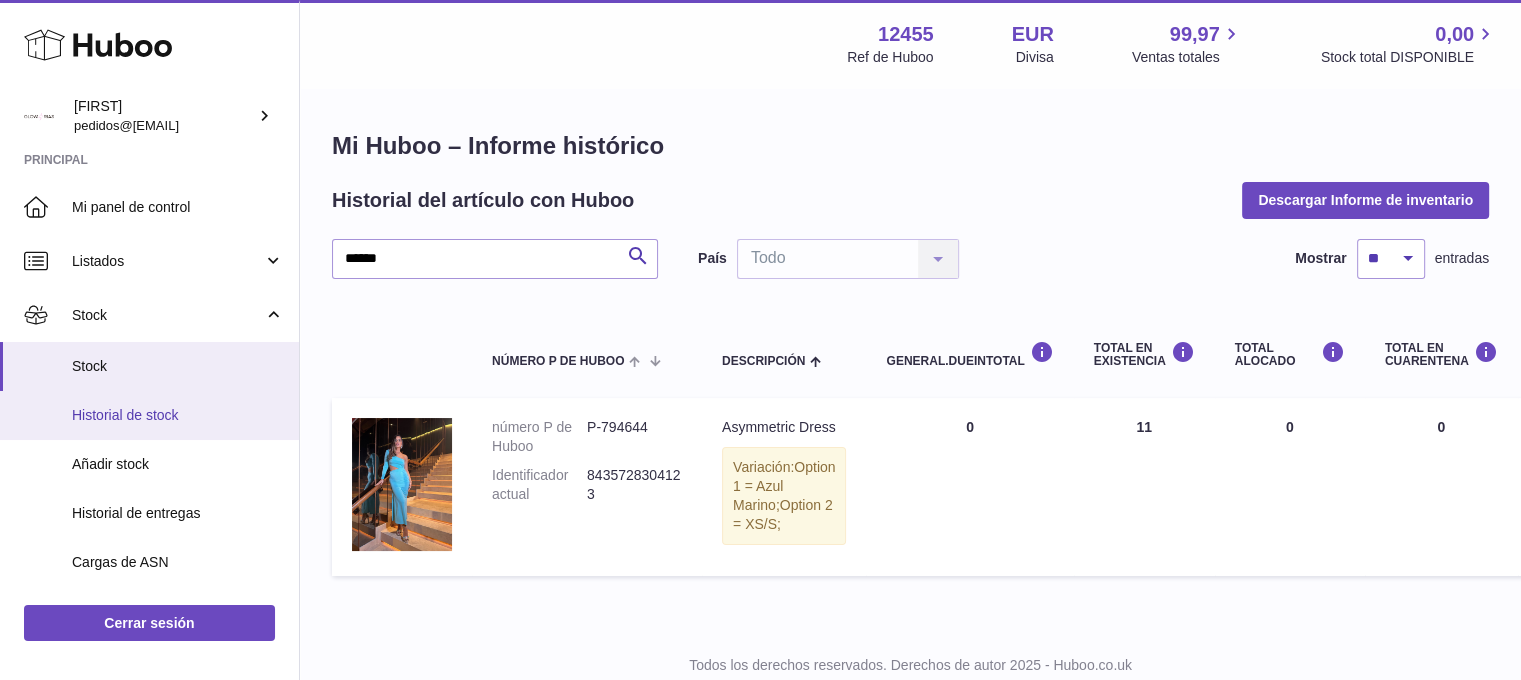 click on "Historial de stock" at bounding box center [178, 415] 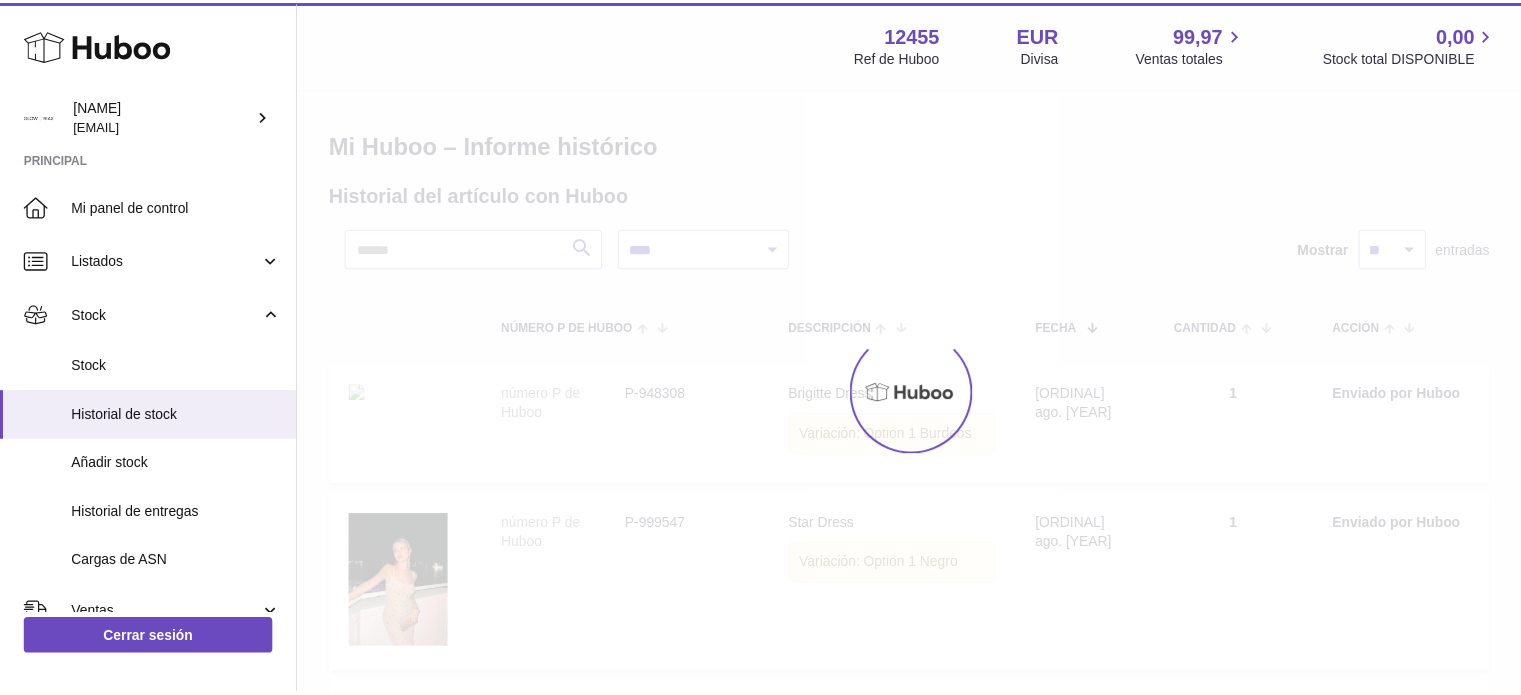 scroll, scrollTop: 0, scrollLeft: 0, axis: both 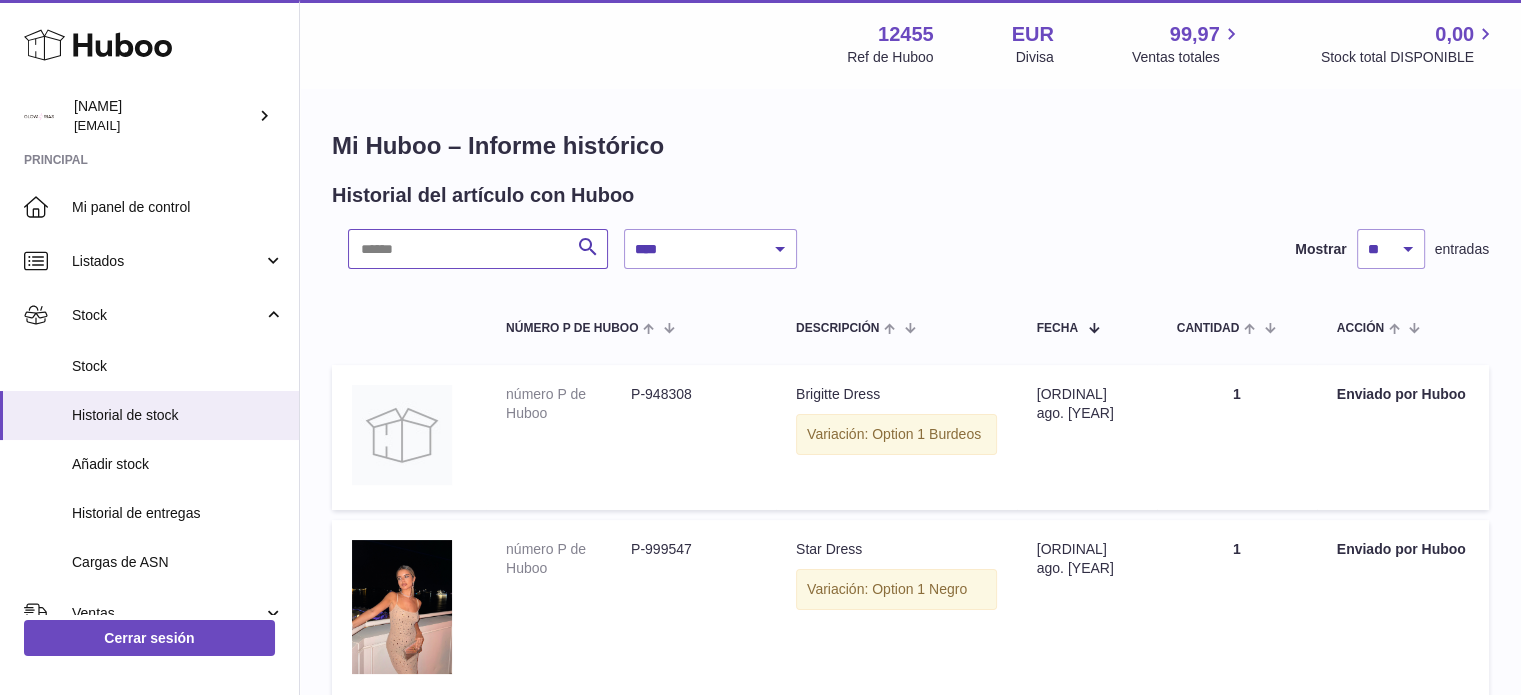 click at bounding box center [478, 249] 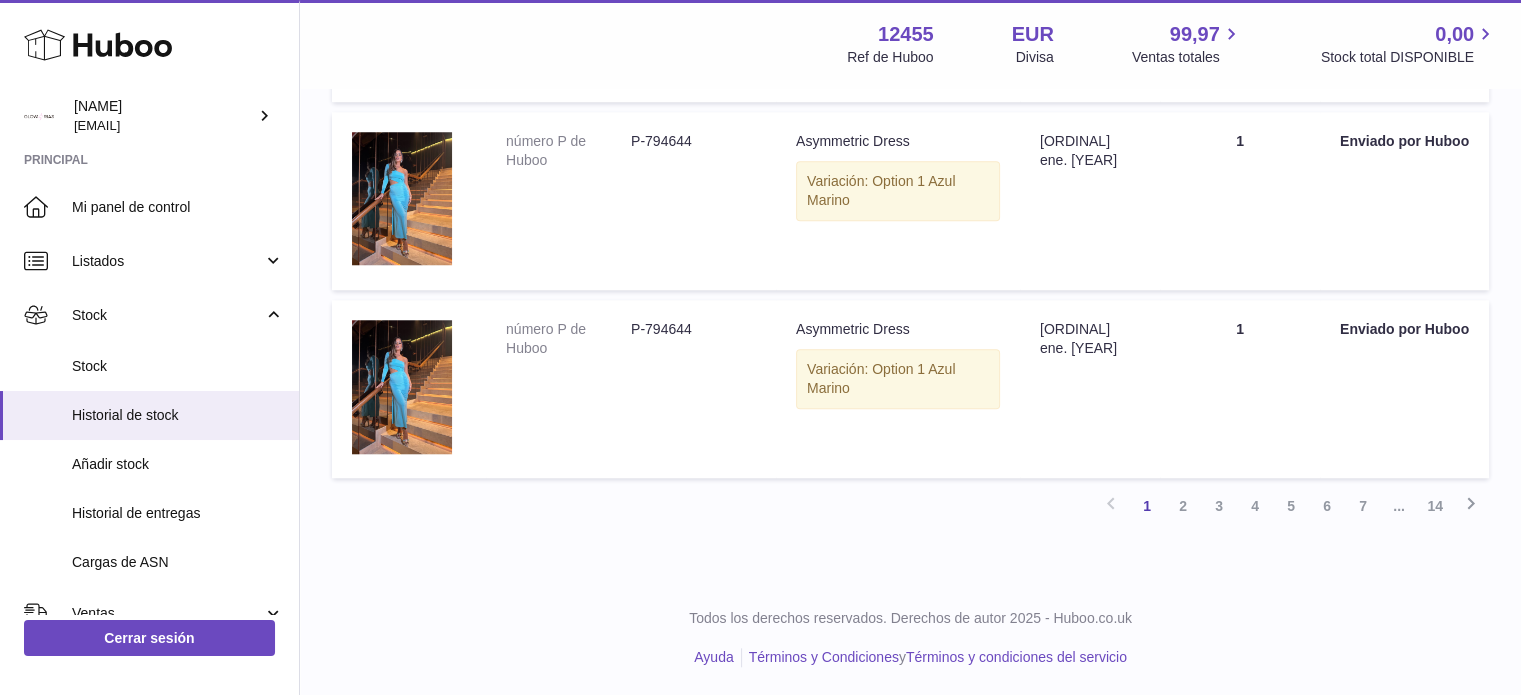 scroll, scrollTop: 1760, scrollLeft: 0, axis: vertical 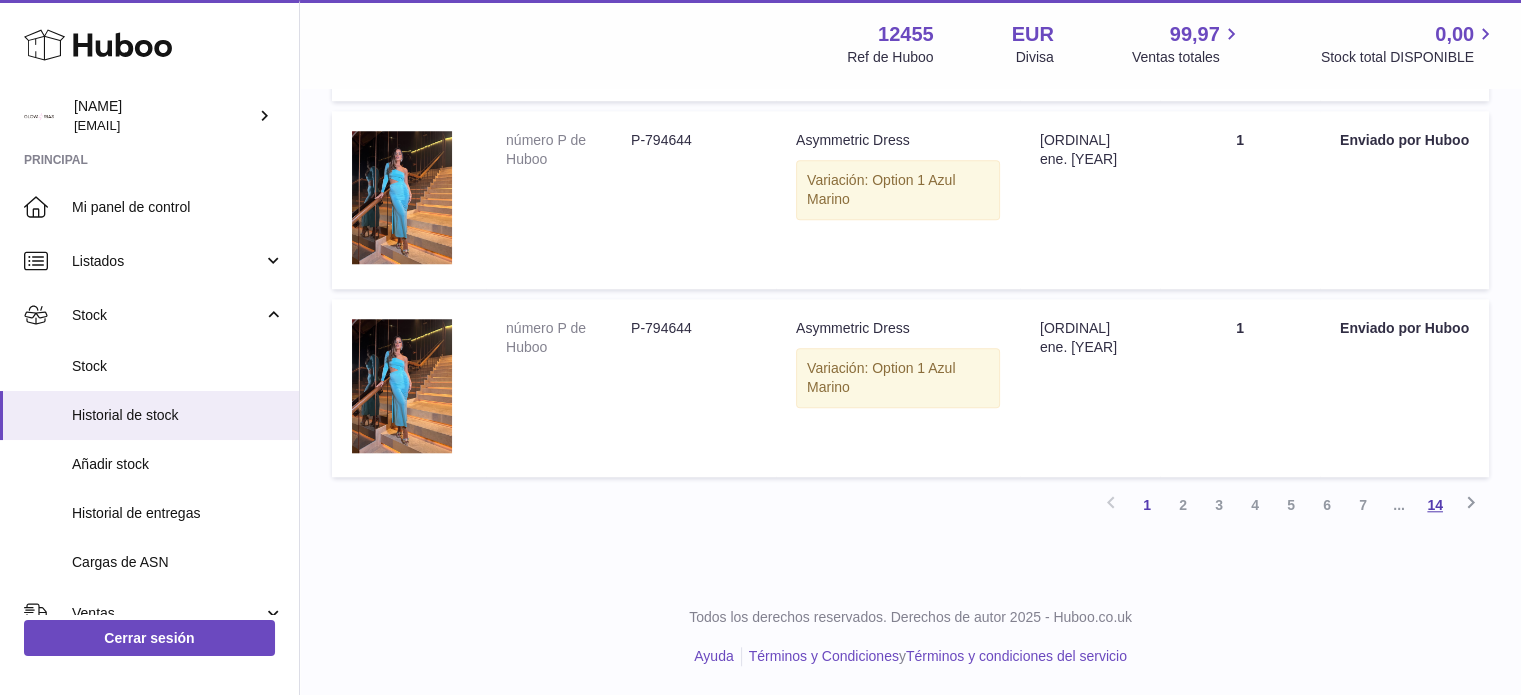 type on "******" 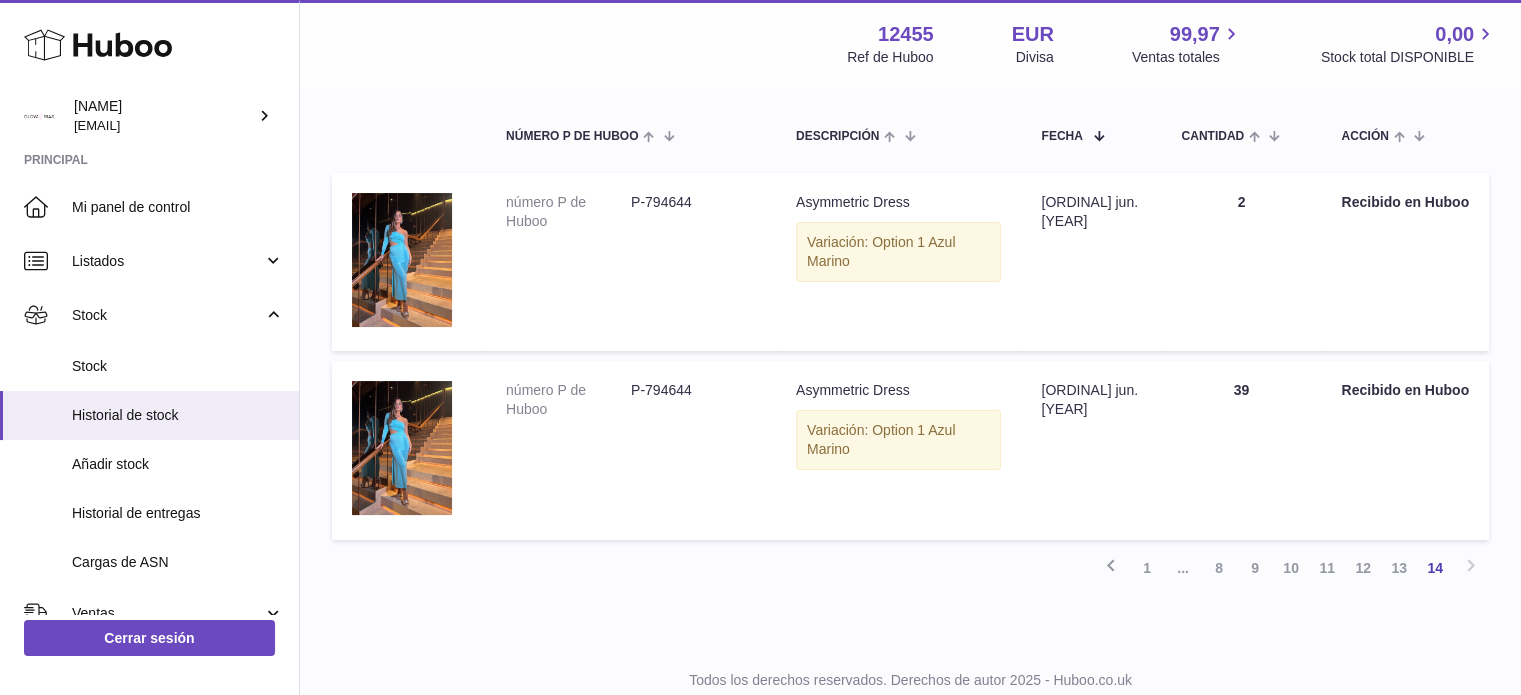 scroll, scrollTop: 224, scrollLeft: 0, axis: vertical 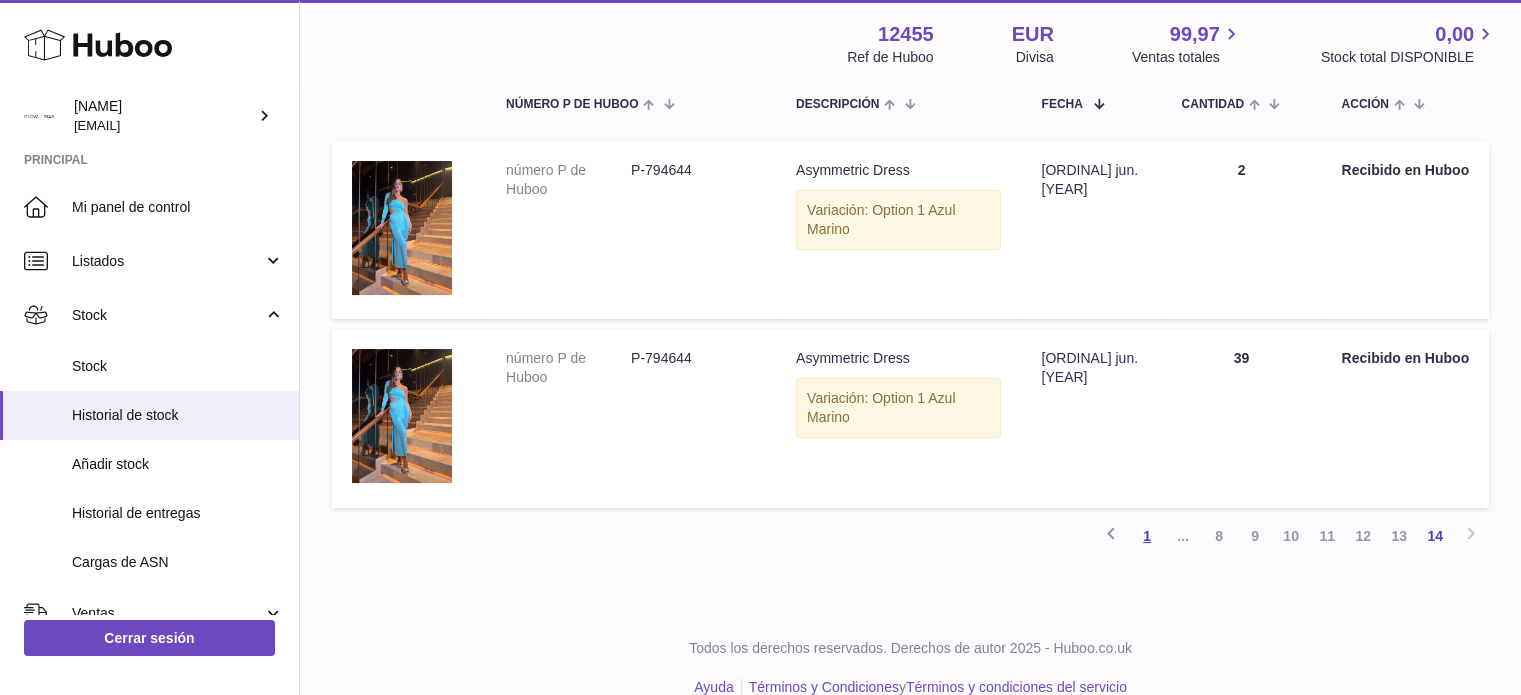 click on "1" at bounding box center (1147, 536) 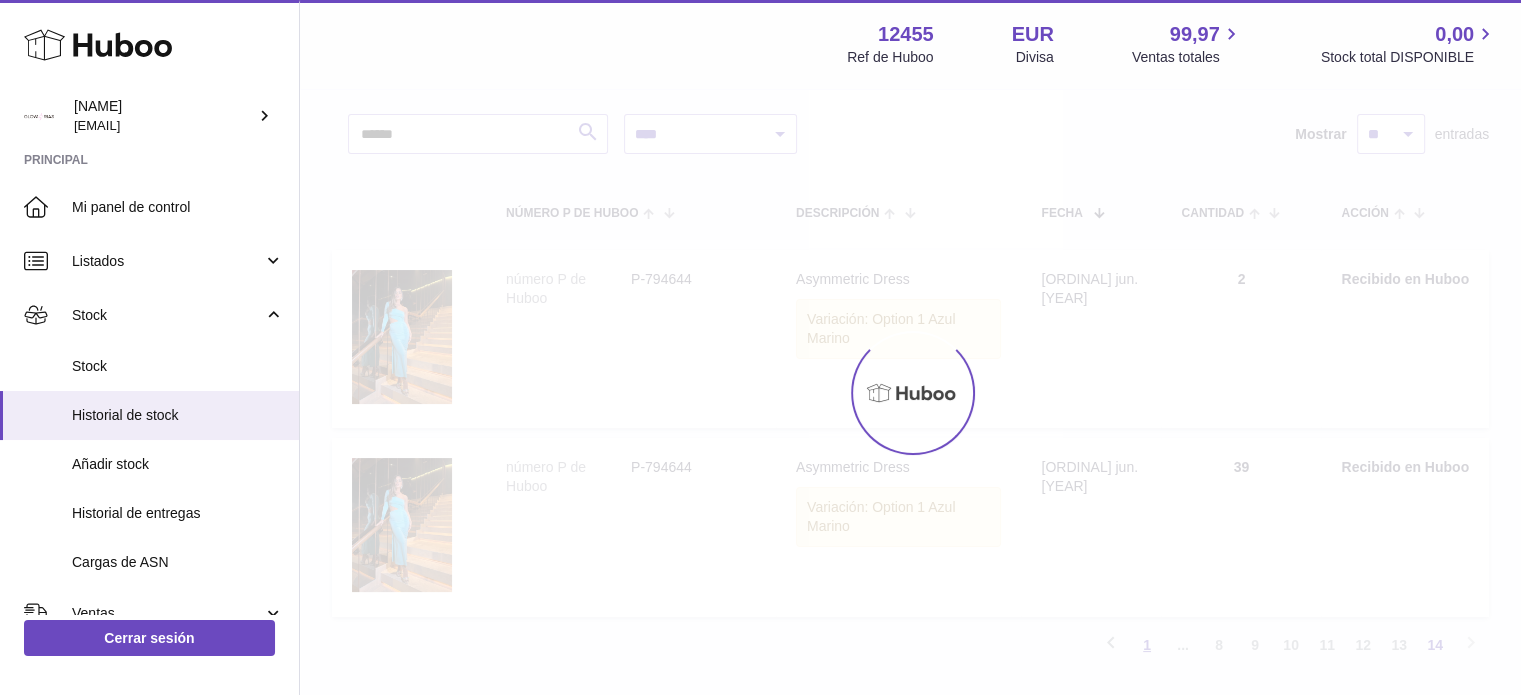 scroll, scrollTop: 90, scrollLeft: 0, axis: vertical 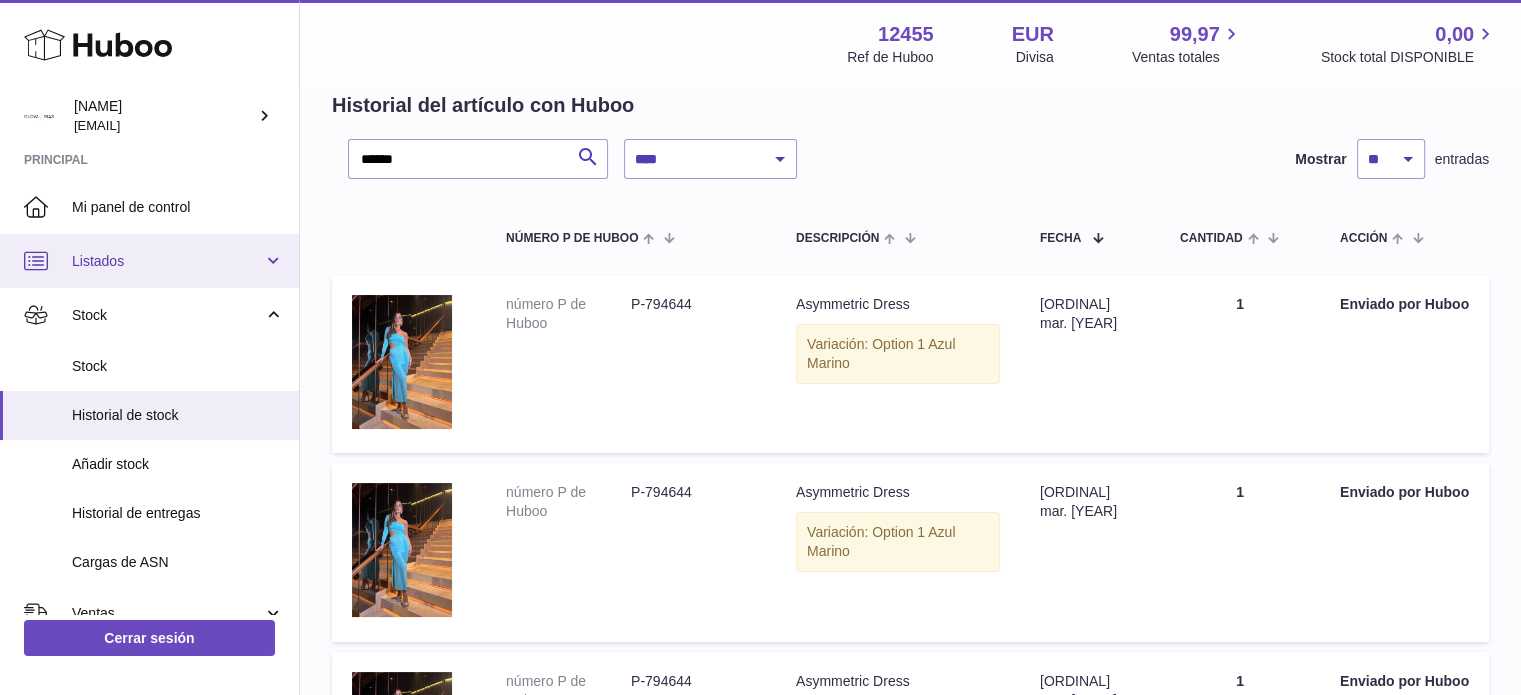 click on "Listados" at bounding box center [167, 261] 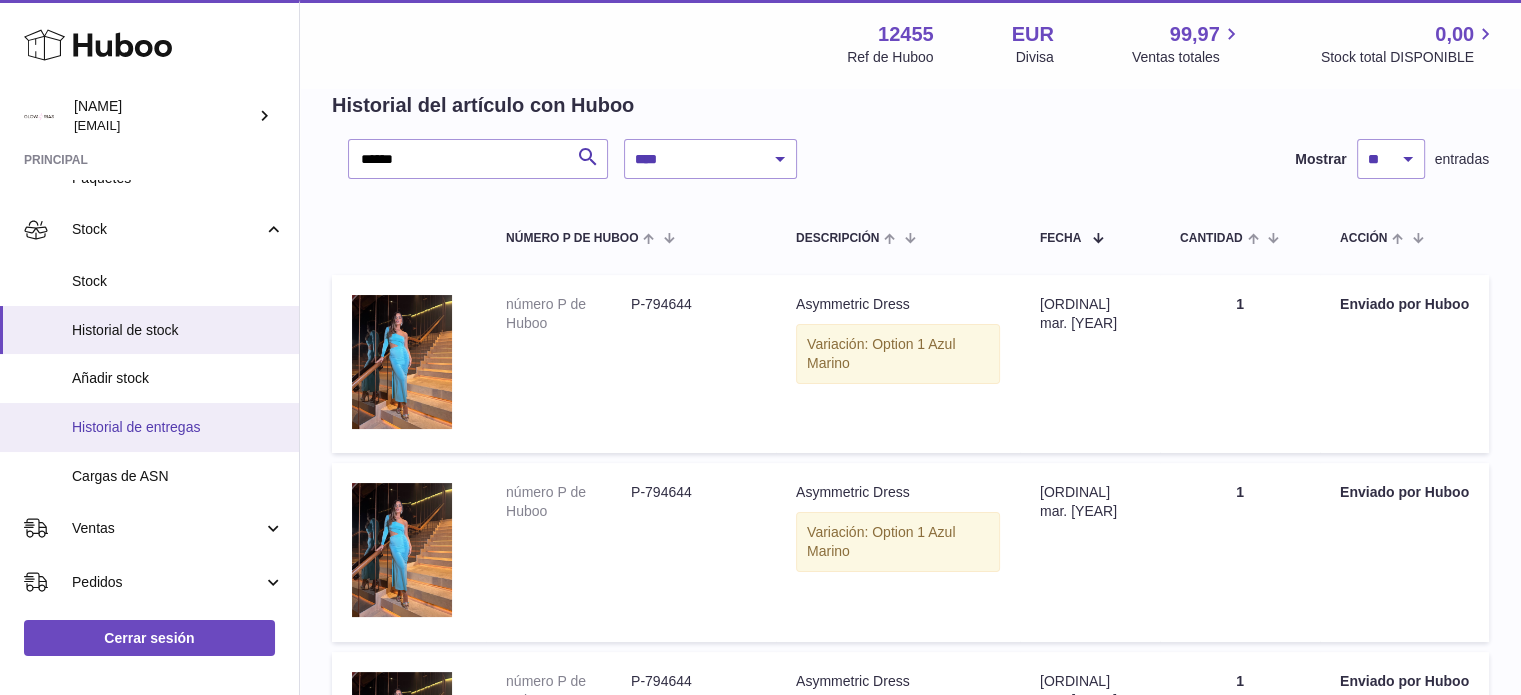 scroll, scrollTop: 400, scrollLeft: 0, axis: vertical 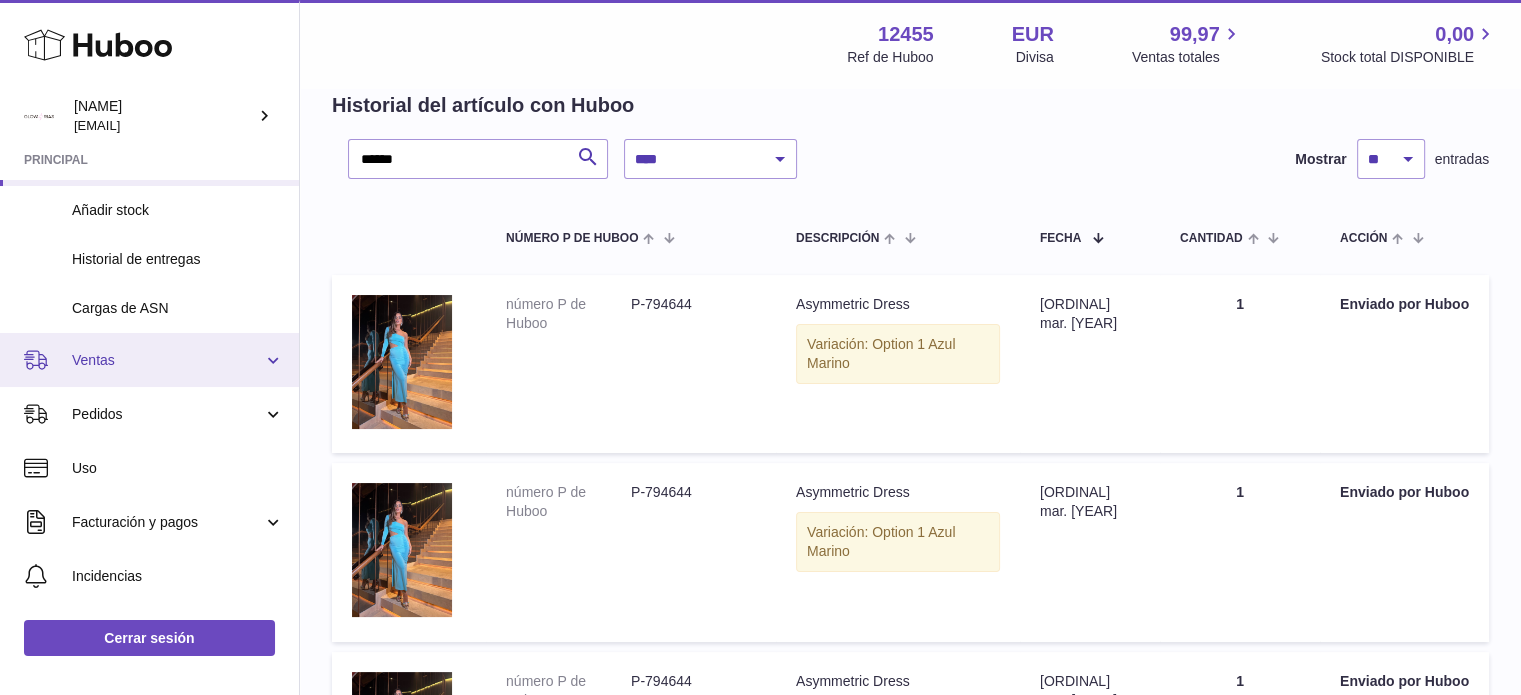 click on "Ventas" at bounding box center (149, 360) 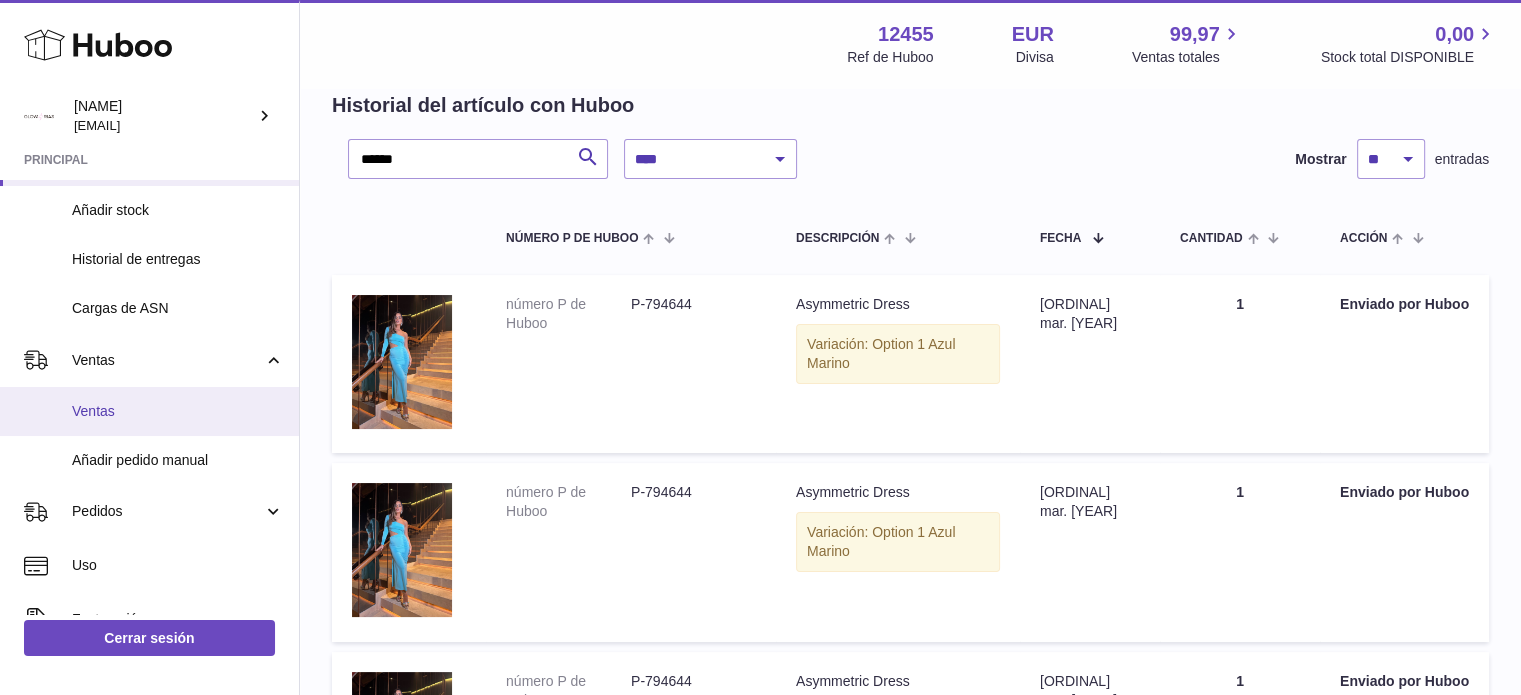 click on "Ventas" at bounding box center [178, 411] 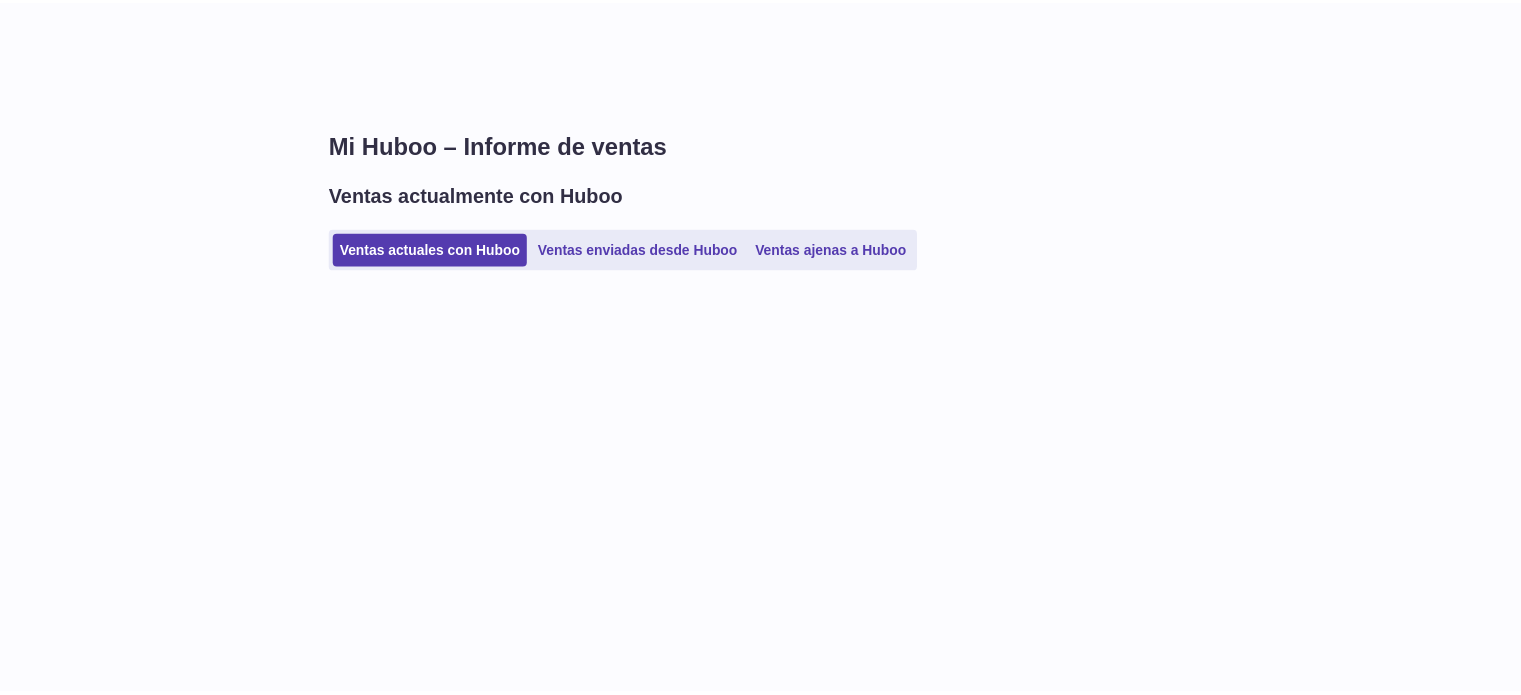 scroll, scrollTop: 0, scrollLeft: 0, axis: both 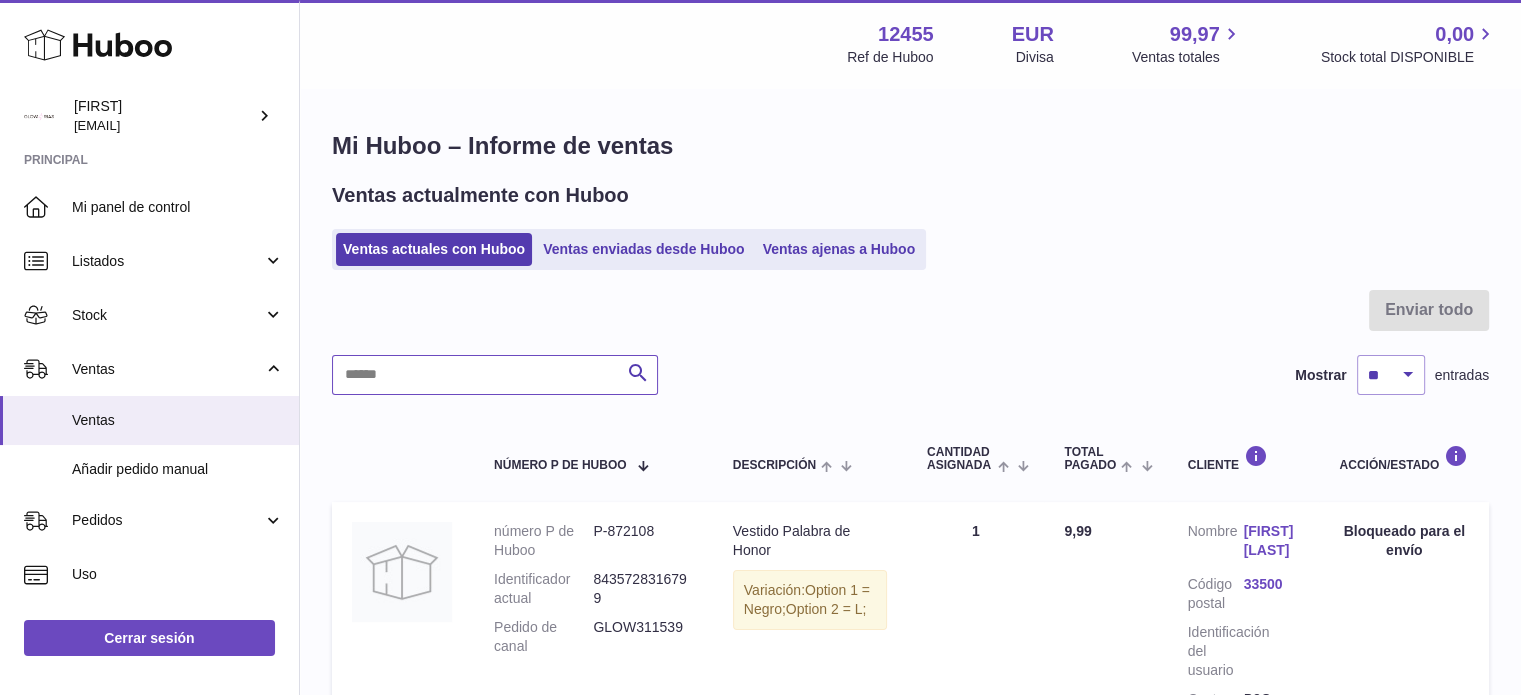 click at bounding box center [495, 375] 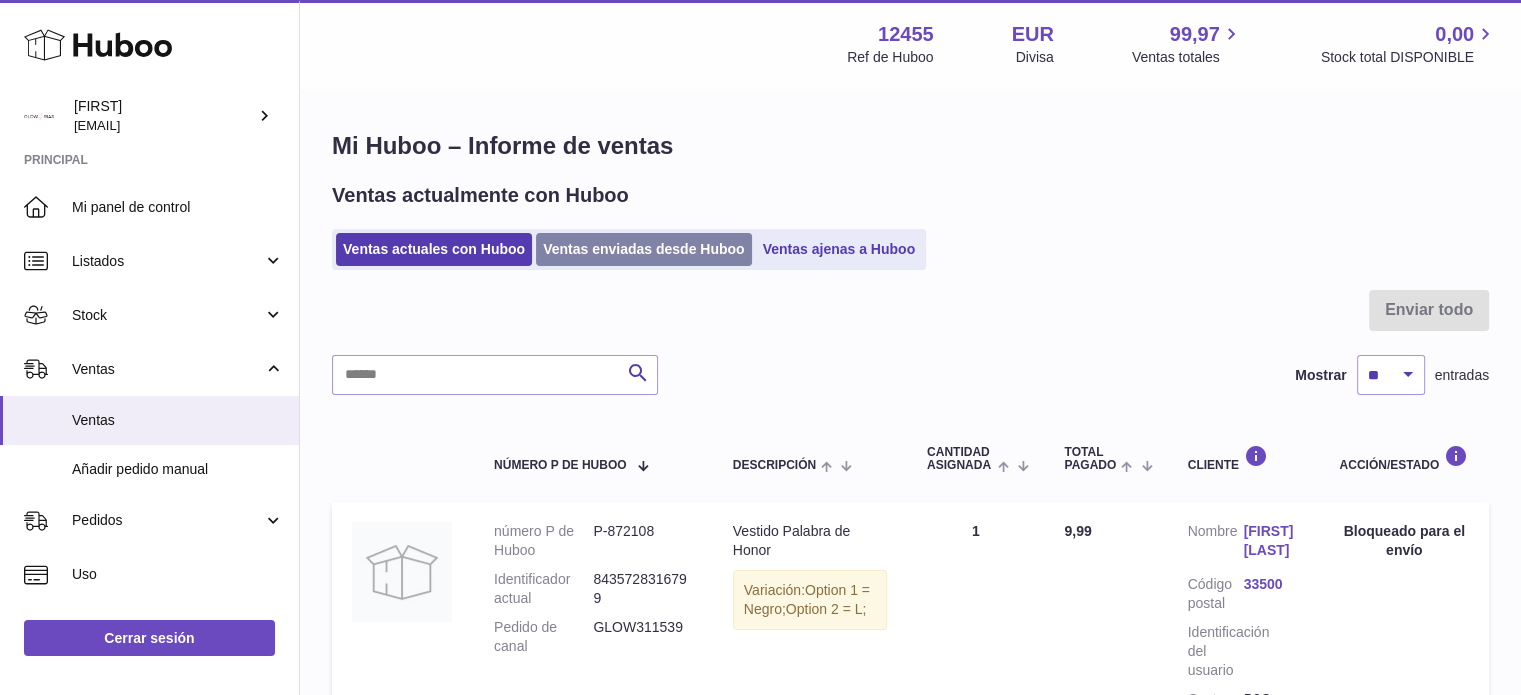 click on "Ventas enviadas desde Huboo" at bounding box center (644, 249) 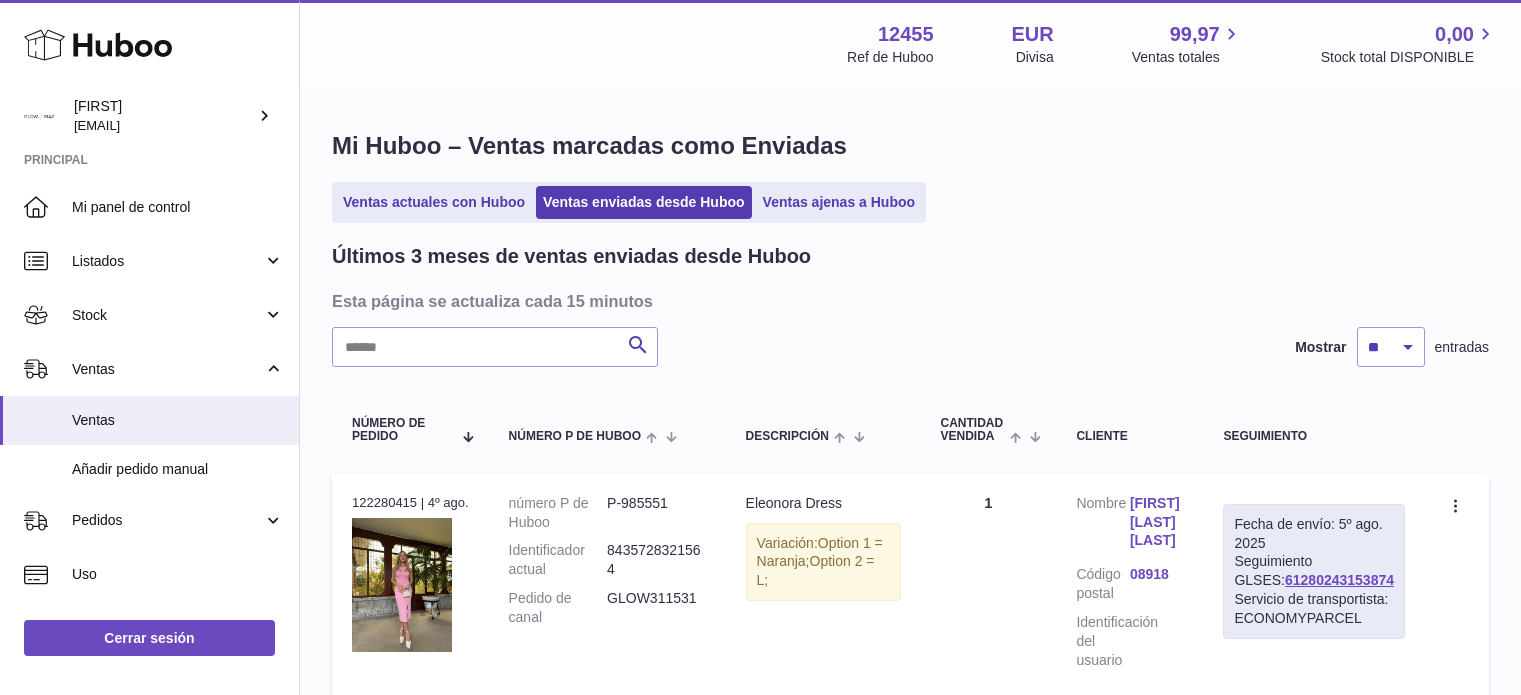 scroll, scrollTop: 0, scrollLeft: 0, axis: both 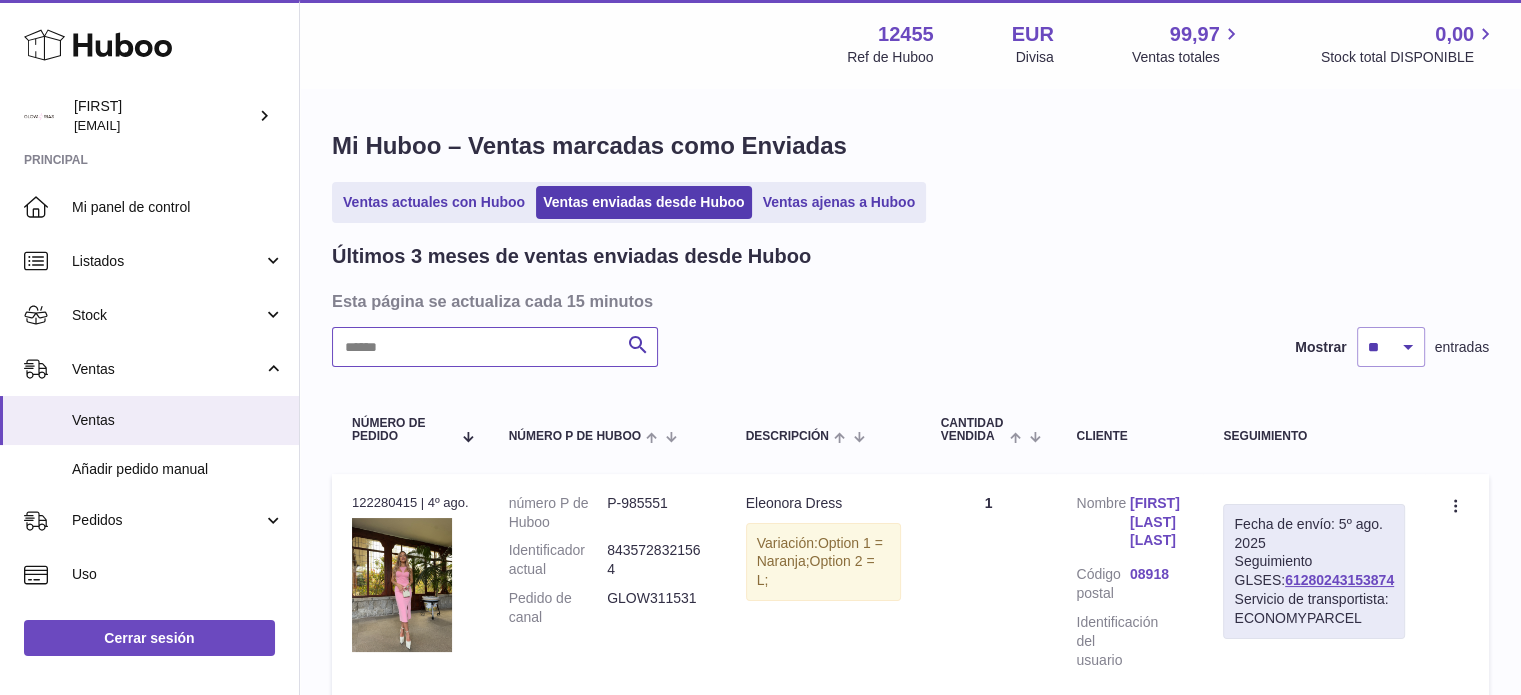 click at bounding box center [495, 347] 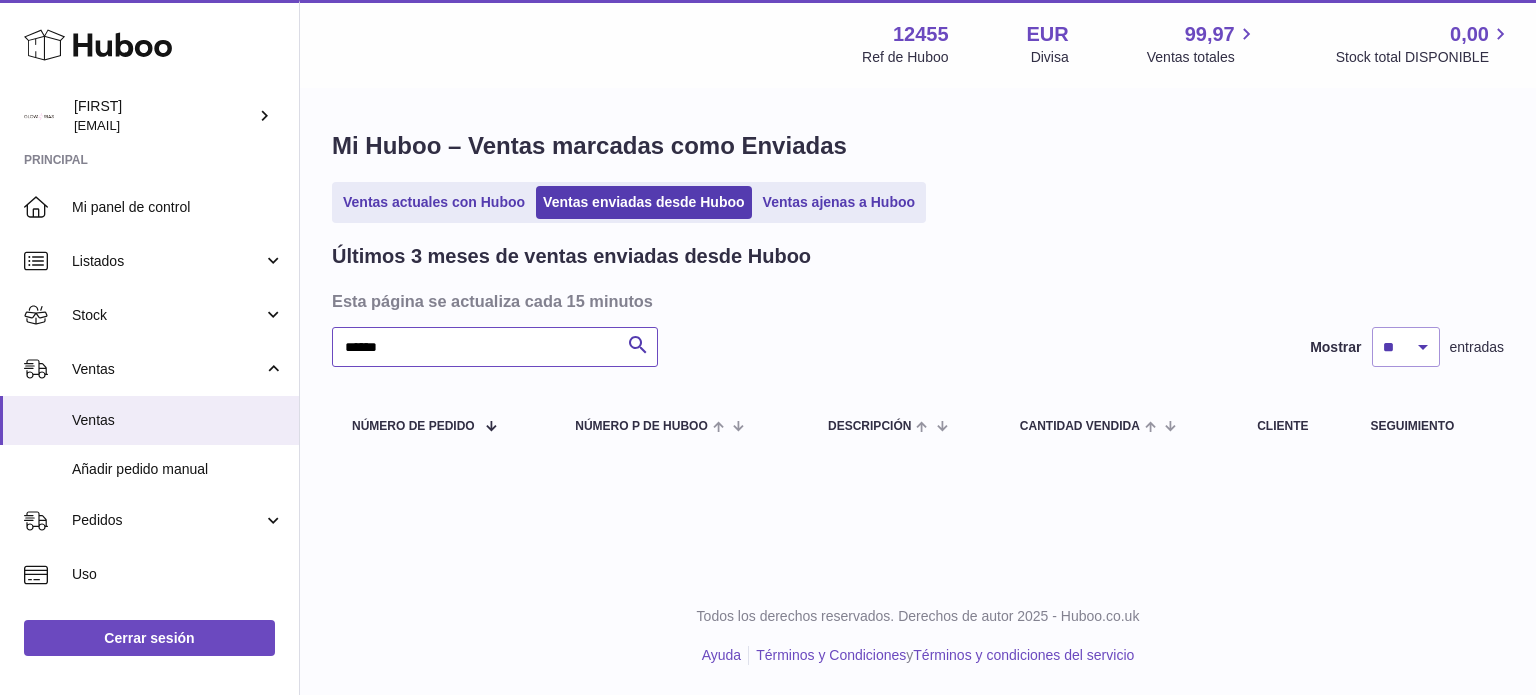 type on "******" 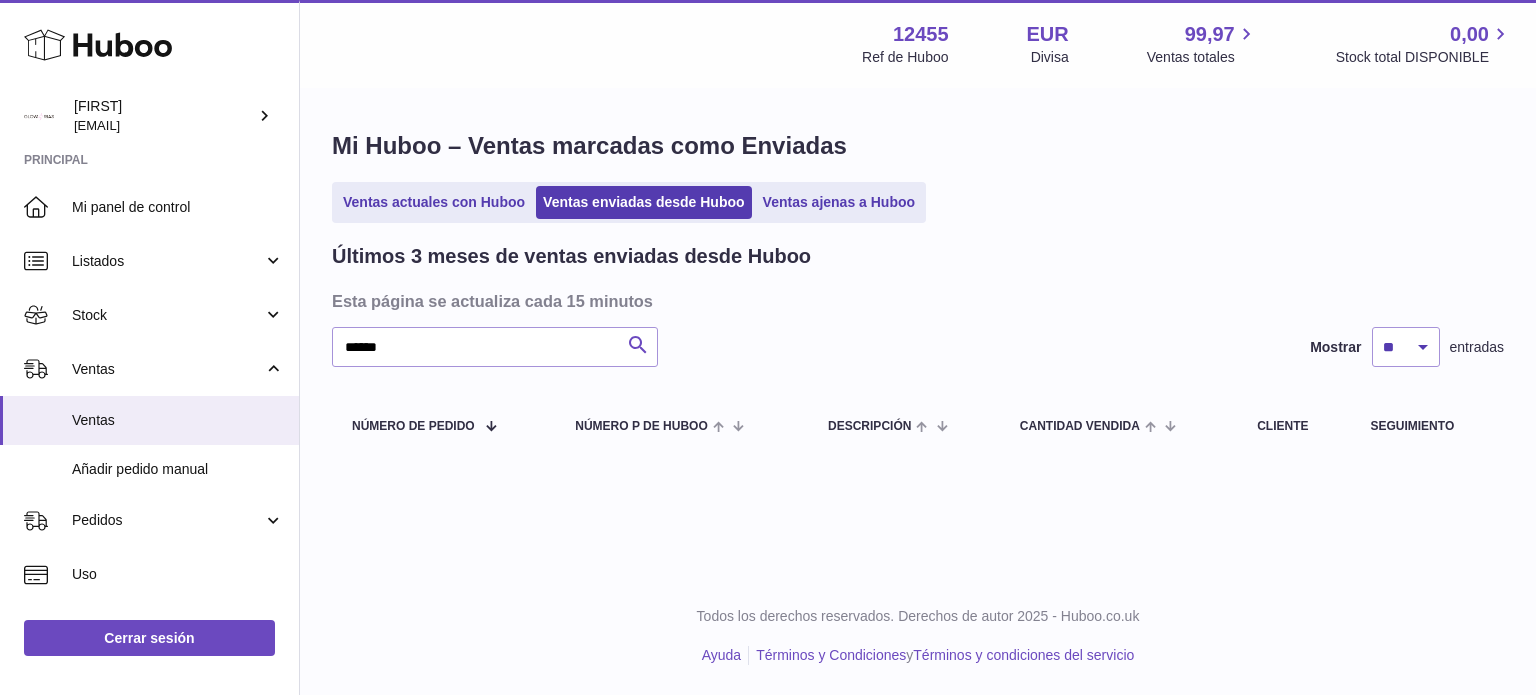 click at bounding box center [638, 345] 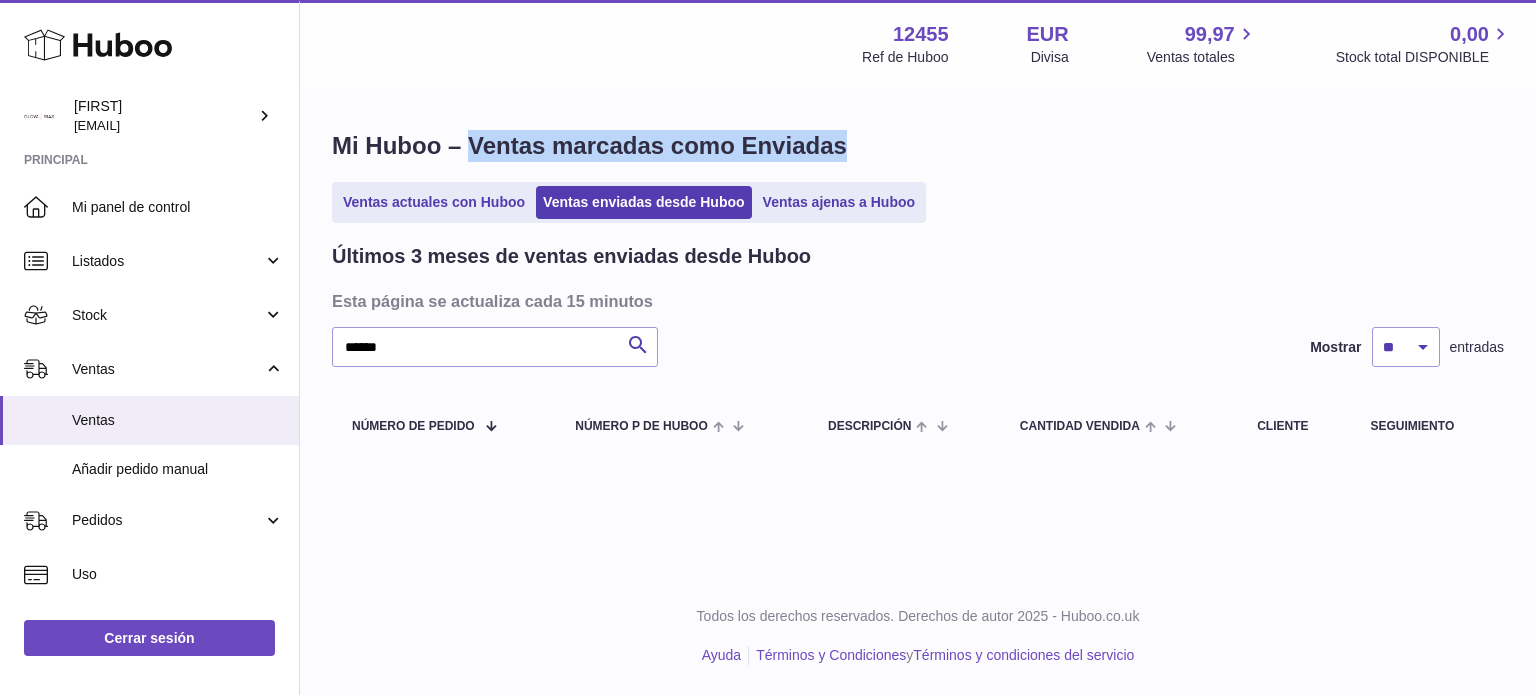 drag, startPoint x: 468, startPoint y: 137, endPoint x: 931, endPoint y: 138, distance: 463.00107 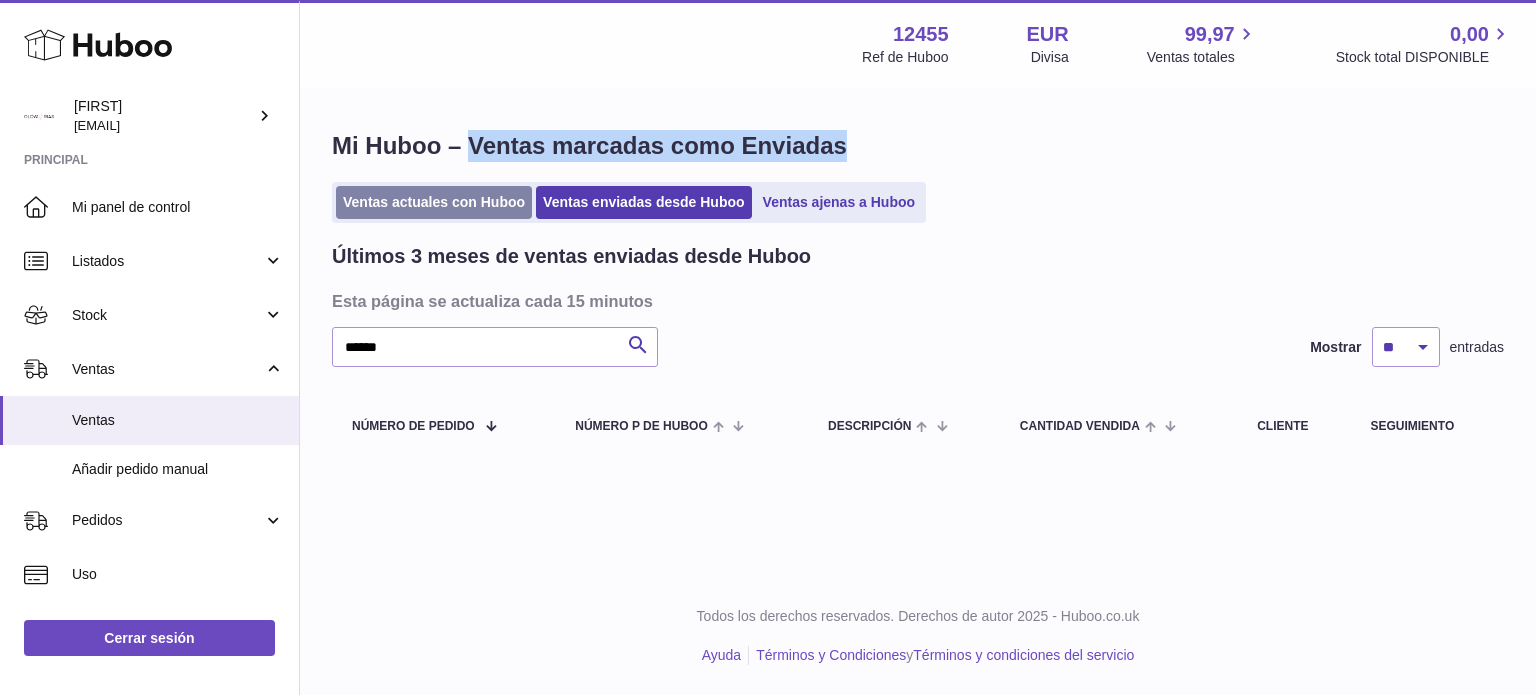 click on "Ventas actuales con Huboo" at bounding box center (434, 202) 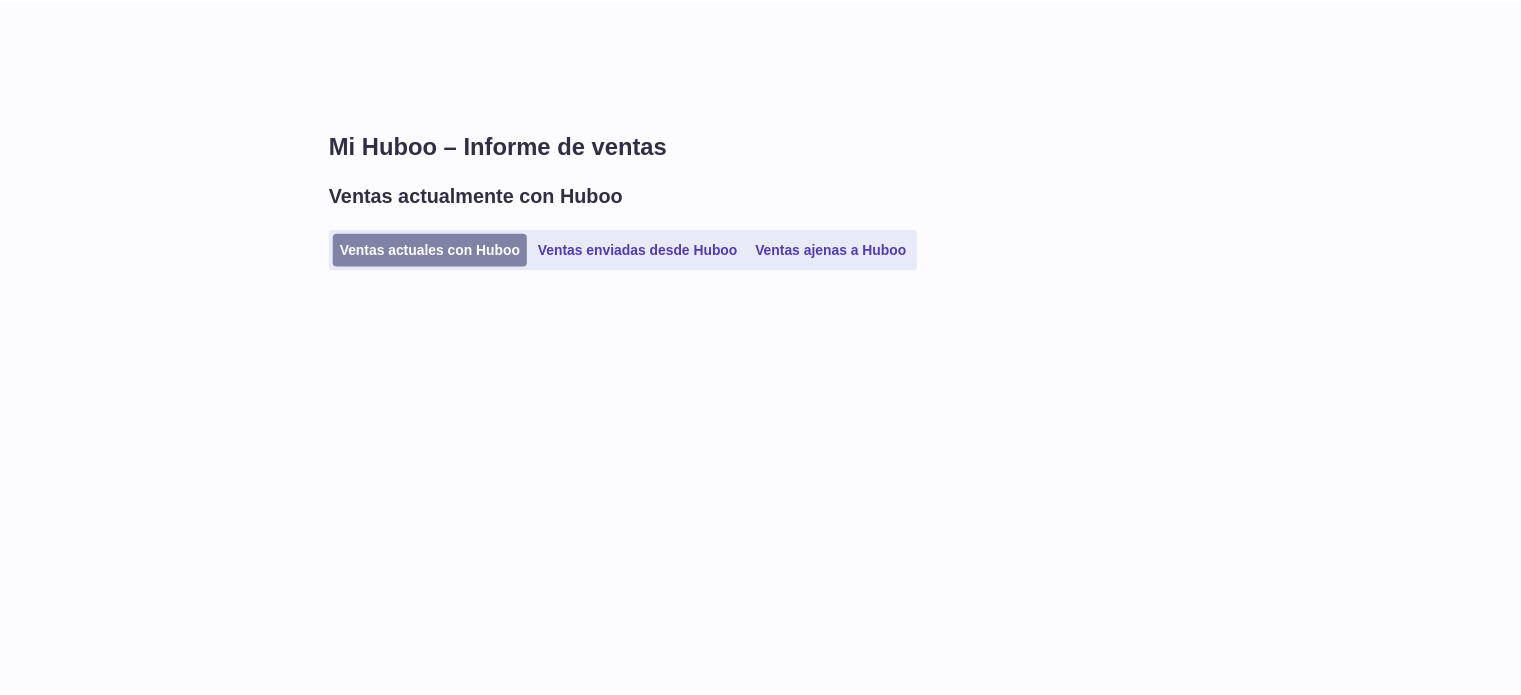 scroll, scrollTop: 0, scrollLeft: 0, axis: both 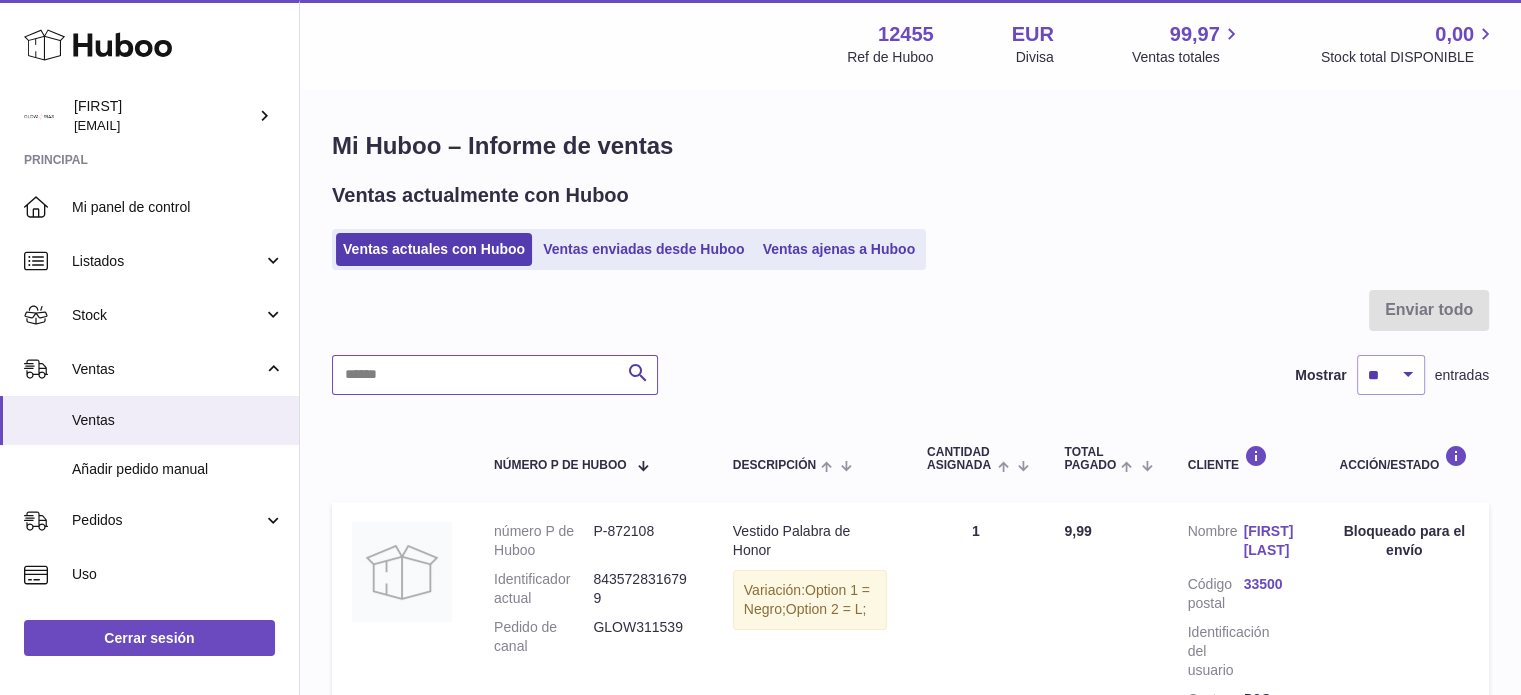 click at bounding box center [495, 375] 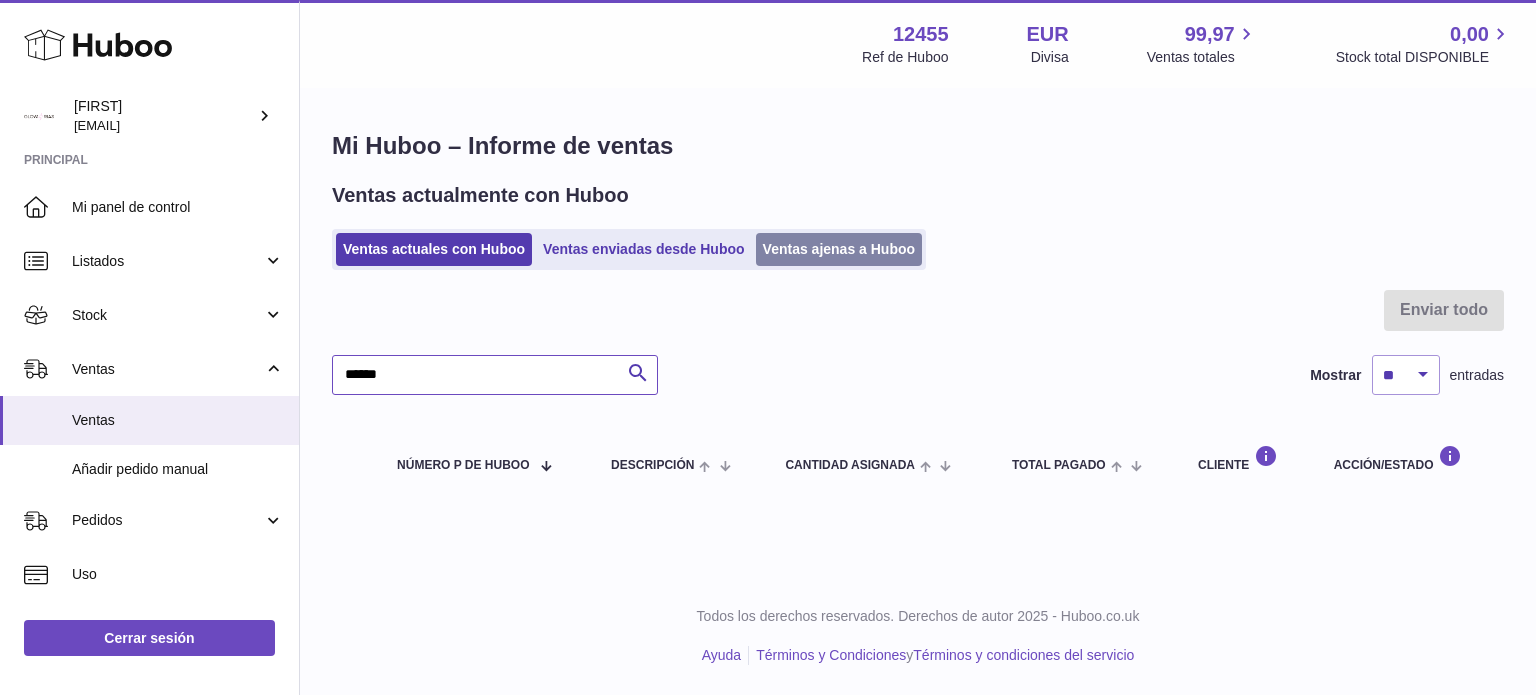 type on "******" 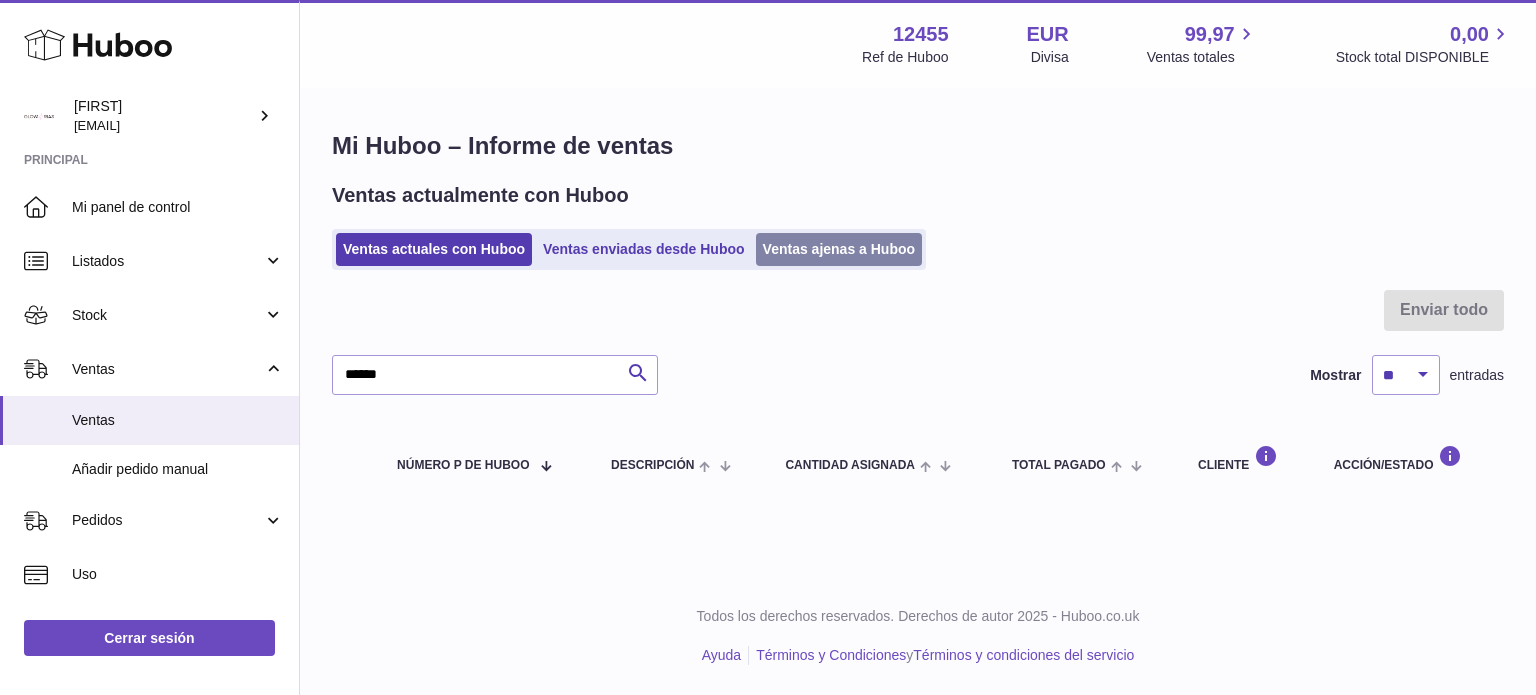 click on "Ventas ajenas a Huboo" at bounding box center (839, 249) 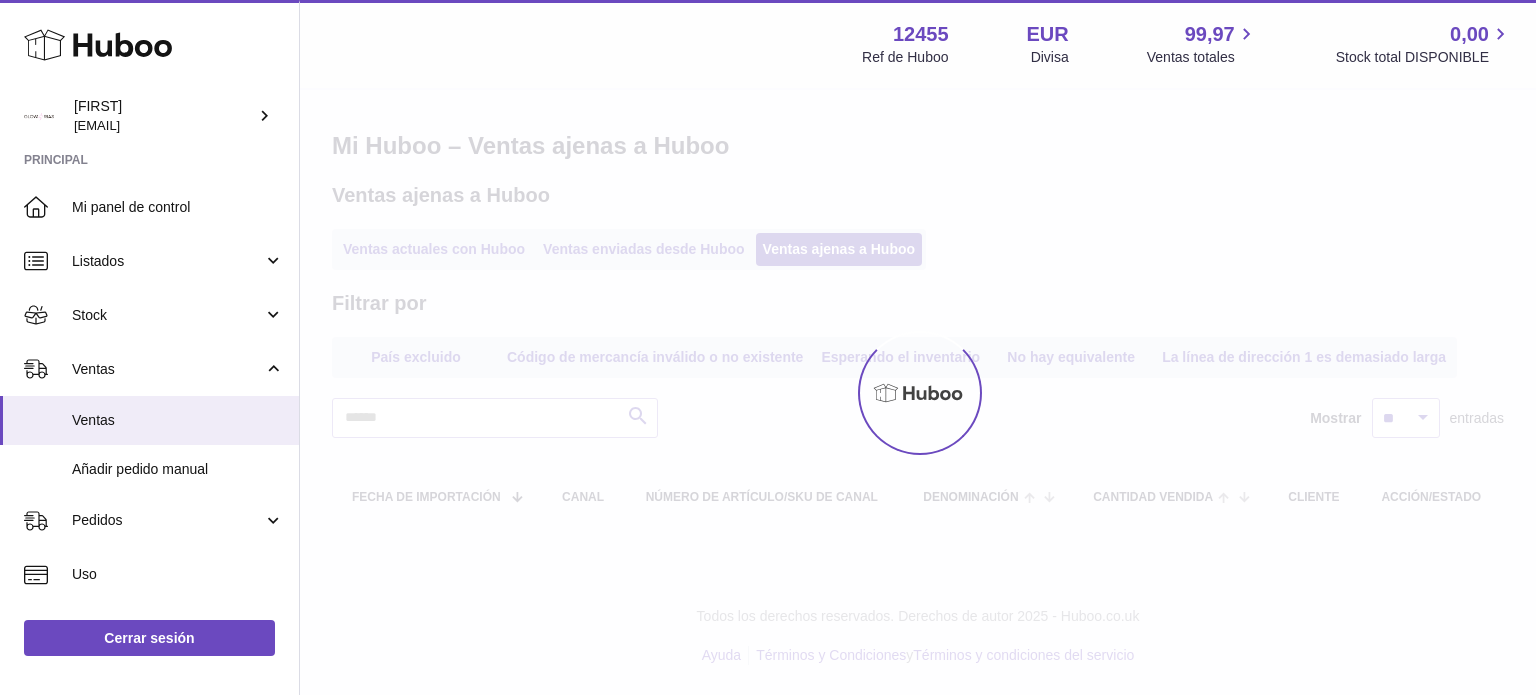 scroll, scrollTop: 0, scrollLeft: 0, axis: both 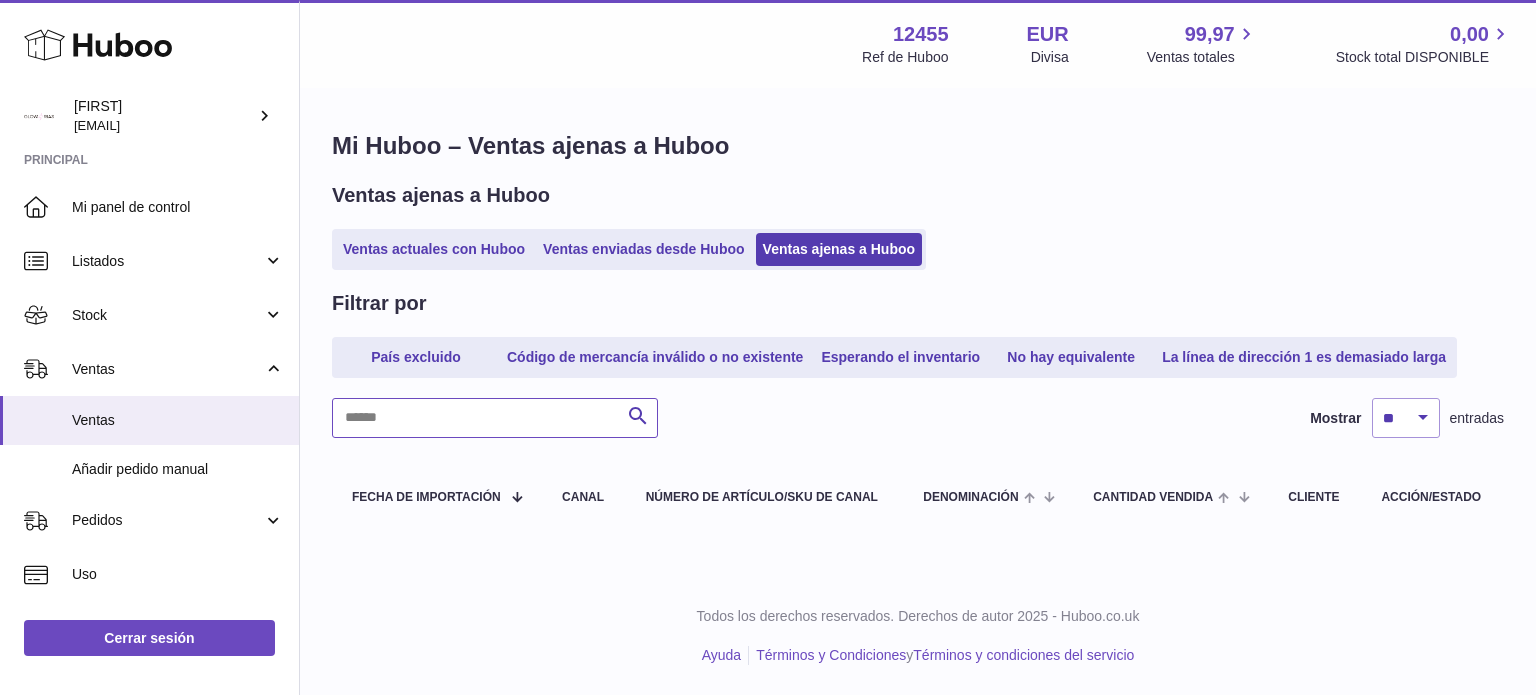 click at bounding box center (495, 418) 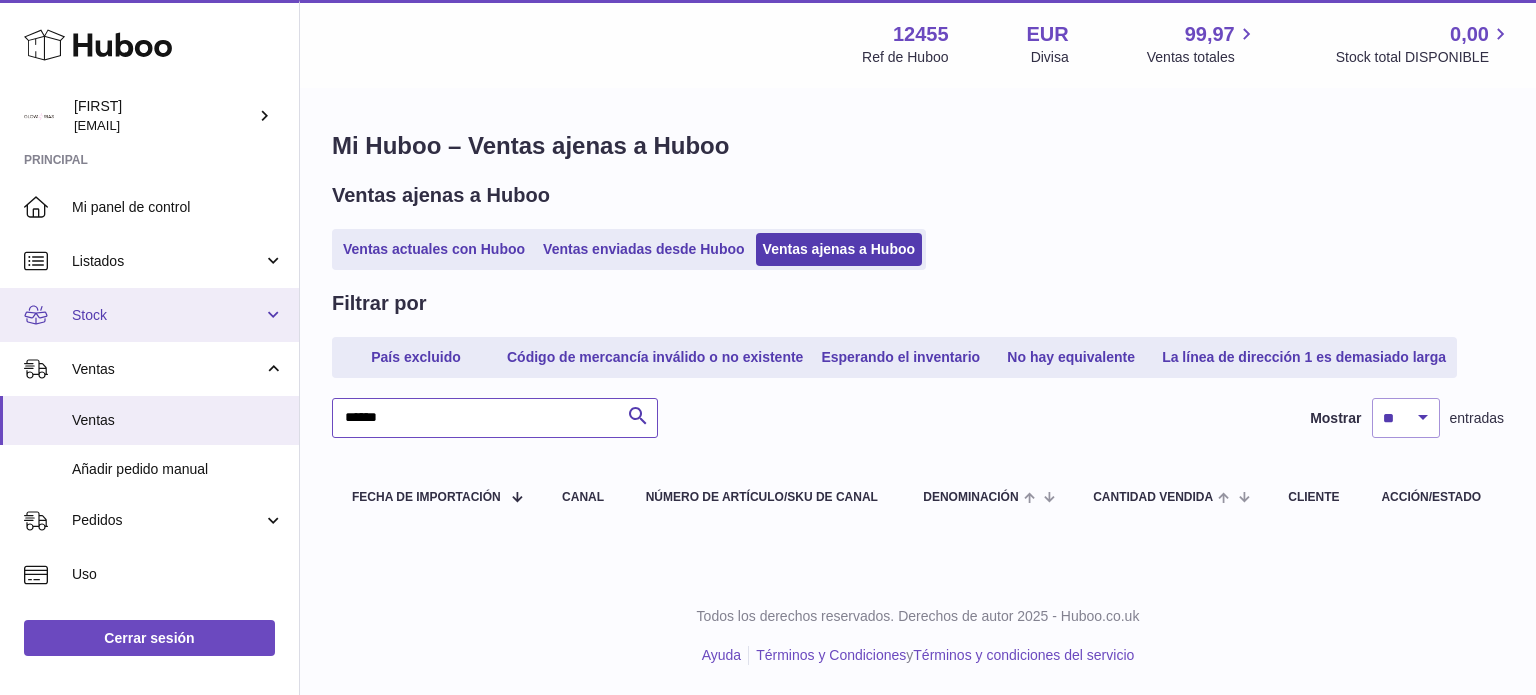 type on "******" 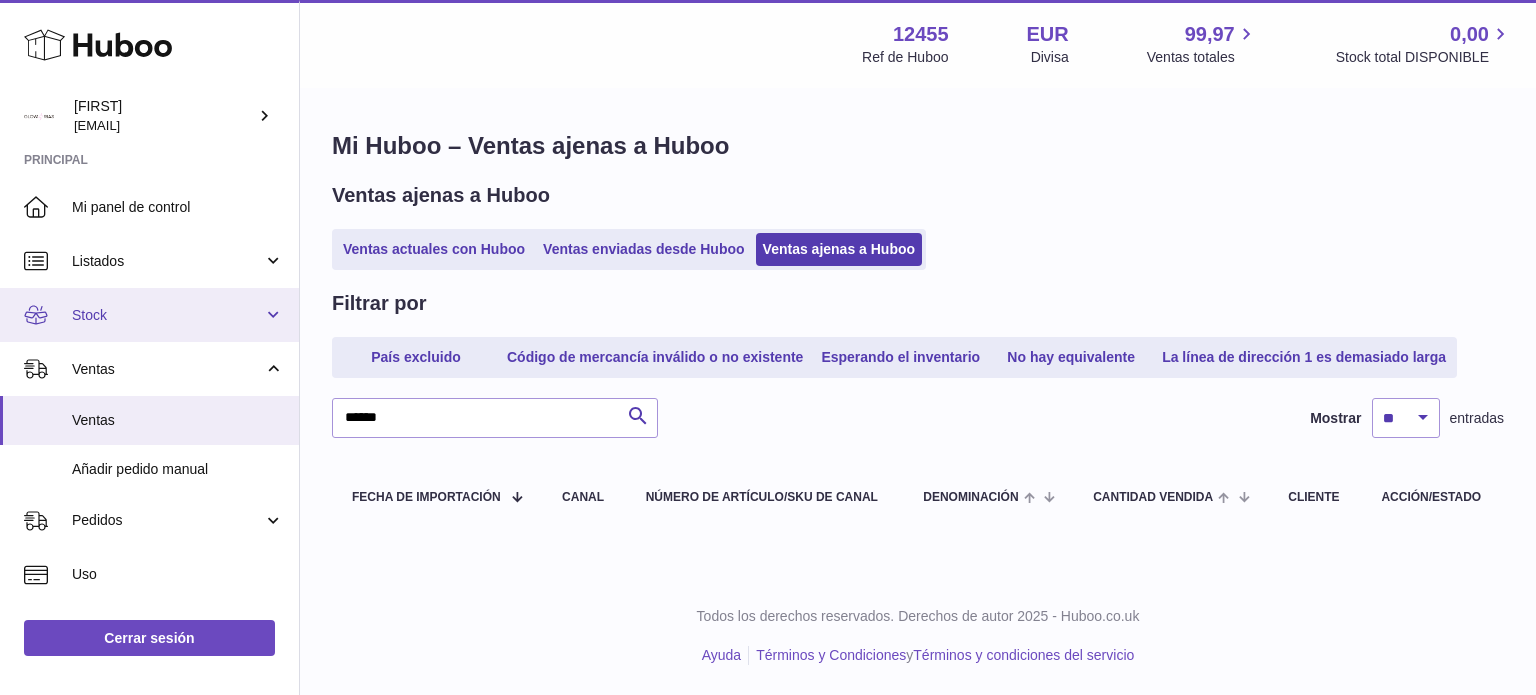 click on "Stock" at bounding box center [167, 315] 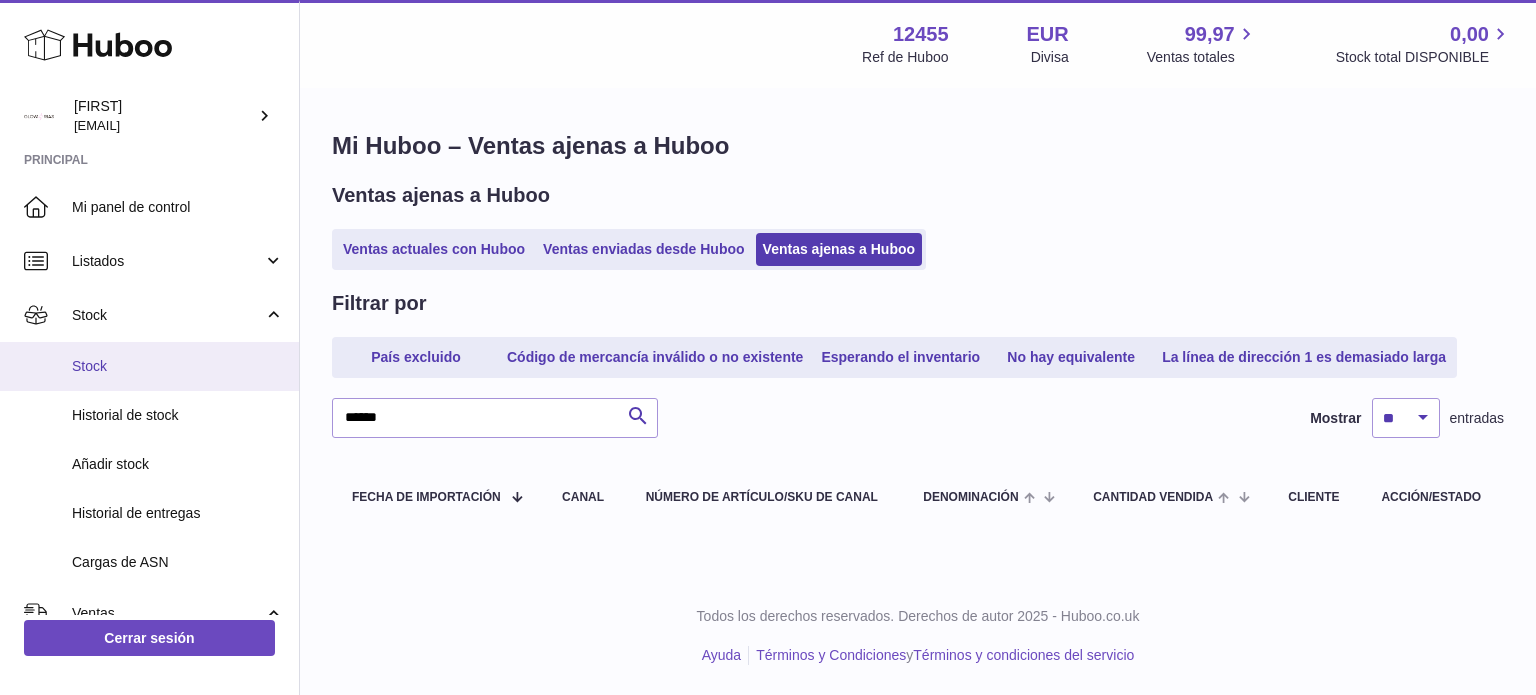 click on "Stock" at bounding box center (178, 366) 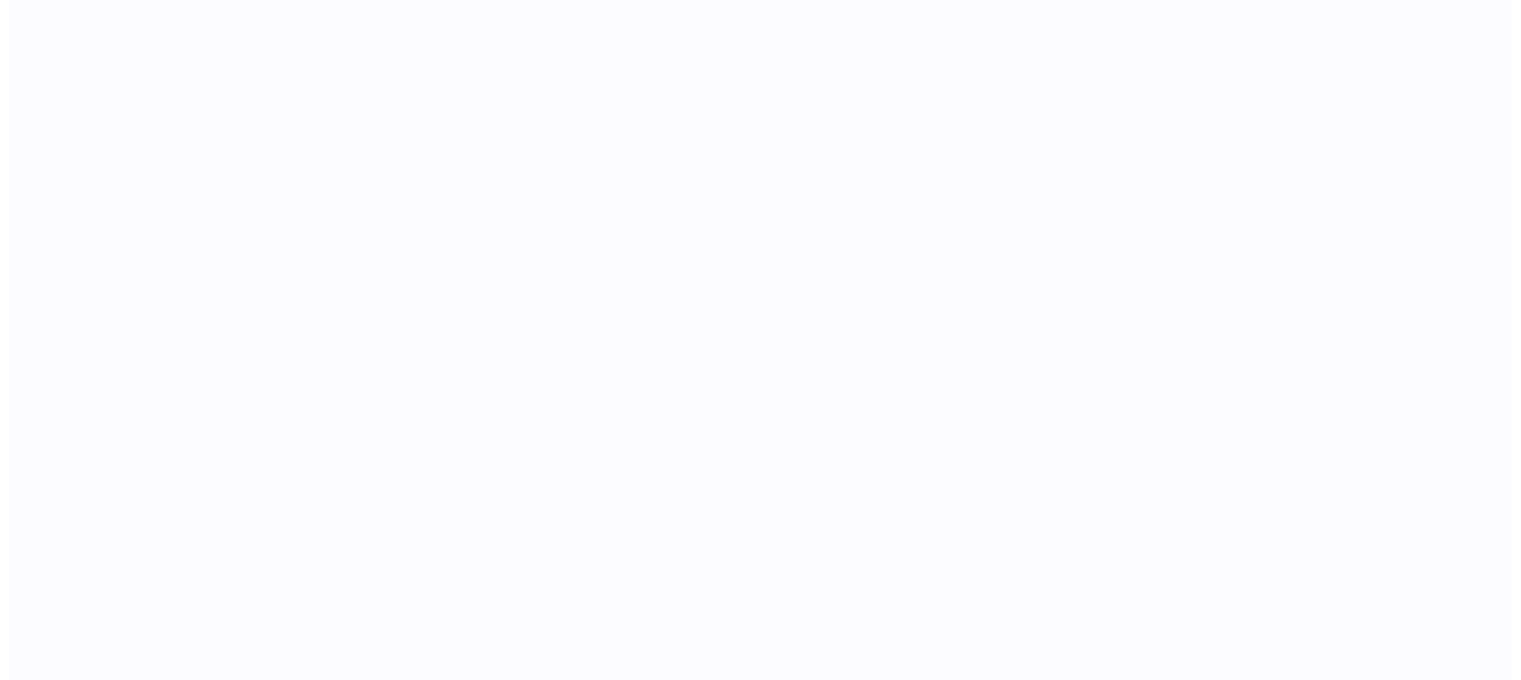 scroll, scrollTop: 0, scrollLeft: 0, axis: both 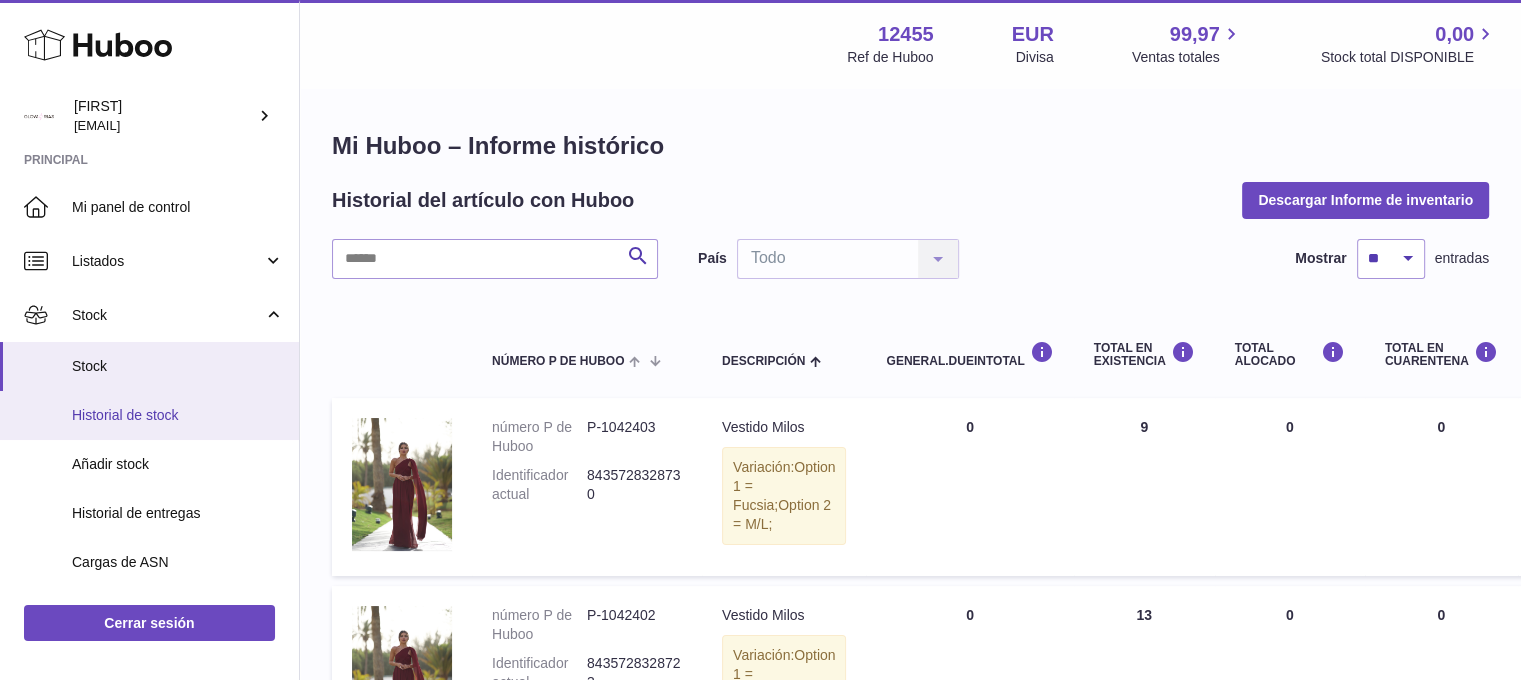 click on "Historial de stock" at bounding box center [178, 415] 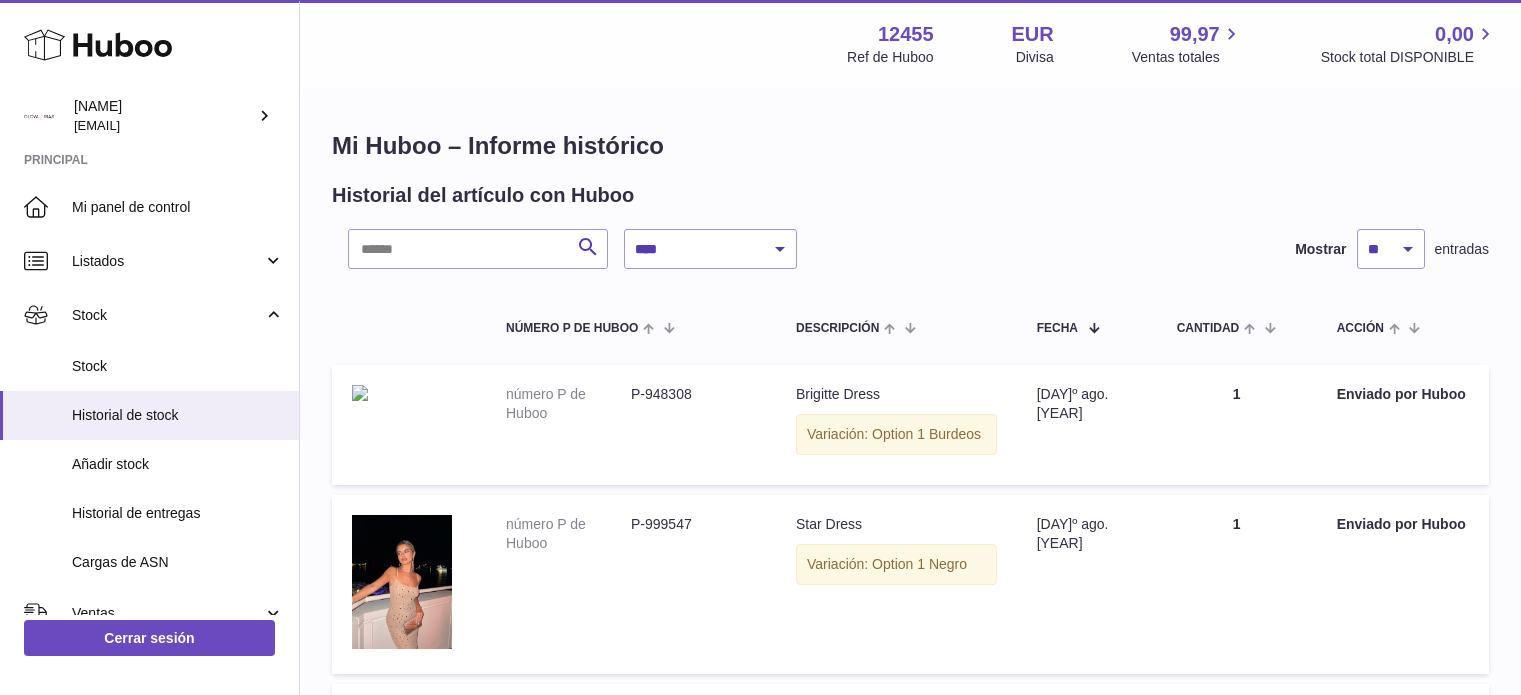 scroll, scrollTop: 0, scrollLeft: 0, axis: both 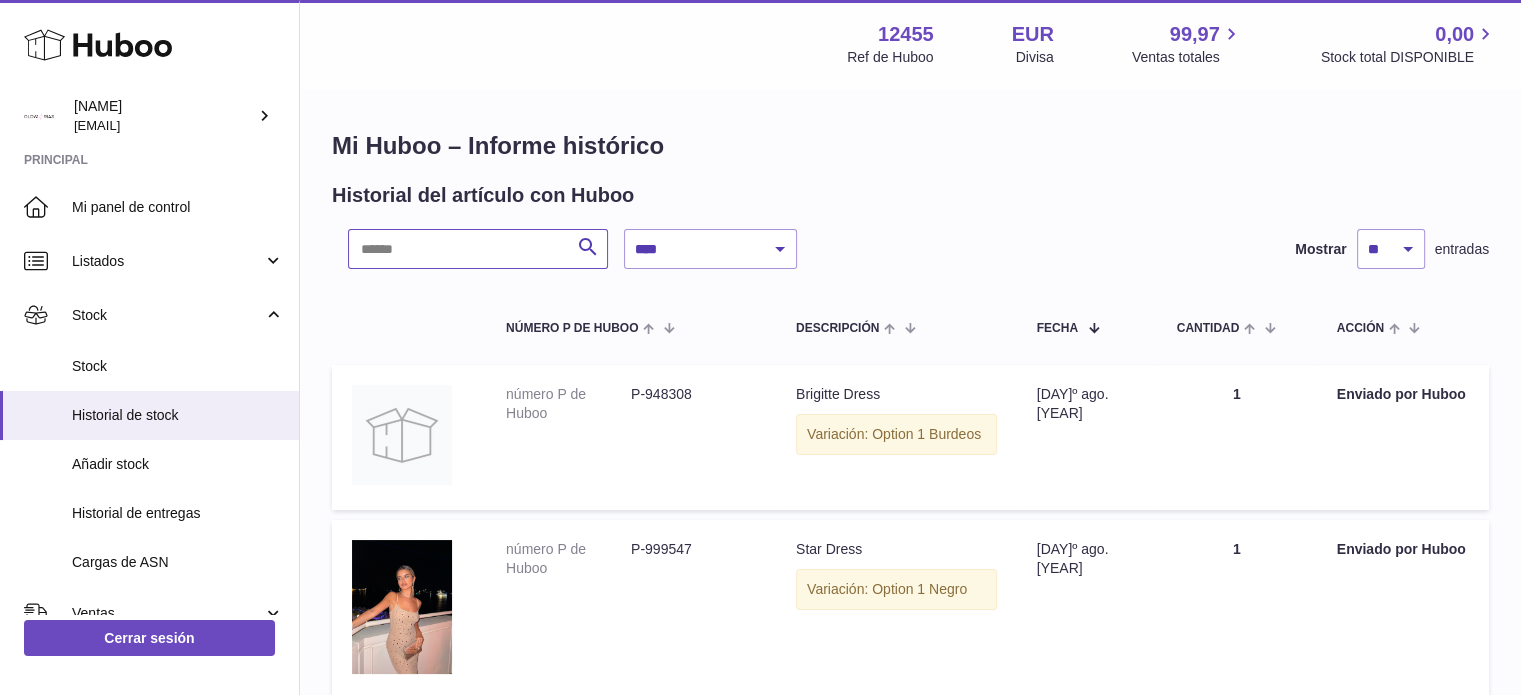 click at bounding box center [478, 249] 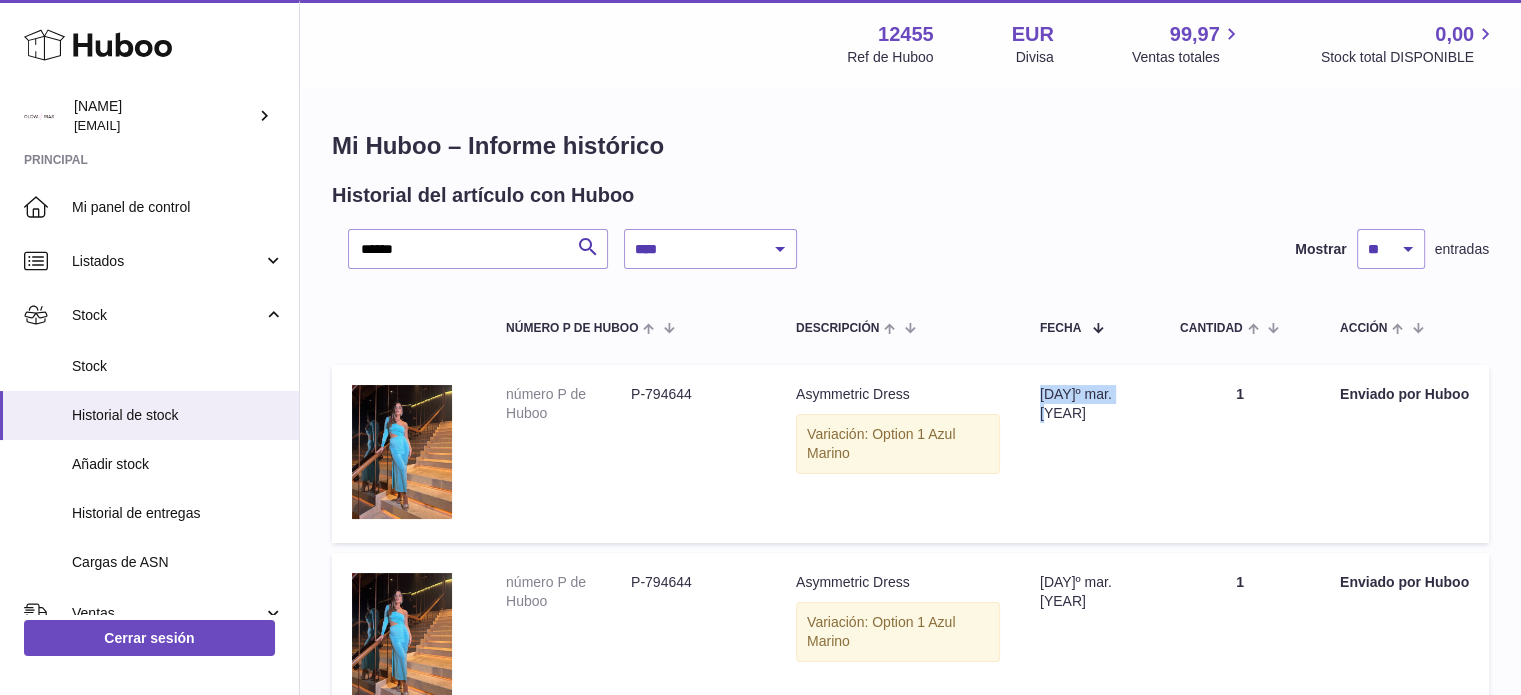 drag, startPoint x: 1040, startPoint y: 396, endPoint x: 1143, endPoint y: 396, distance: 103 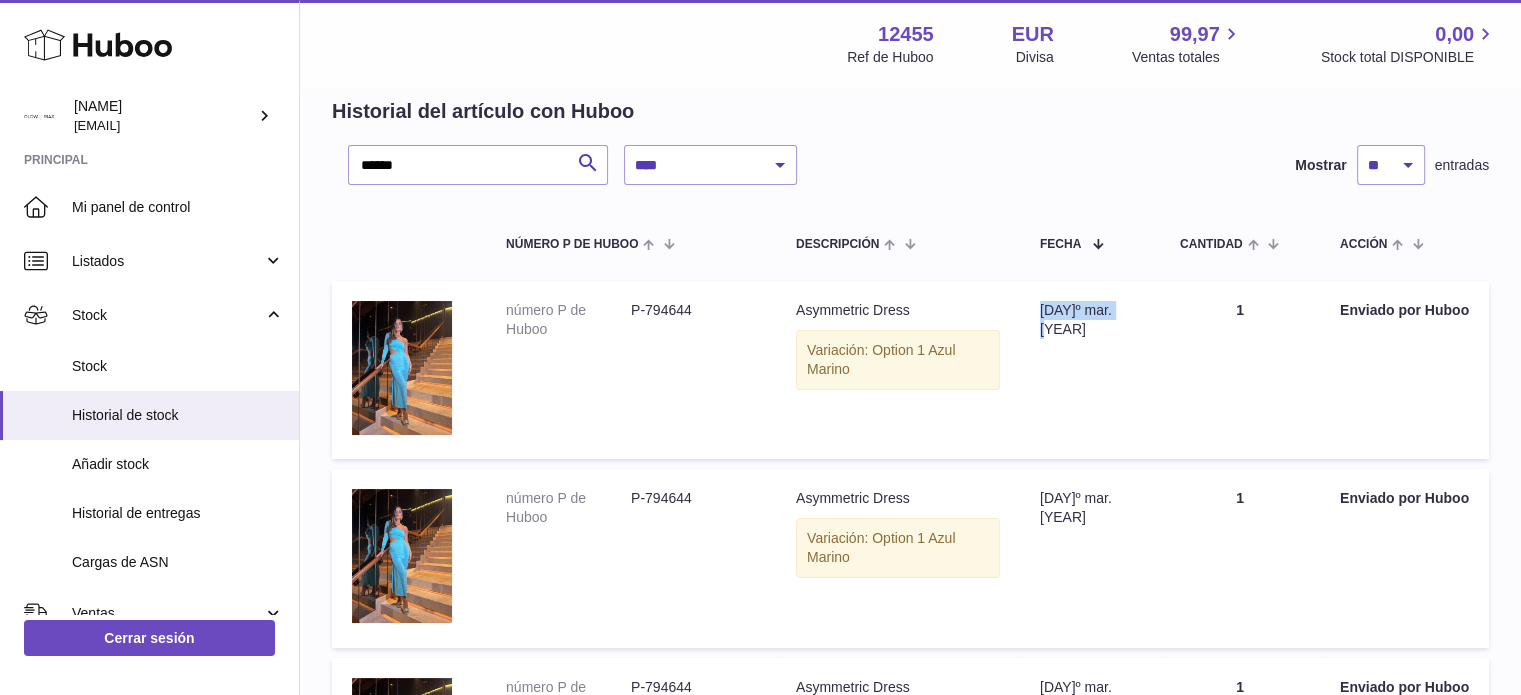 scroll, scrollTop: 33, scrollLeft: 0, axis: vertical 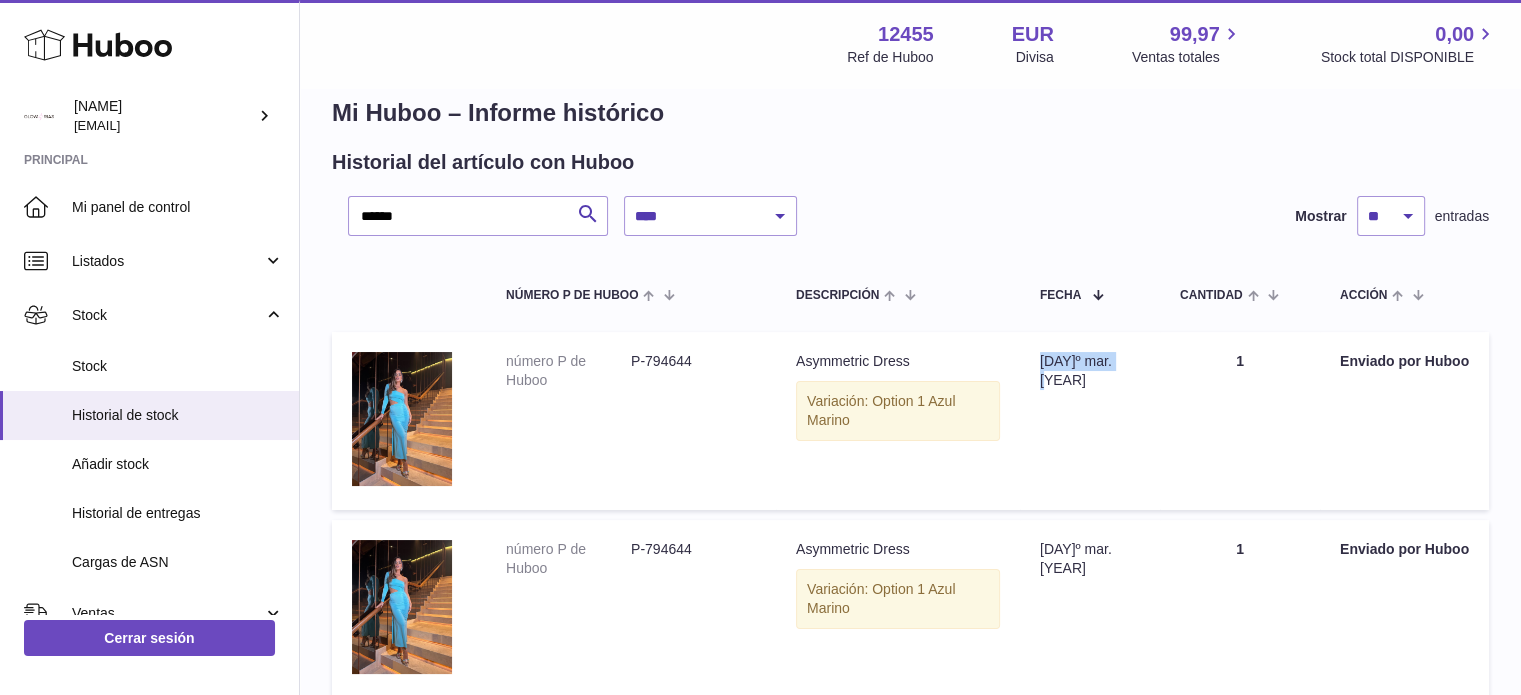 drag, startPoint x: 796, startPoint y: 356, endPoint x: 924, endPoint y: 359, distance: 128.03516 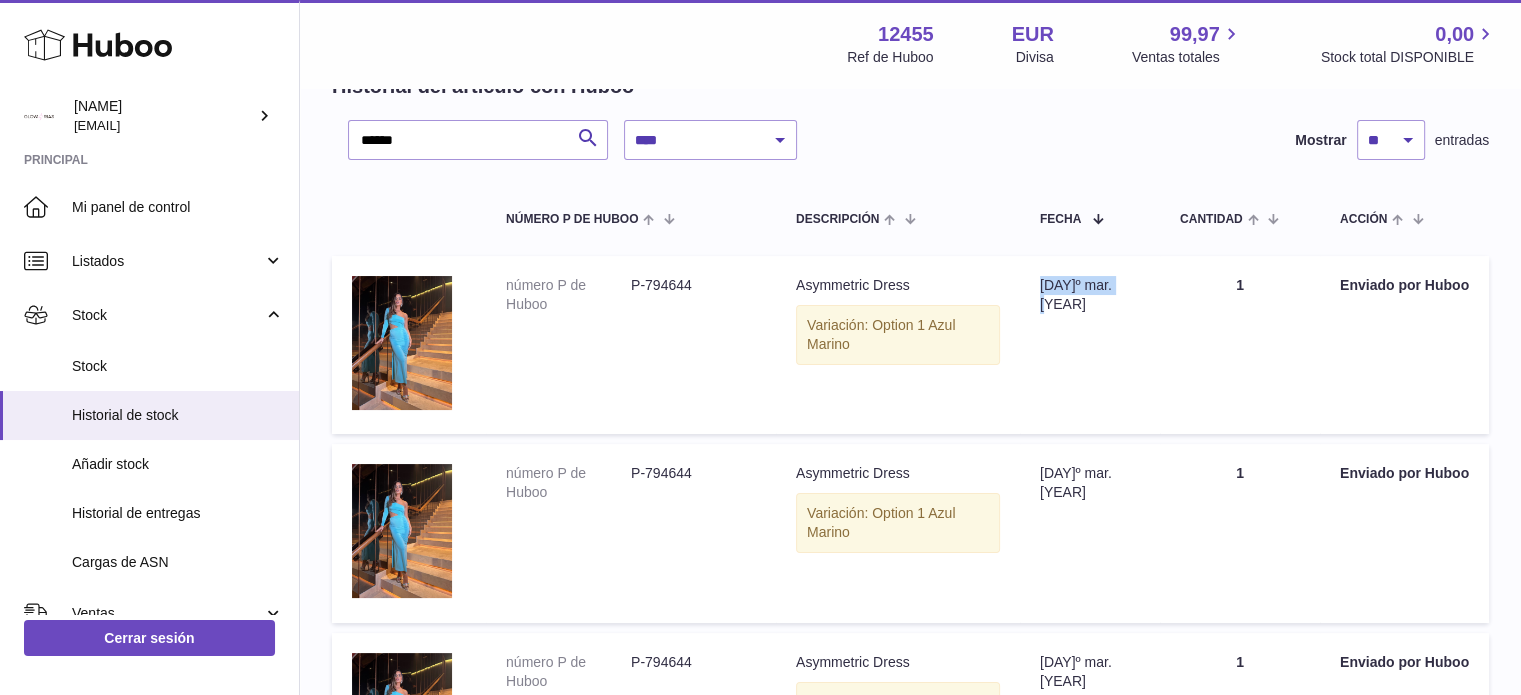 scroll, scrollTop: 66, scrollLeft: 0, axis: vertical 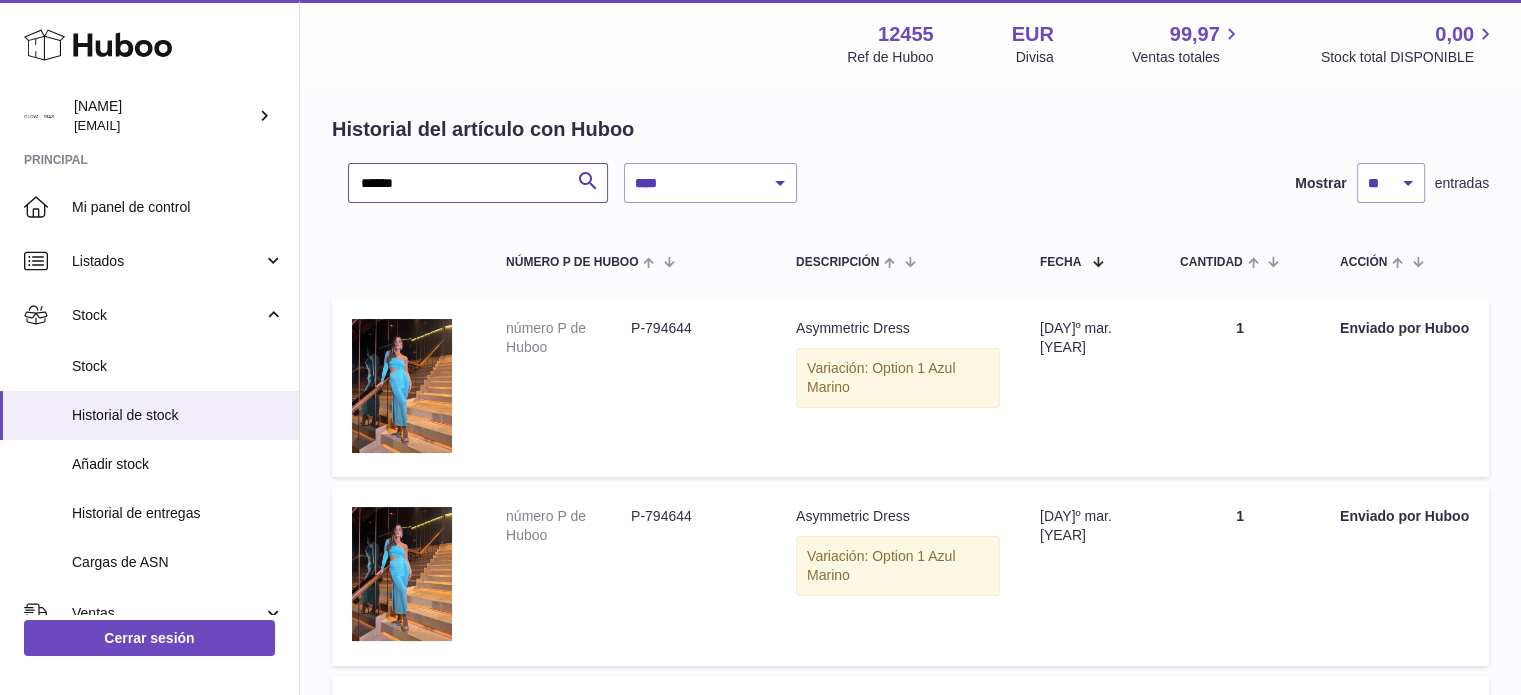 click on "******" at bounding box center (478, 183) 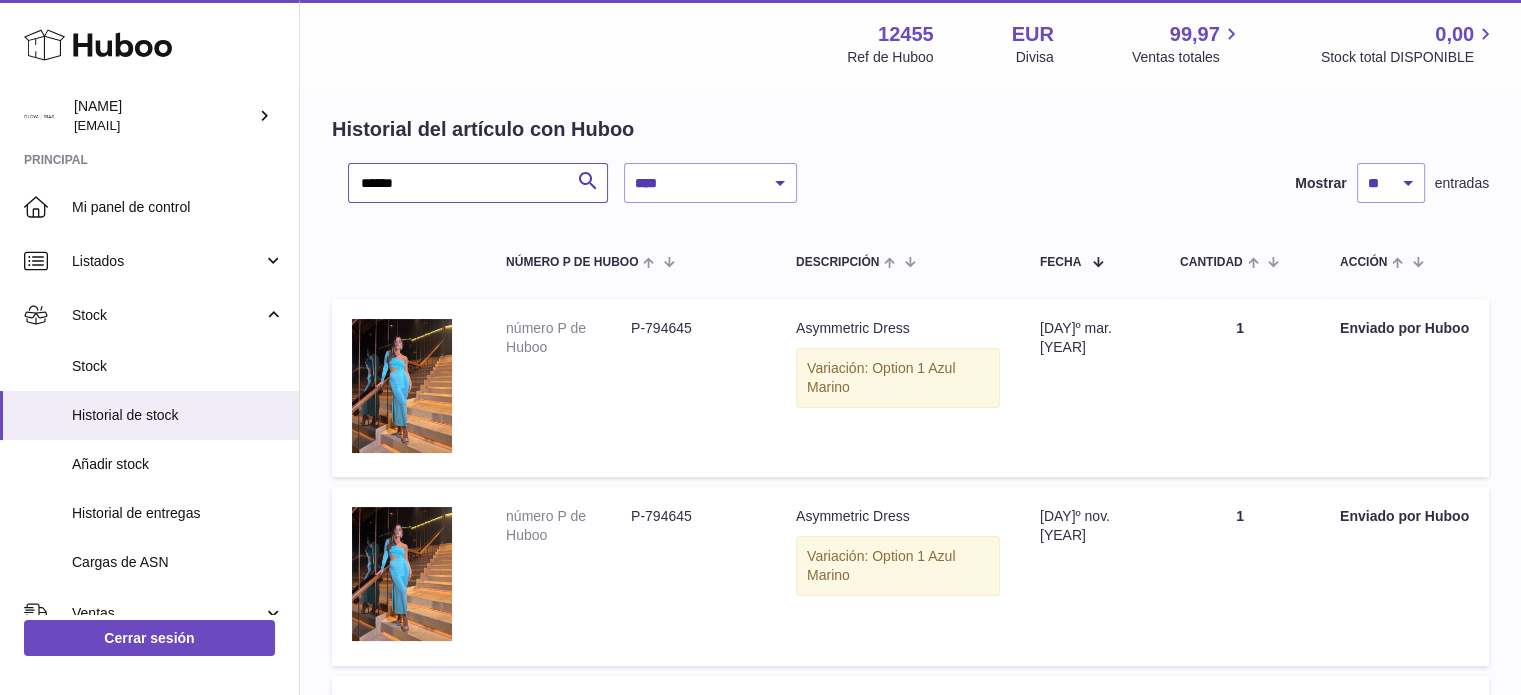 type on "******" 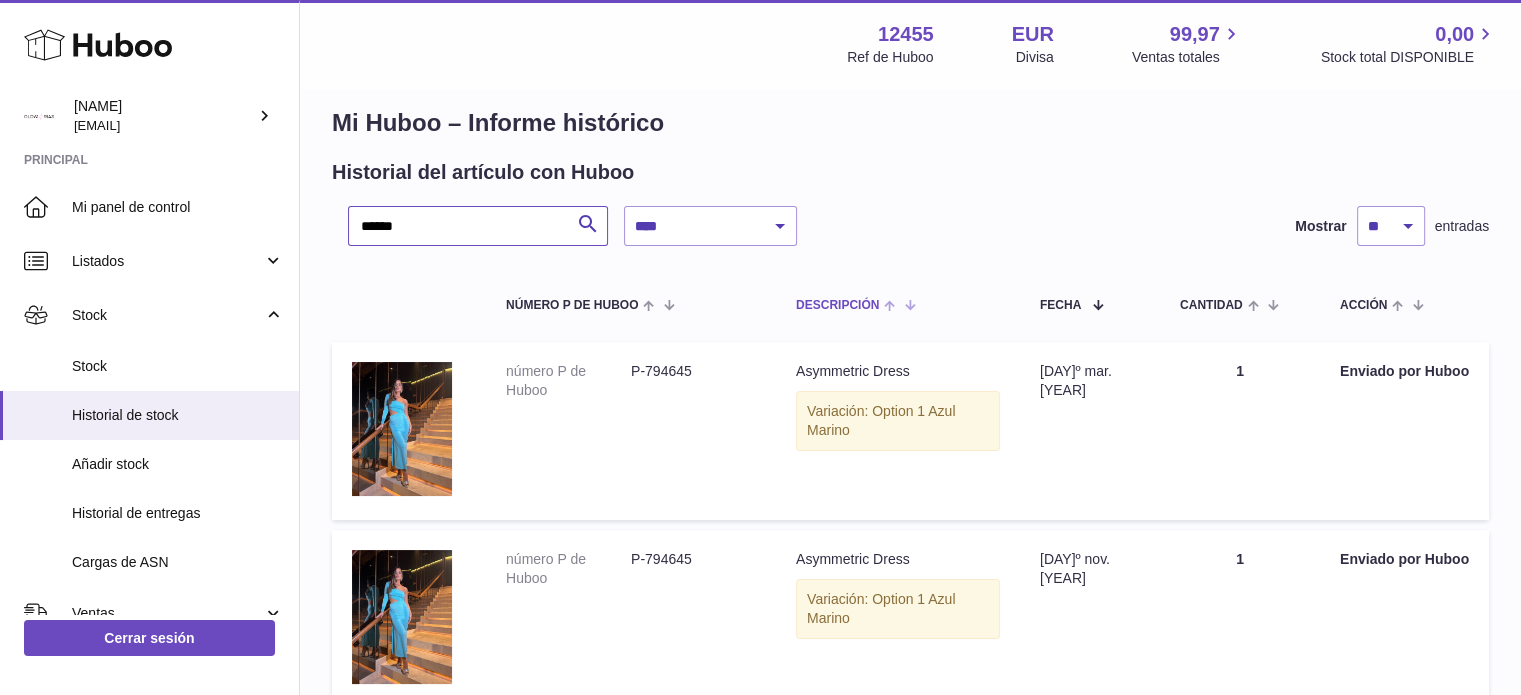 scroll, scrollTop: 0, scrollLeft: 0, axis: both 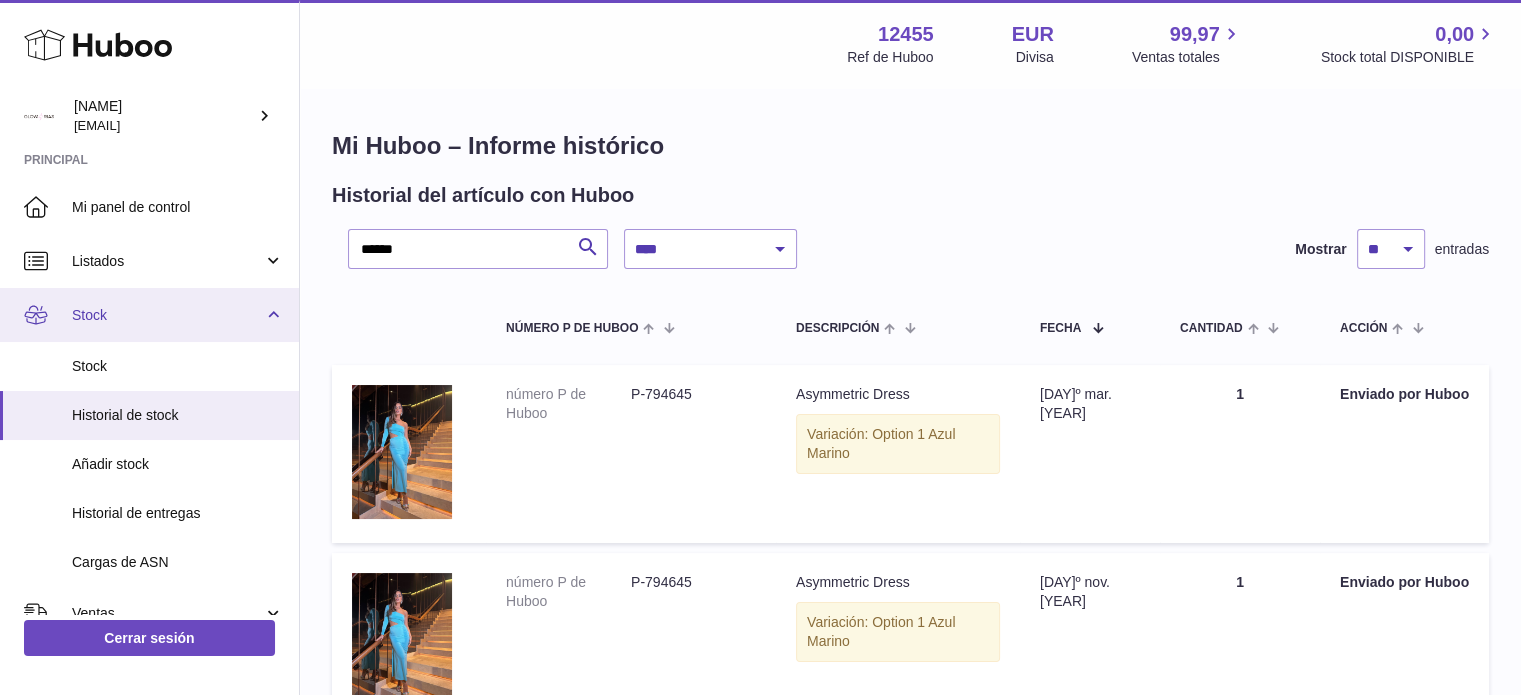 click on "Stock" at bounding box center (167, 315) 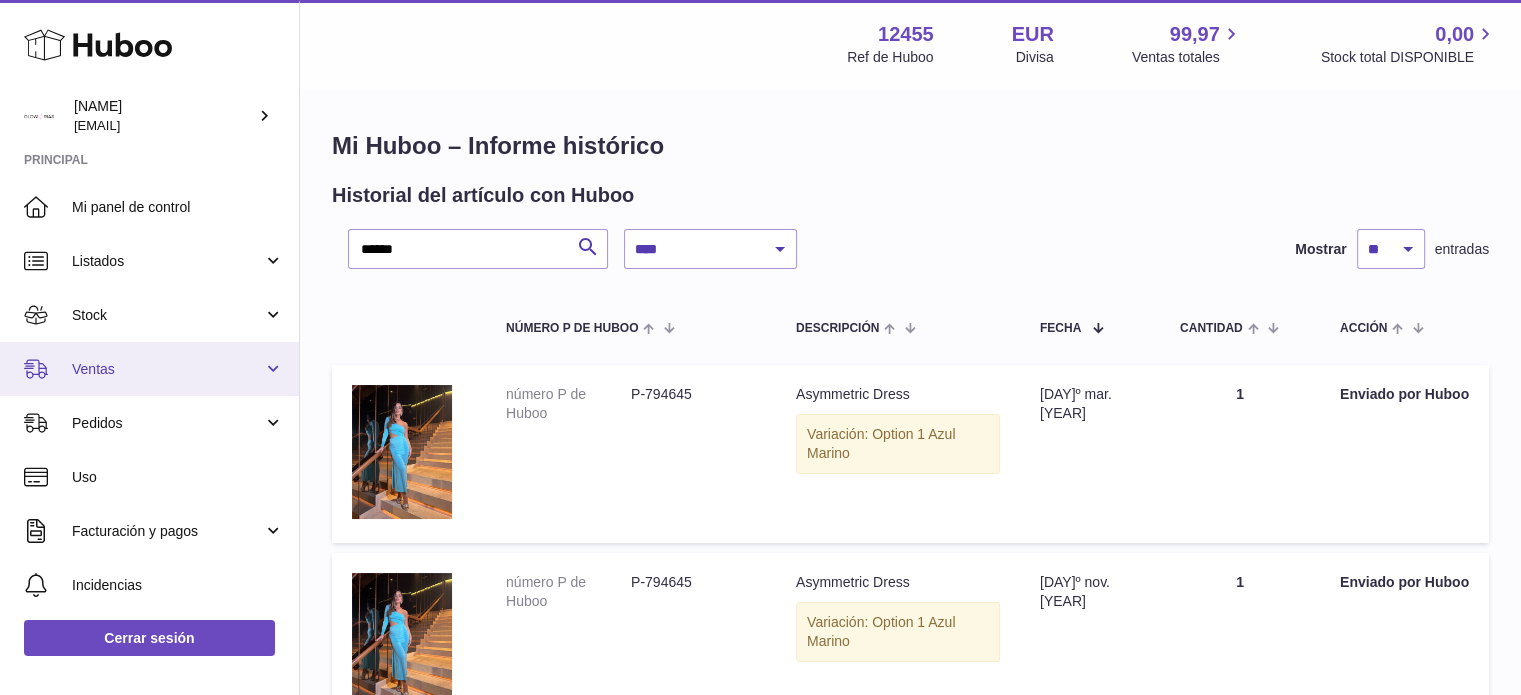 click on "Ventas" at bounding box center [167, 369] 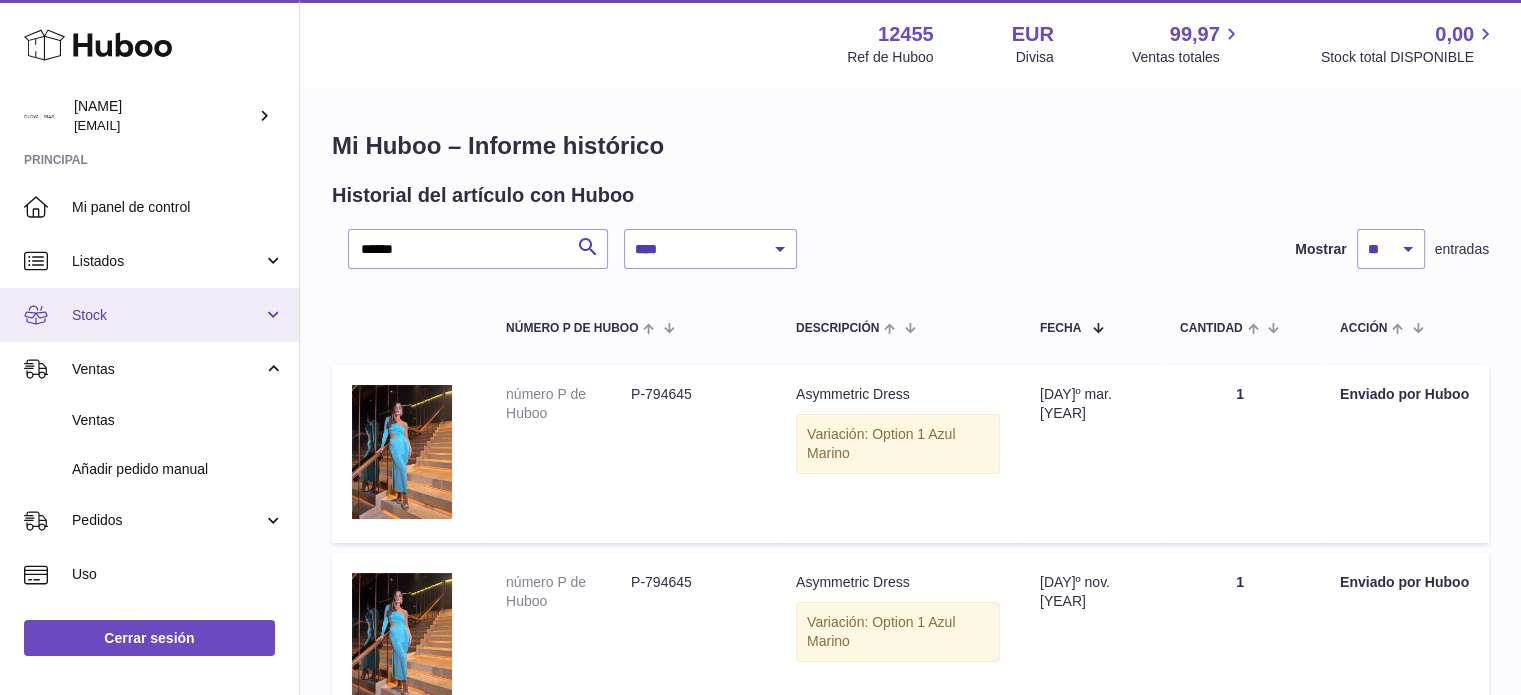 click on "Stock" at bounding box center [167, 315] 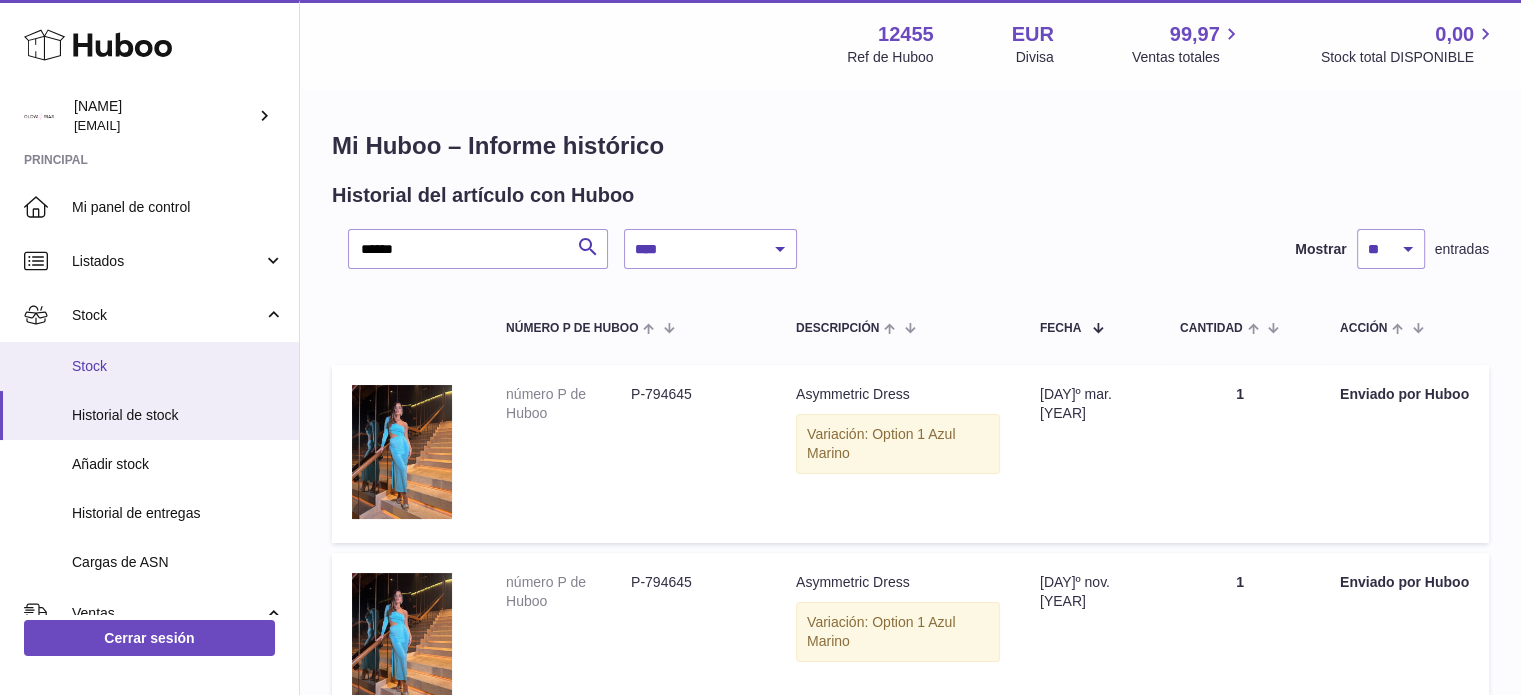 click on "Stock" at bounding box center (178, 366) 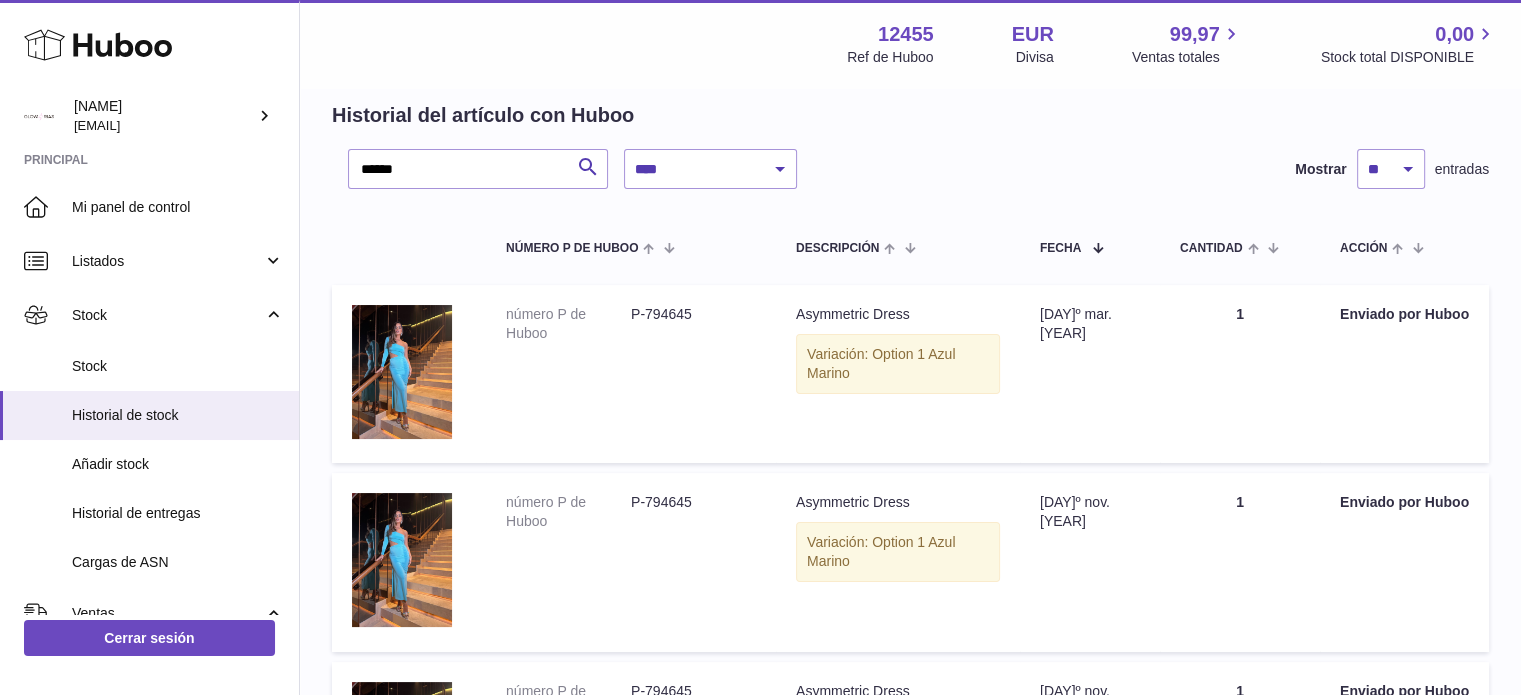 scroll, scrollTop: 100, scrollLeft: 0, axis: vertical 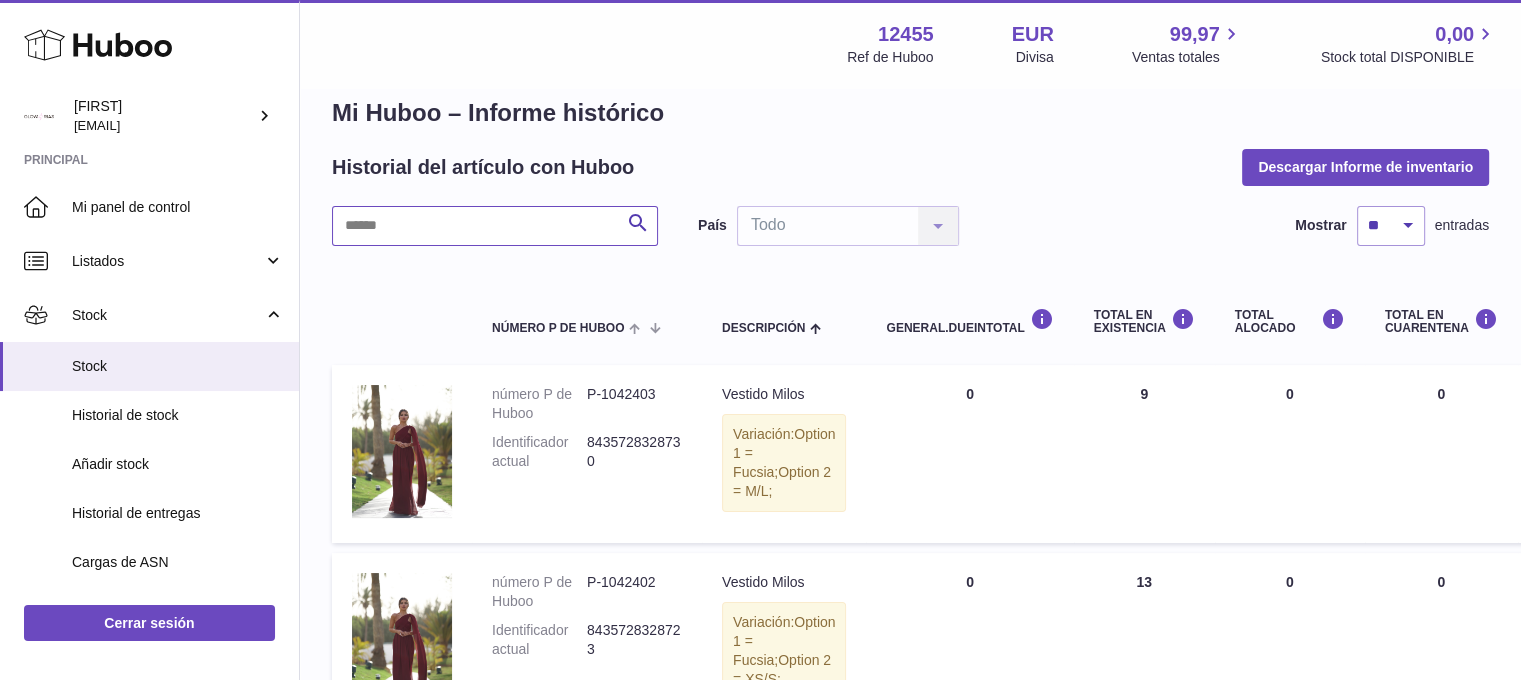 click at bounding box center [495, 226] 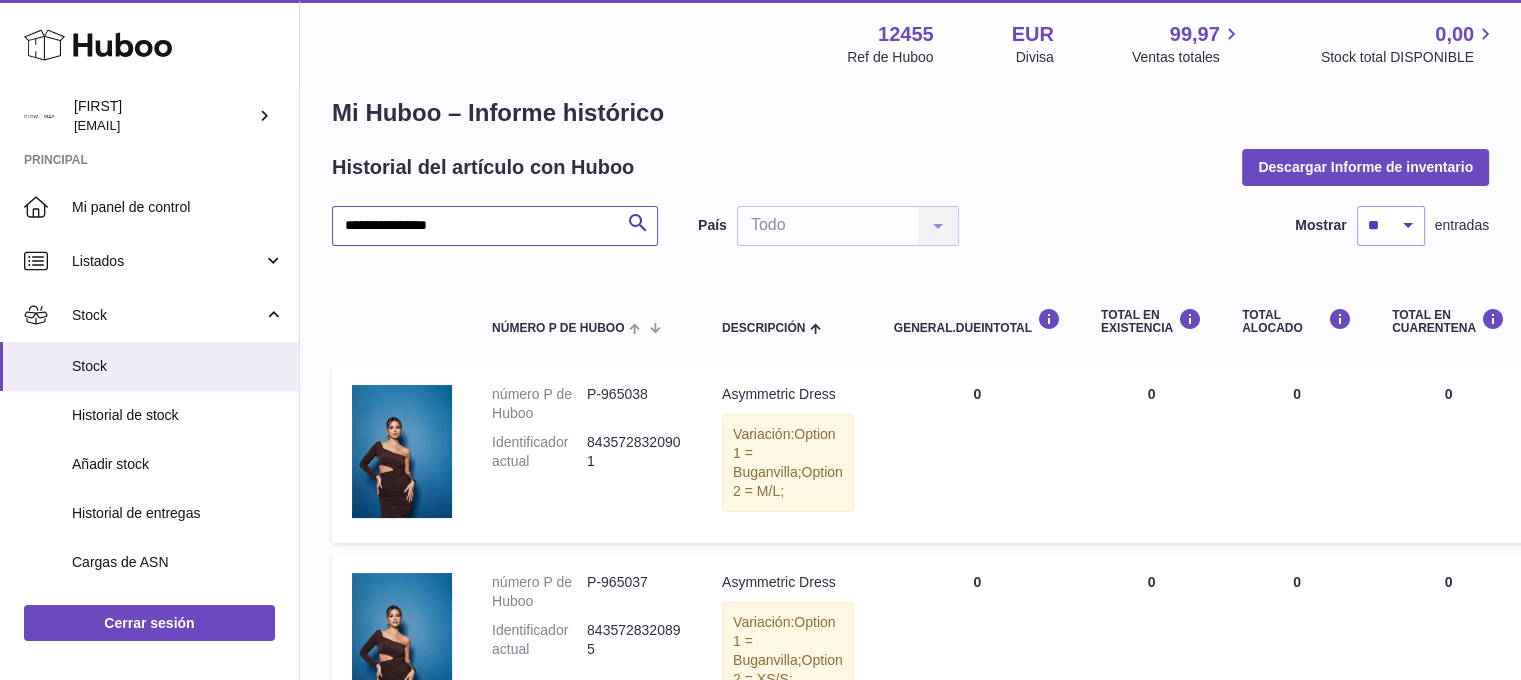 click on "**********" at bounding box center [495, 226] 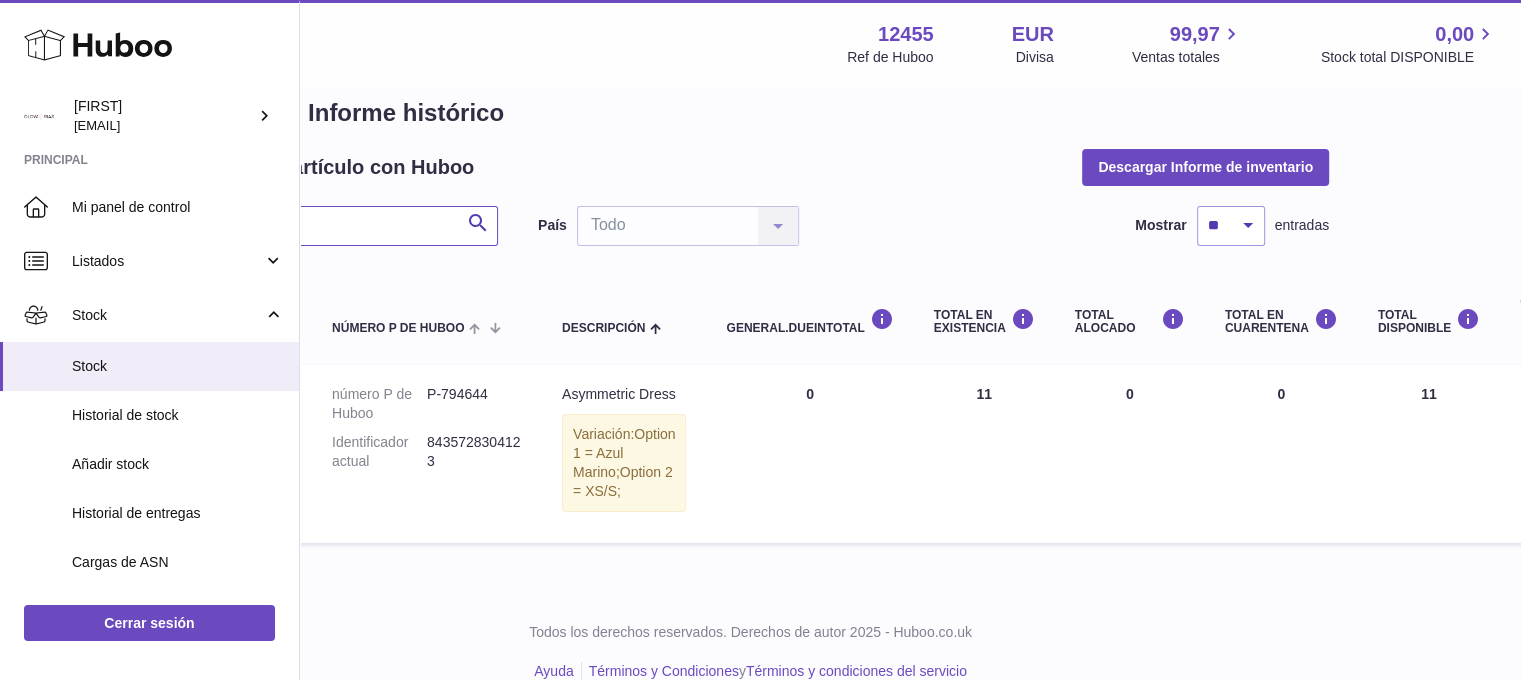 scroll, scrollTop: 33, scrollLeft: 0, axis: vertical 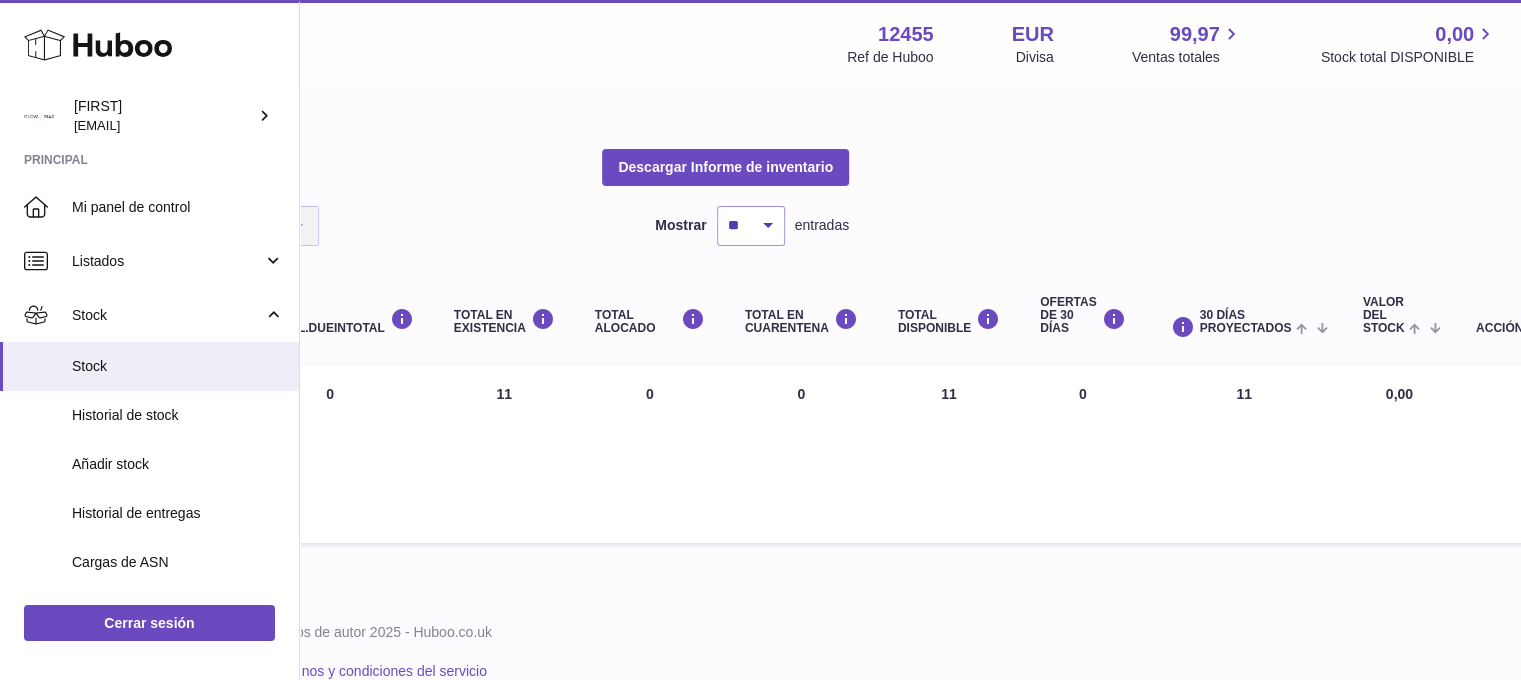 click on "Total DISPONIBLE
11" at bounding box center (949, 454) 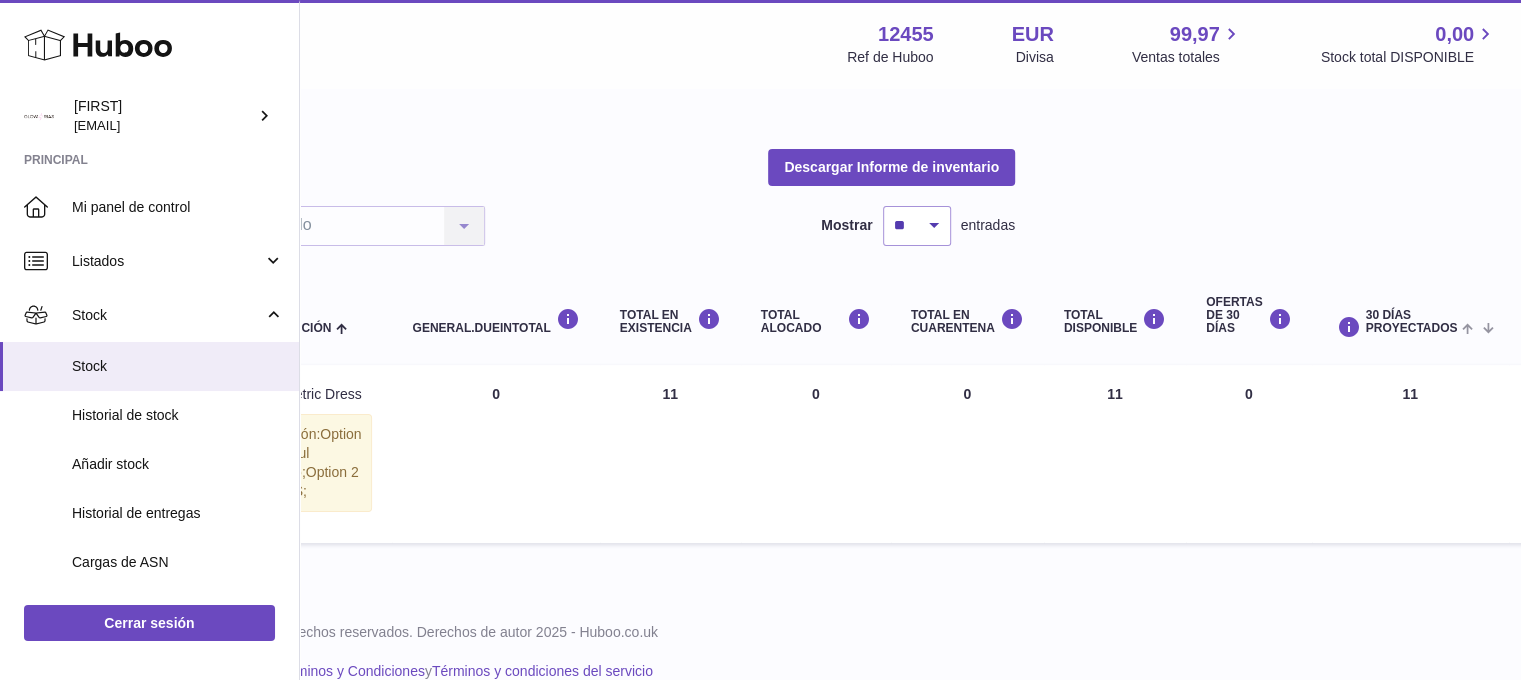 scroll, scrollTop: 33, scrollLeft: 0, axis: vertical 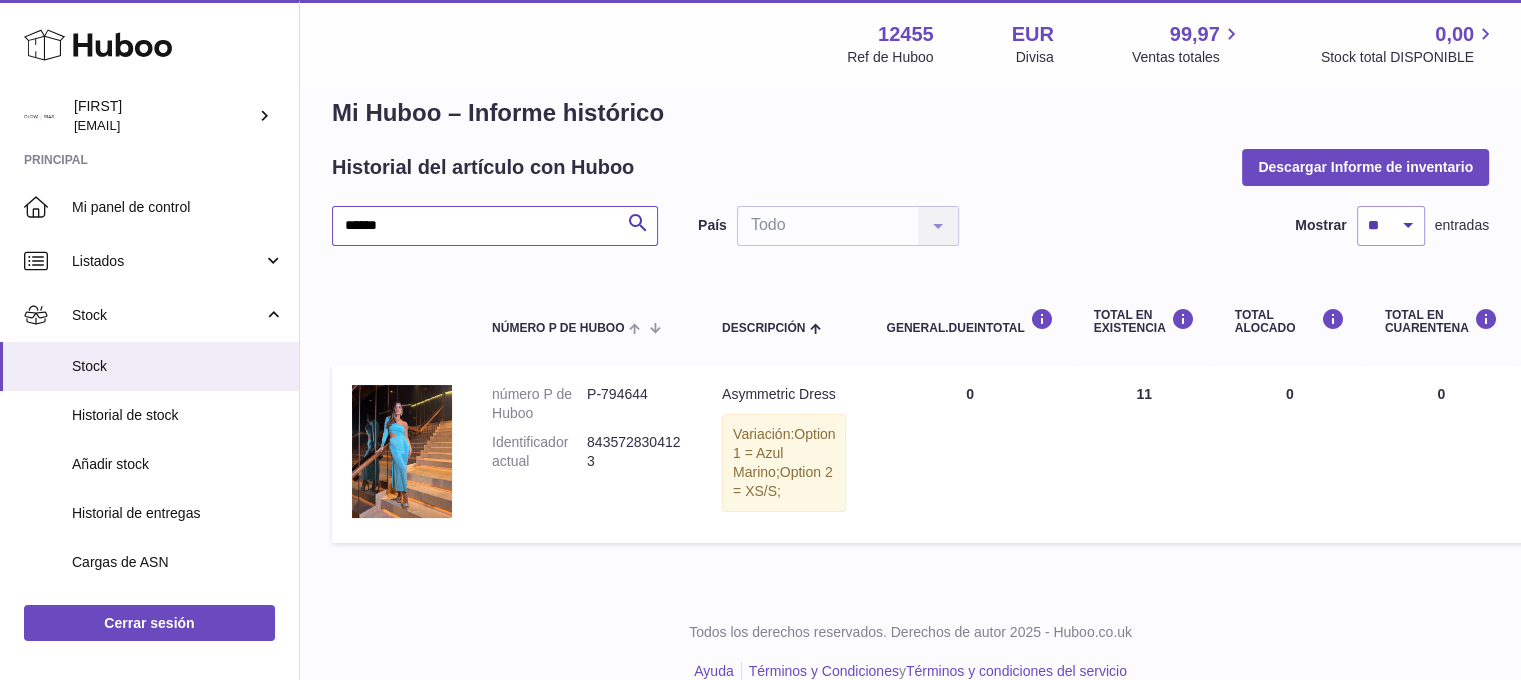 drag, startPoint x: 404, startPoint y: 227, endPoint x: 382, endPoint y: 223, distance: 22.36068 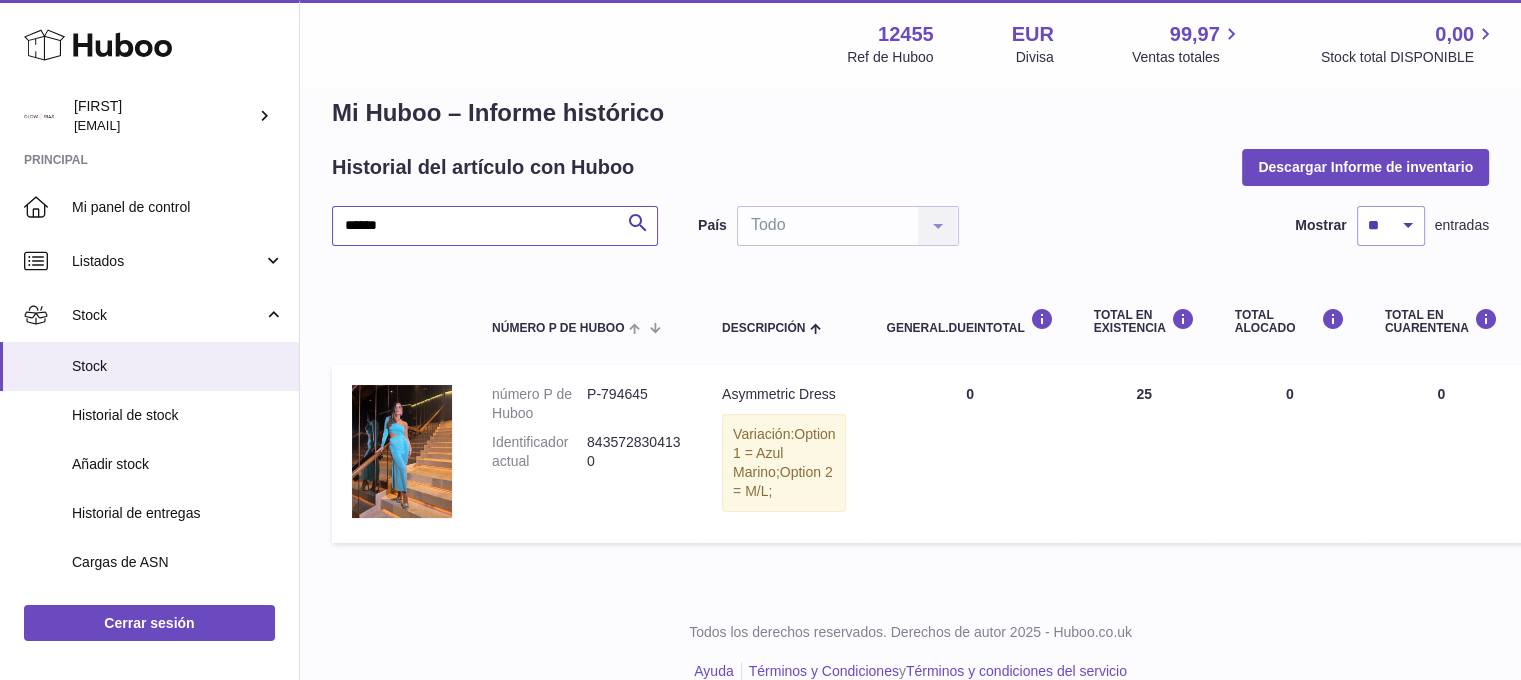 click on "******" at bounding box center (495, 226) 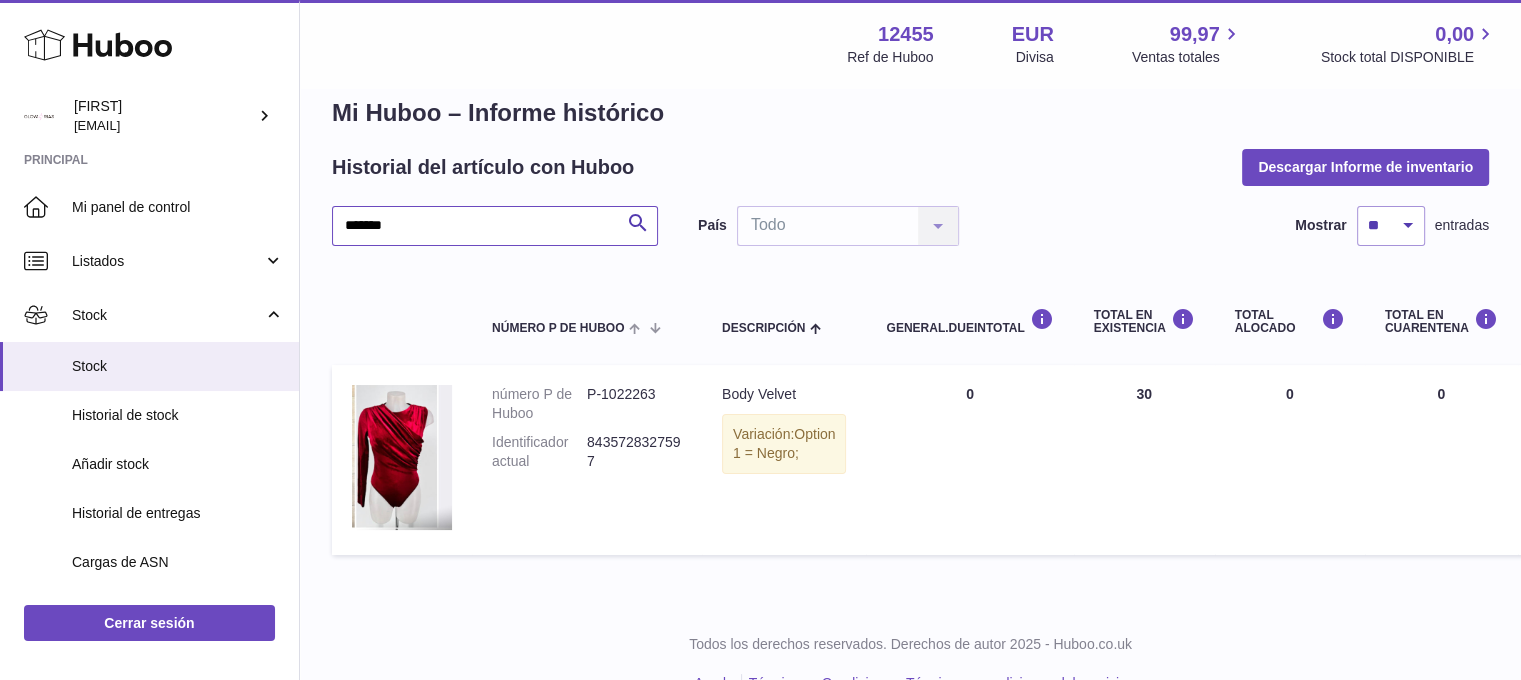 type on "*******" 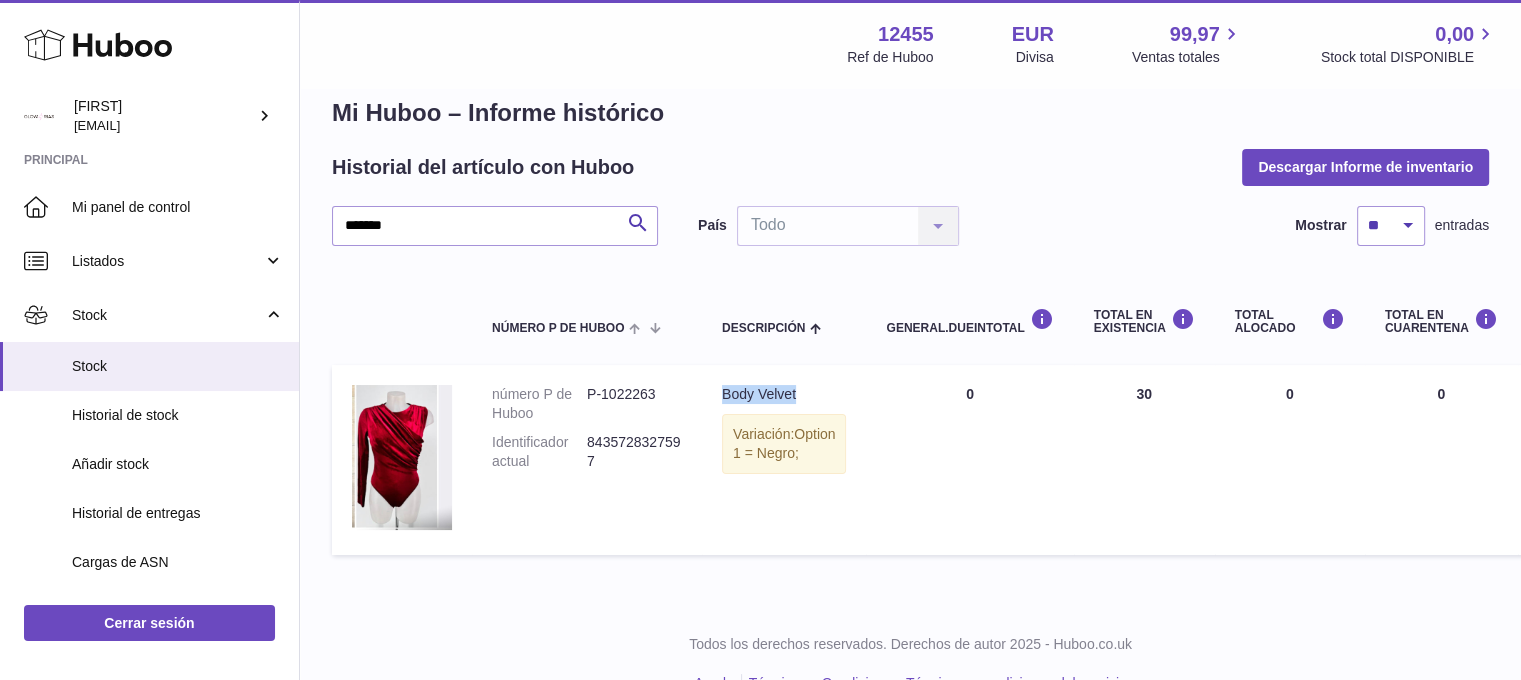 drag, startPoint x: 723, startPoint y: 387, endPoint x: 811, endPoint y: 392, distance: 88.14193 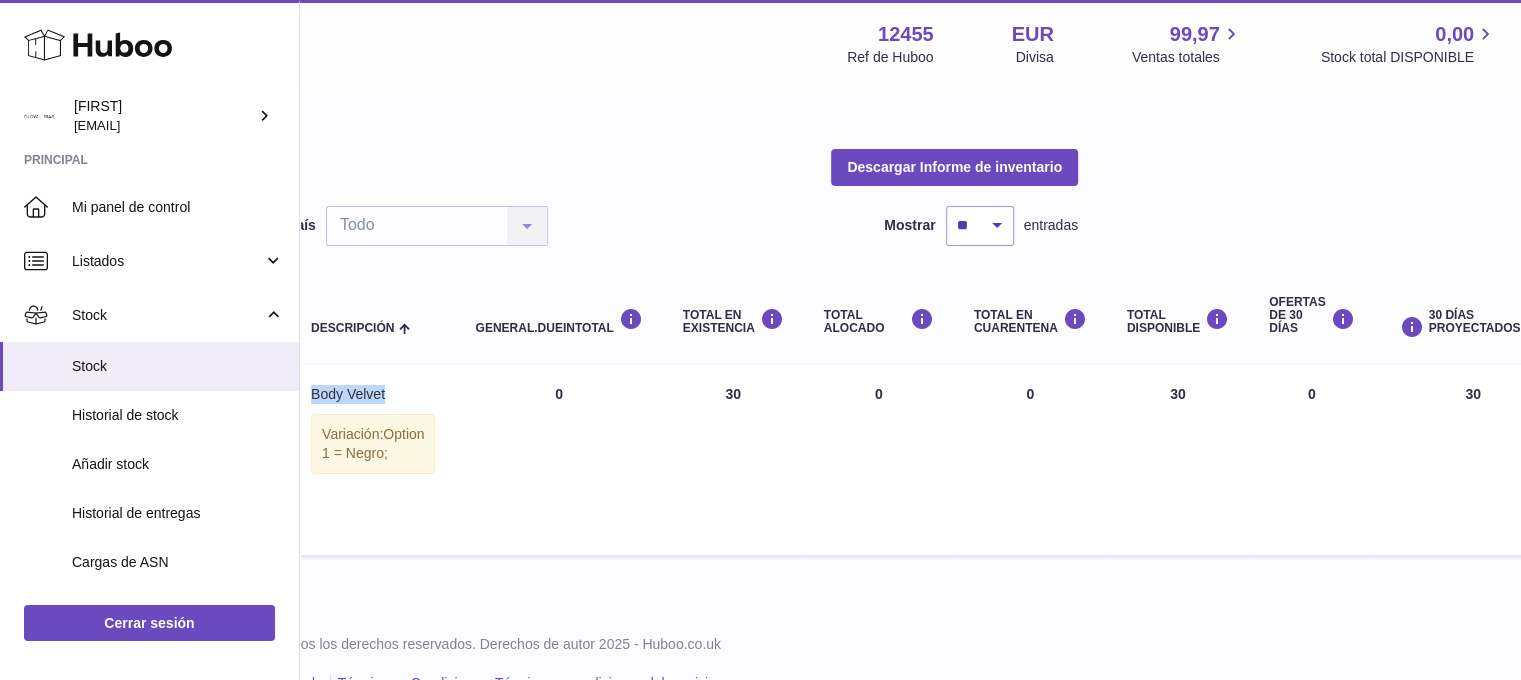 scroll, scrollTop: 33, scrollLeft: 0, axis: vertical 